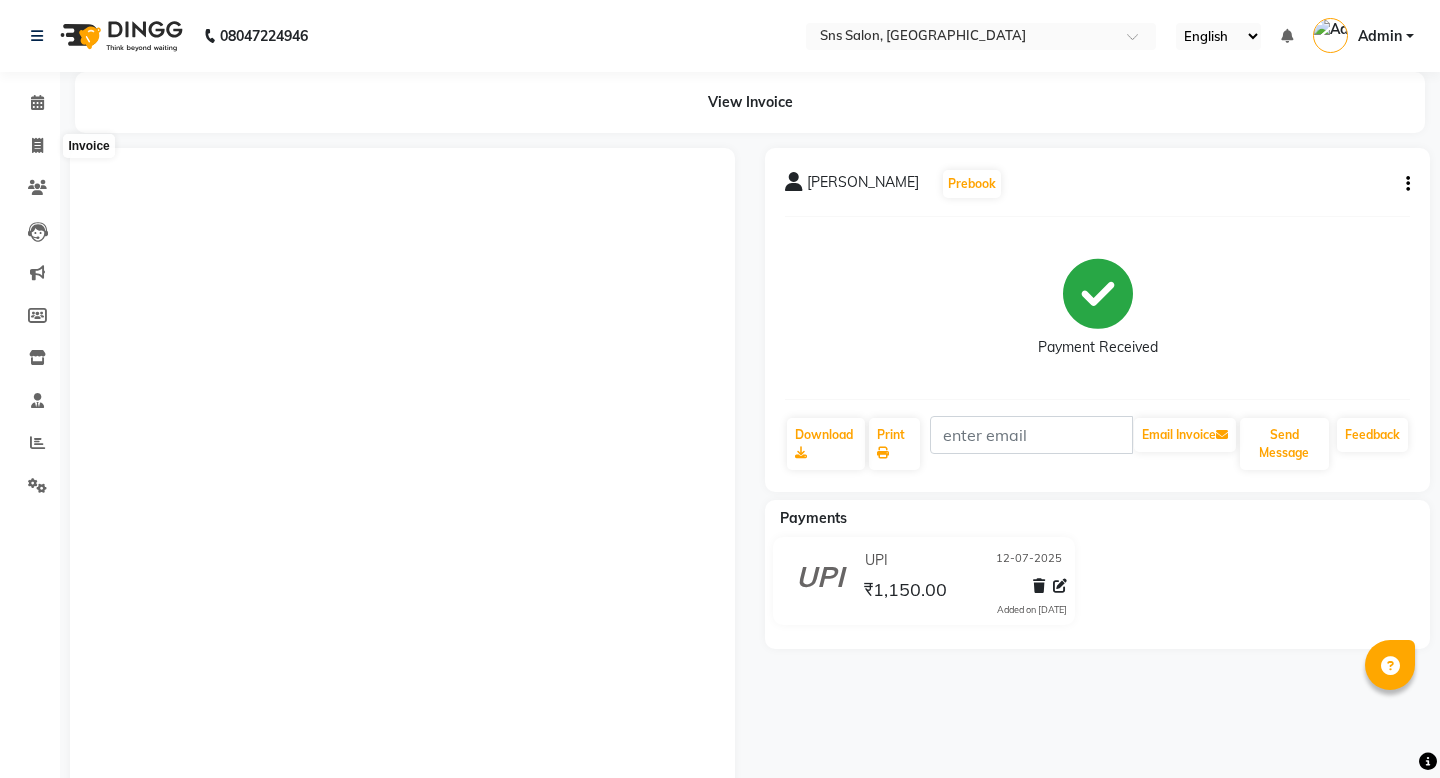 scroll, scrollTop: 1, scrollLeft: 0, axis: vertical 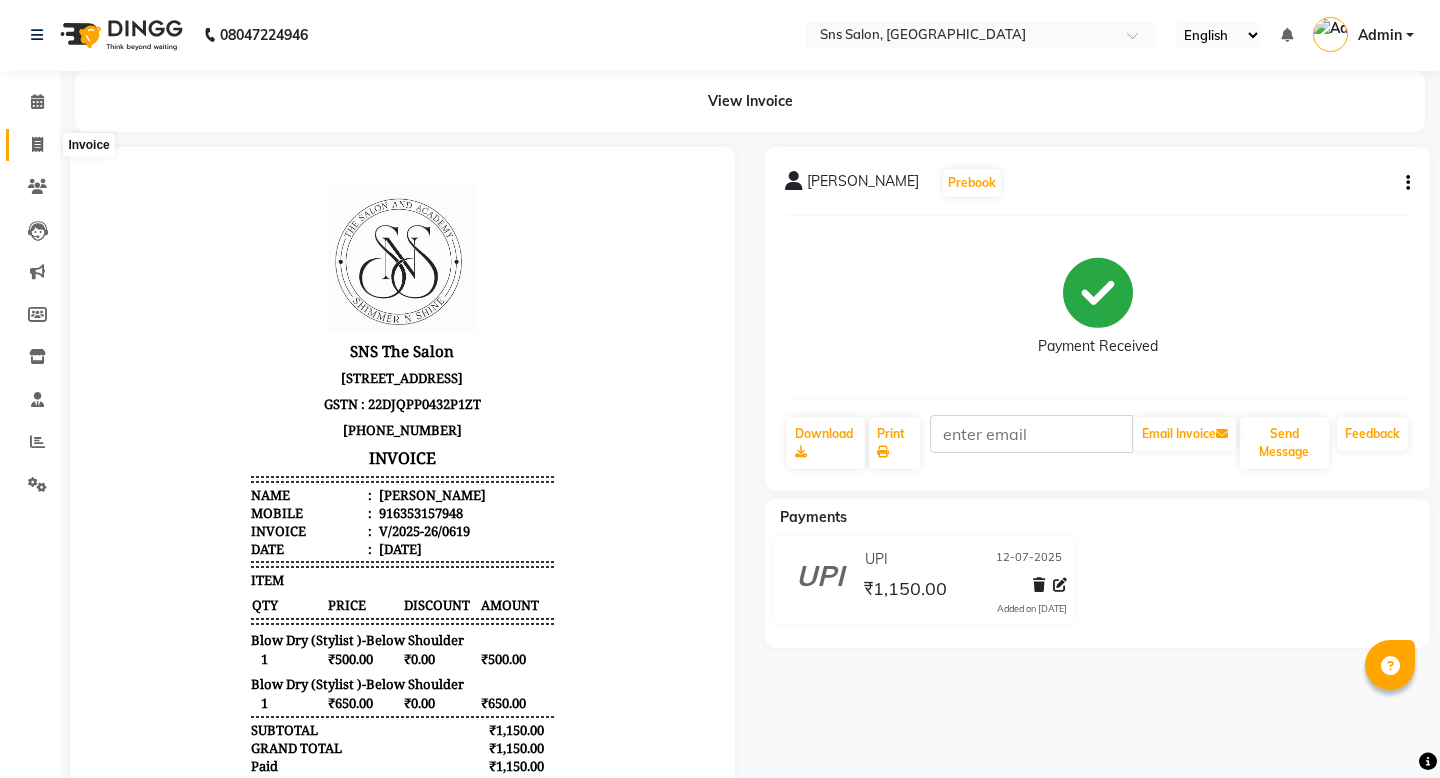 click 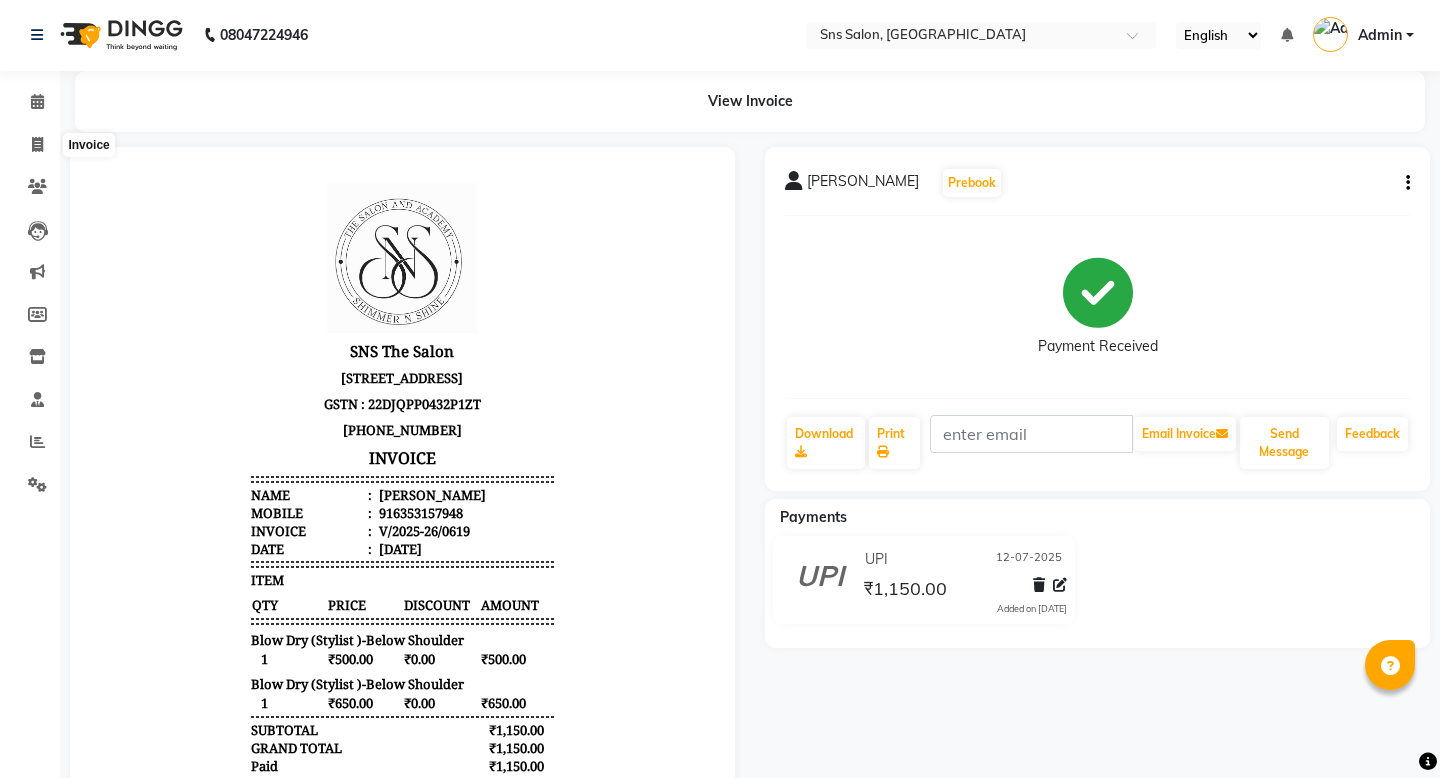 select on "service" 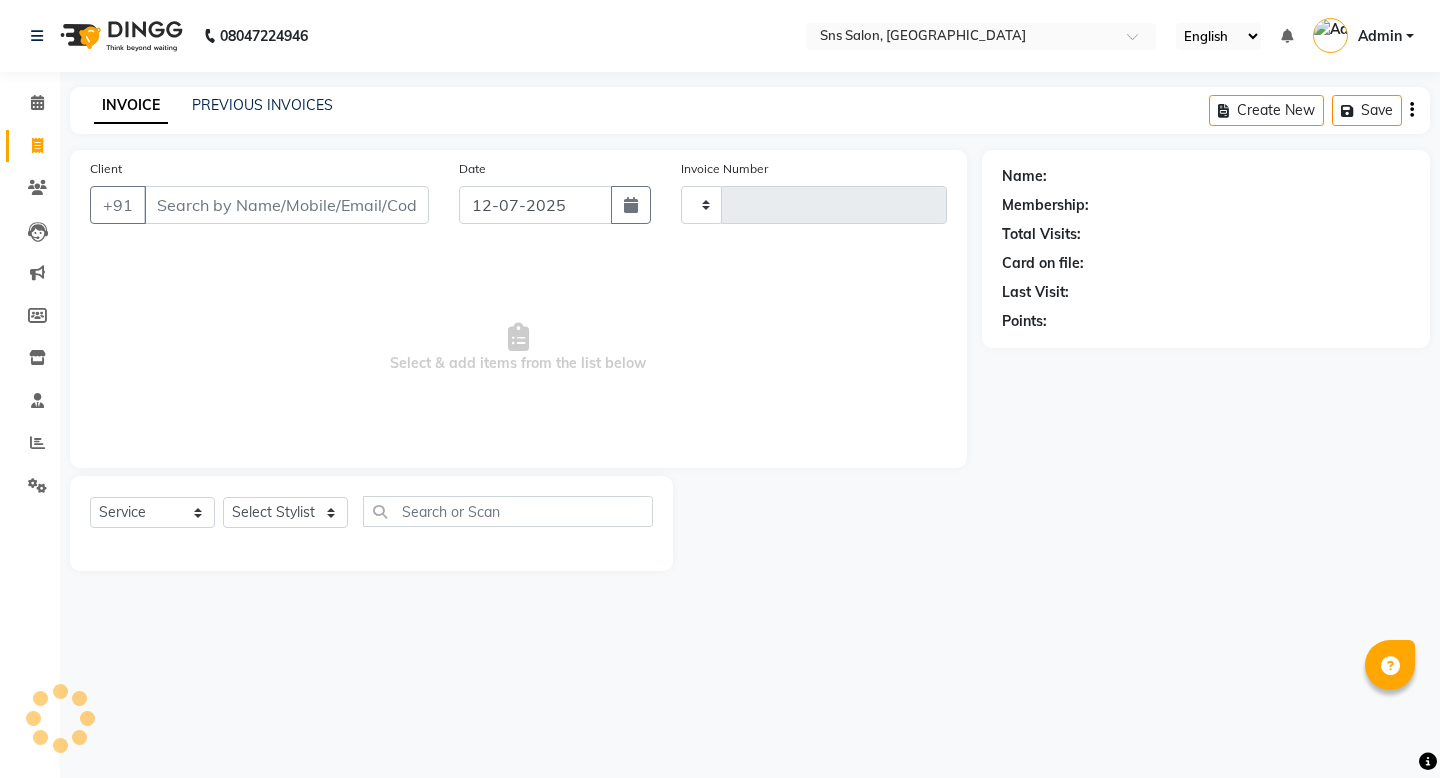 scroll, scrollTop: 0, scrollLeft: 0, axis: both 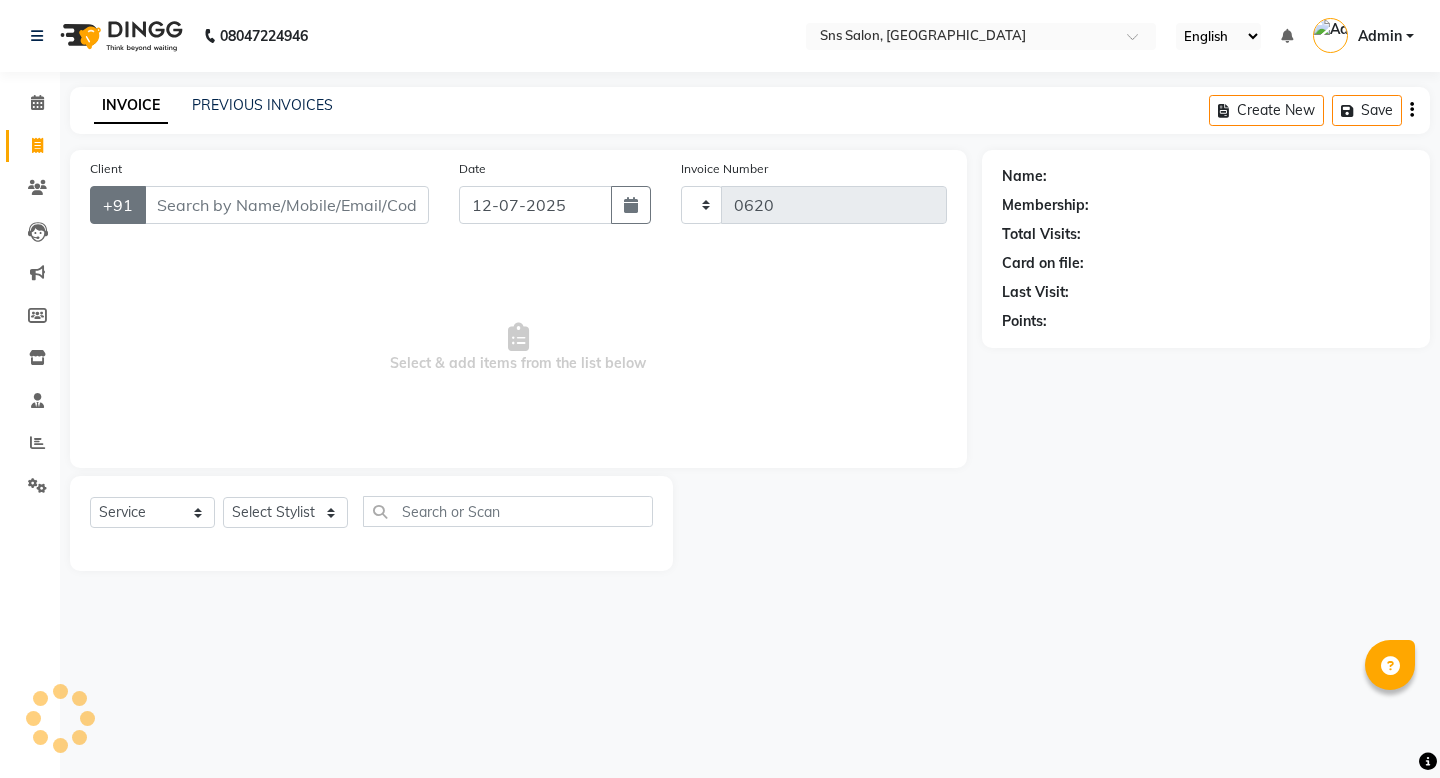 select on "4714" 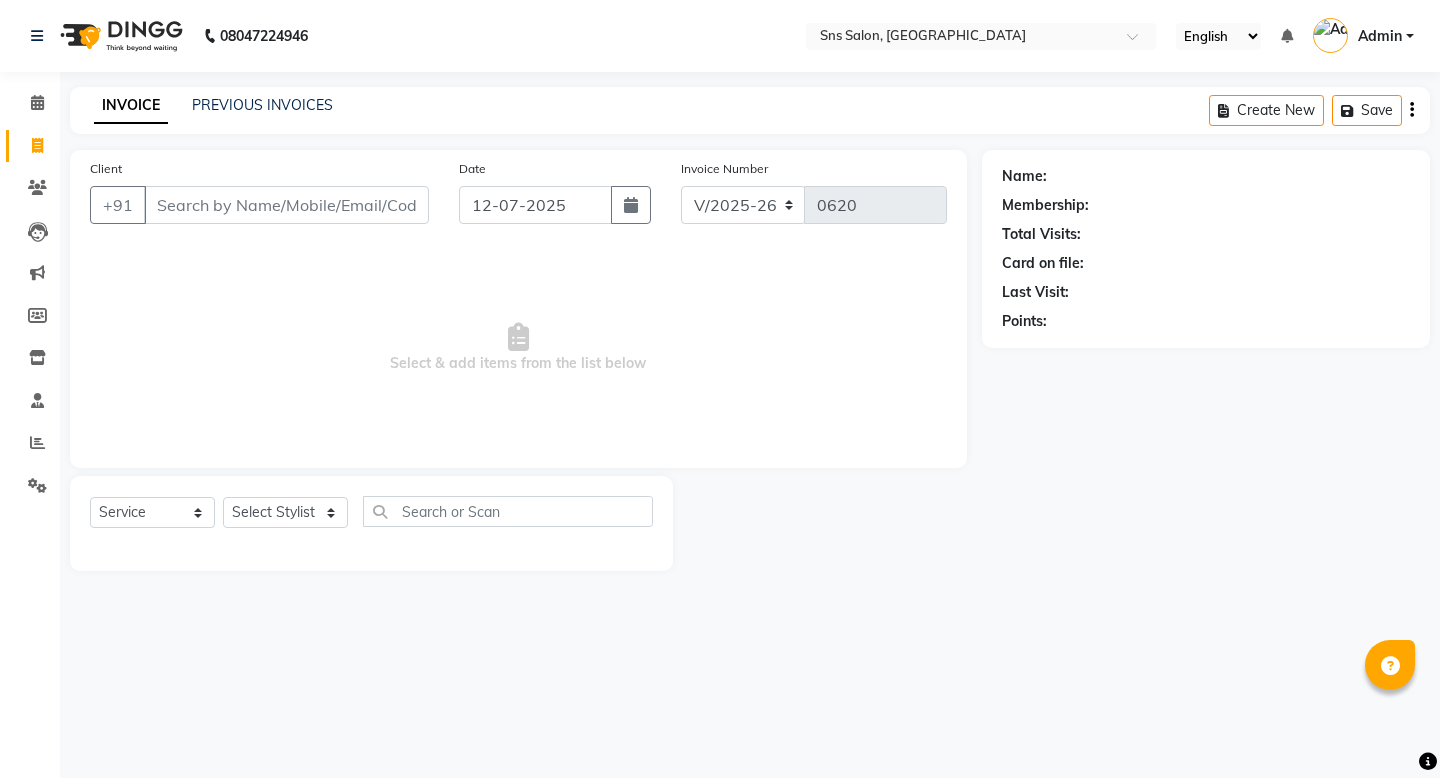 click on "Client" at bounding box center [286, 205] 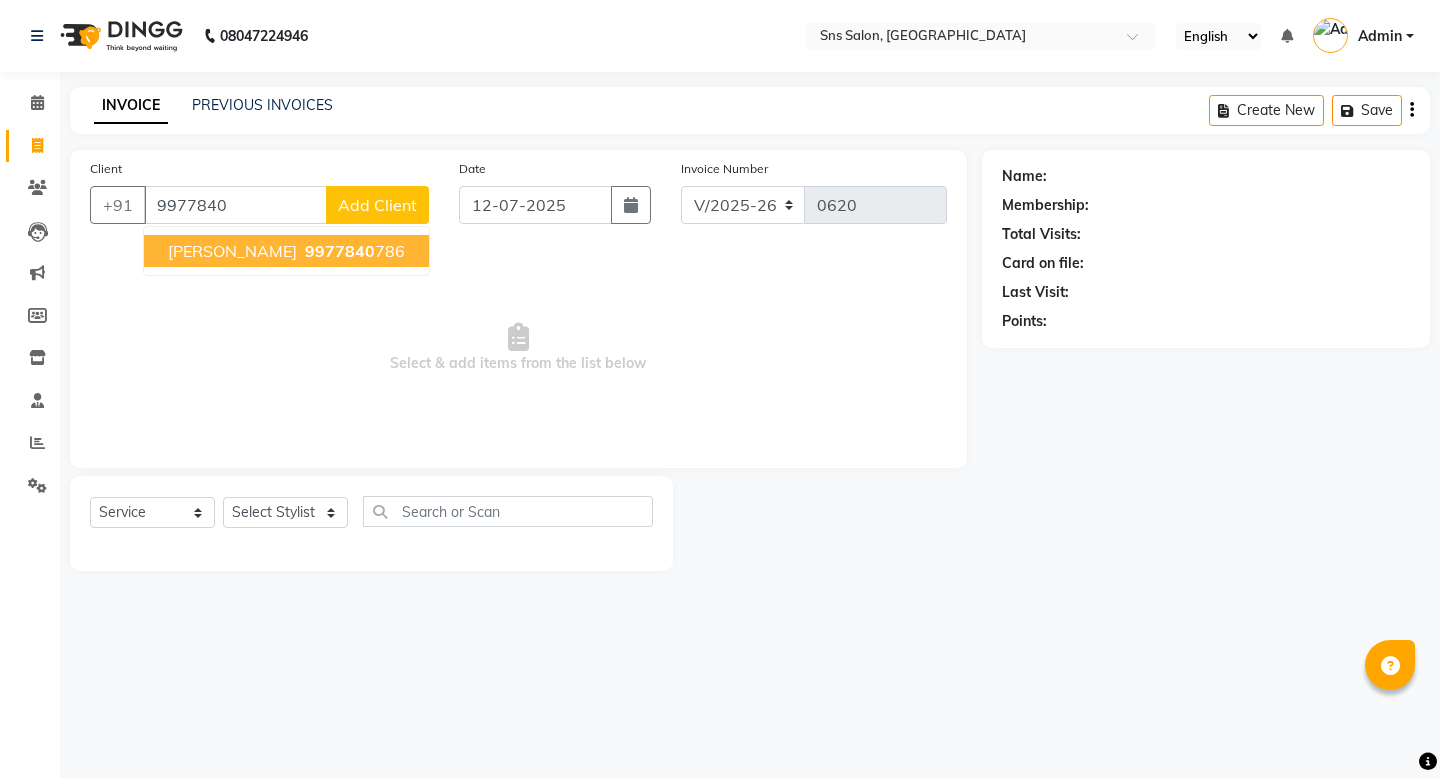click on "9977840 786" at bounding box center (353, 251) 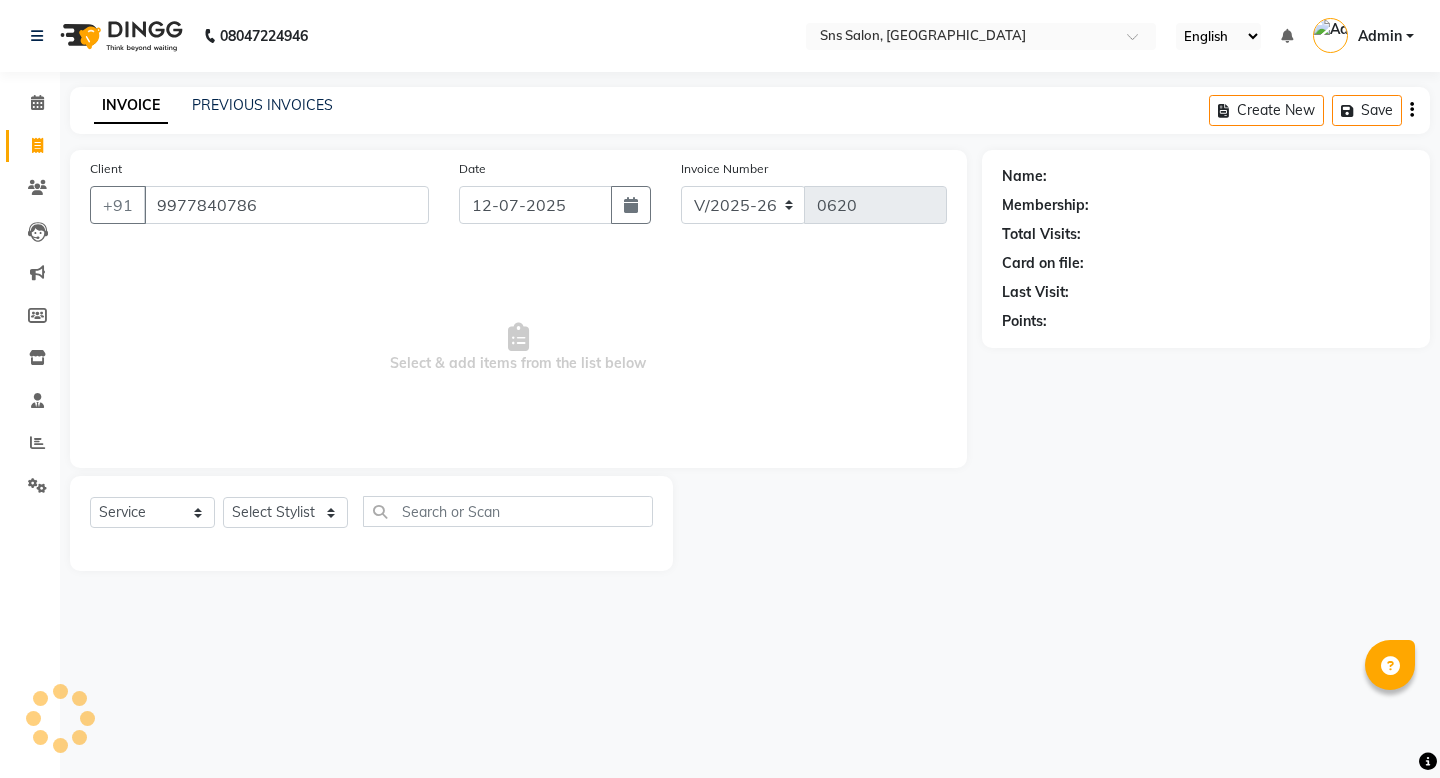 type on "9977840786" 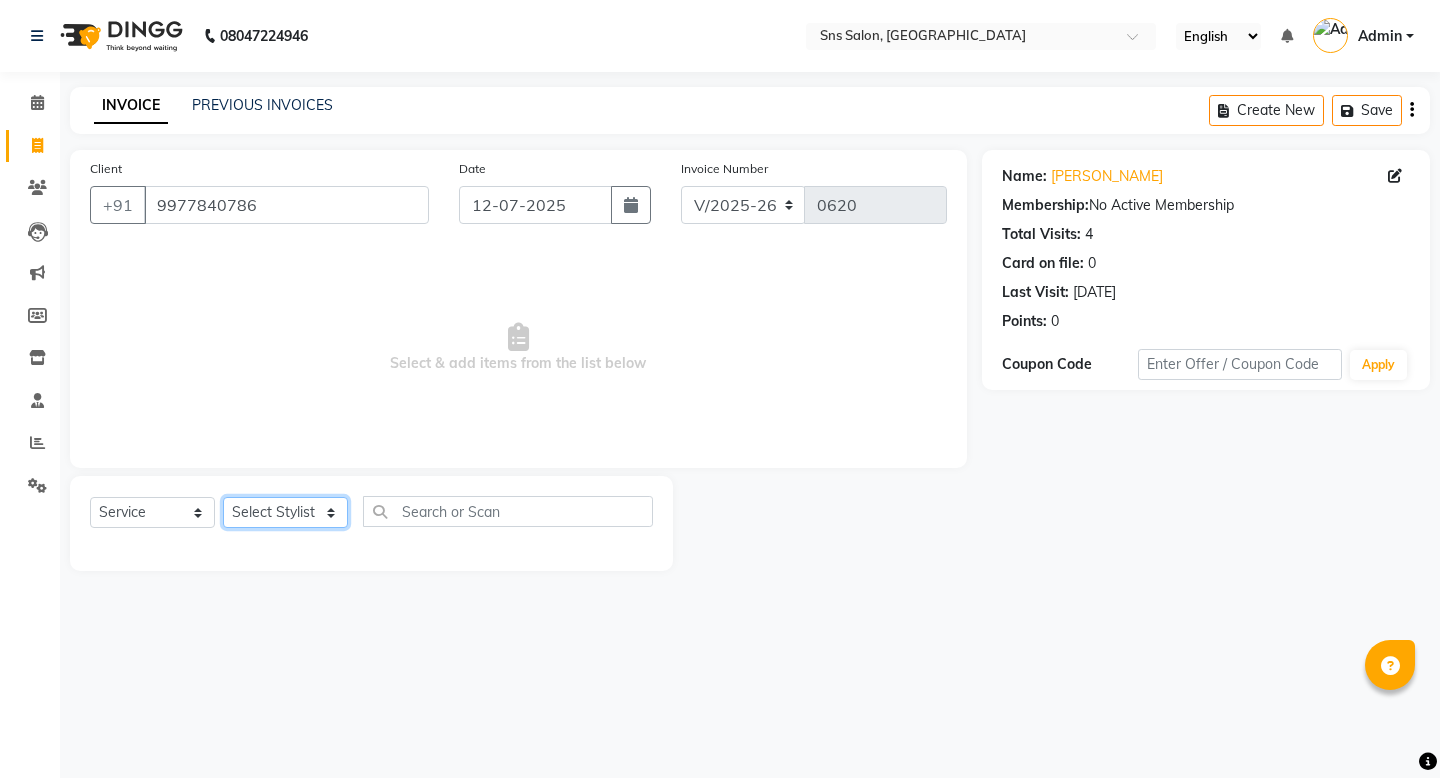 click on "Select Stylist asif [PERSON_NAME]  [PERSON_NAME]  [PERSON_NAME]" 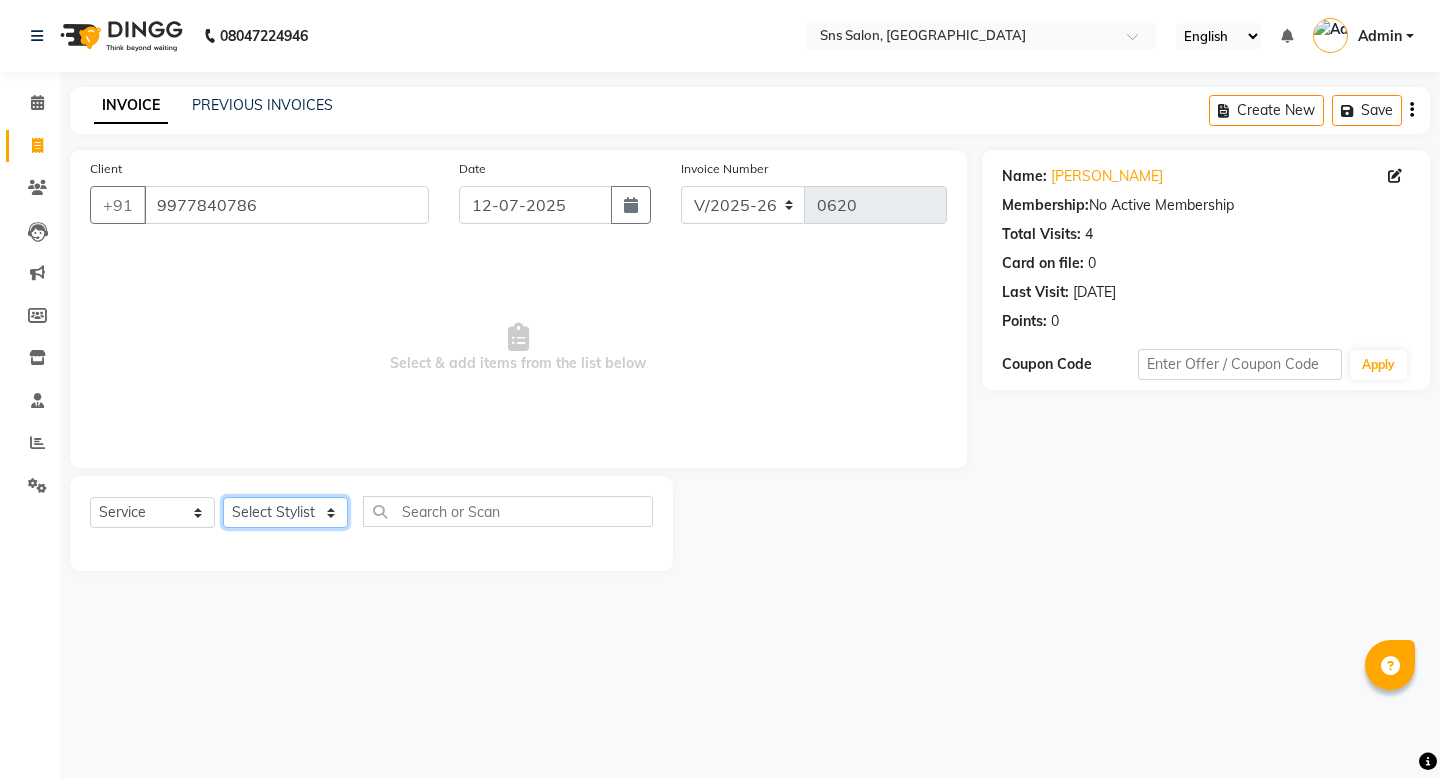 select on "38599" 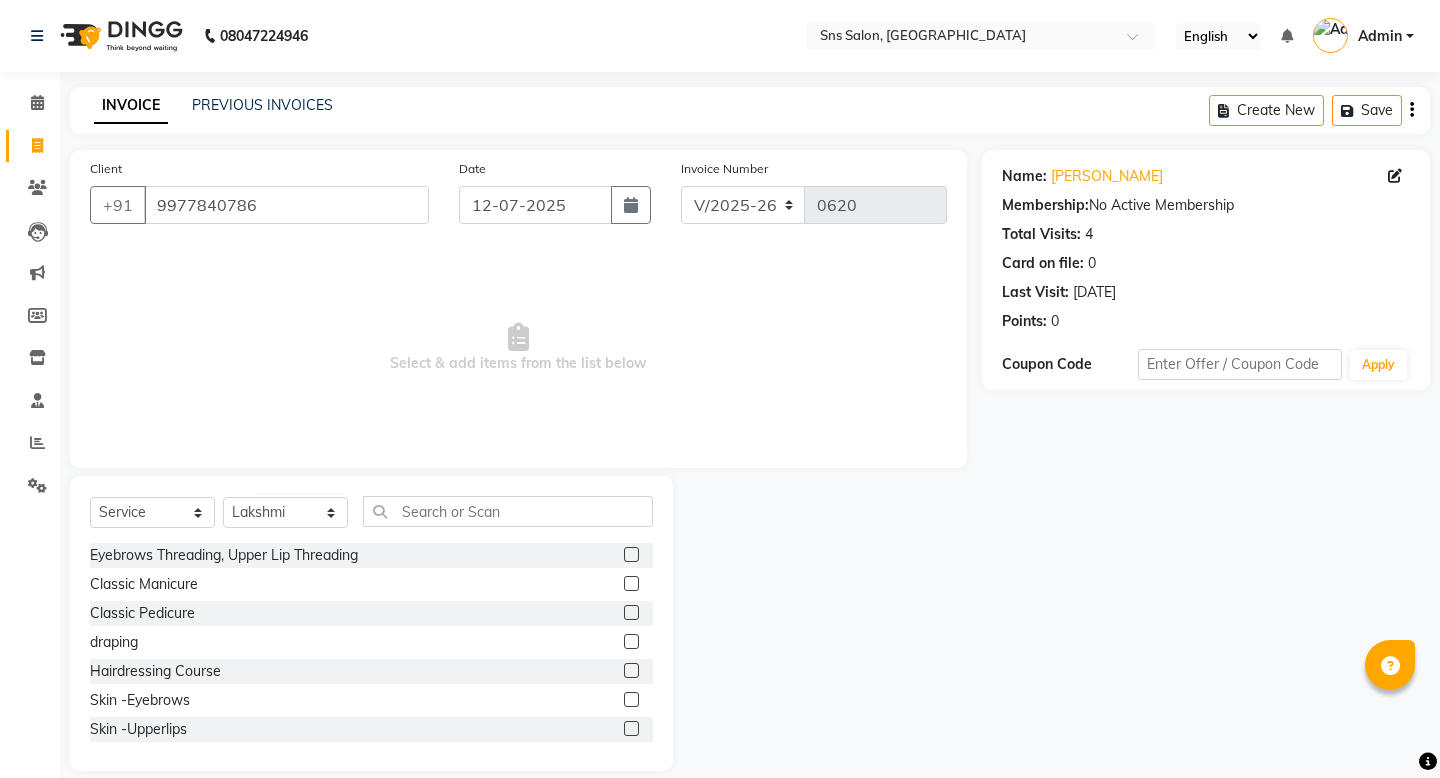 click 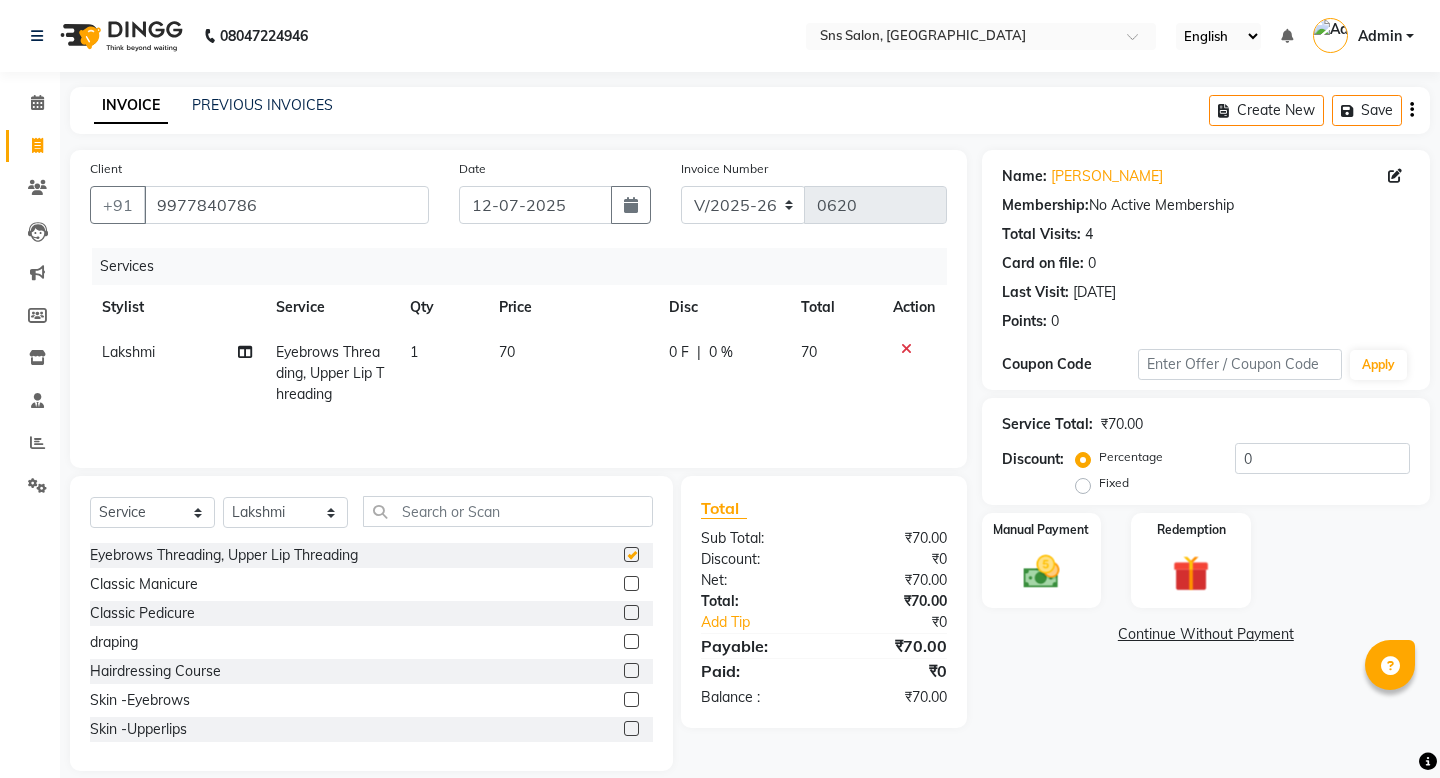 checkbox on "false" 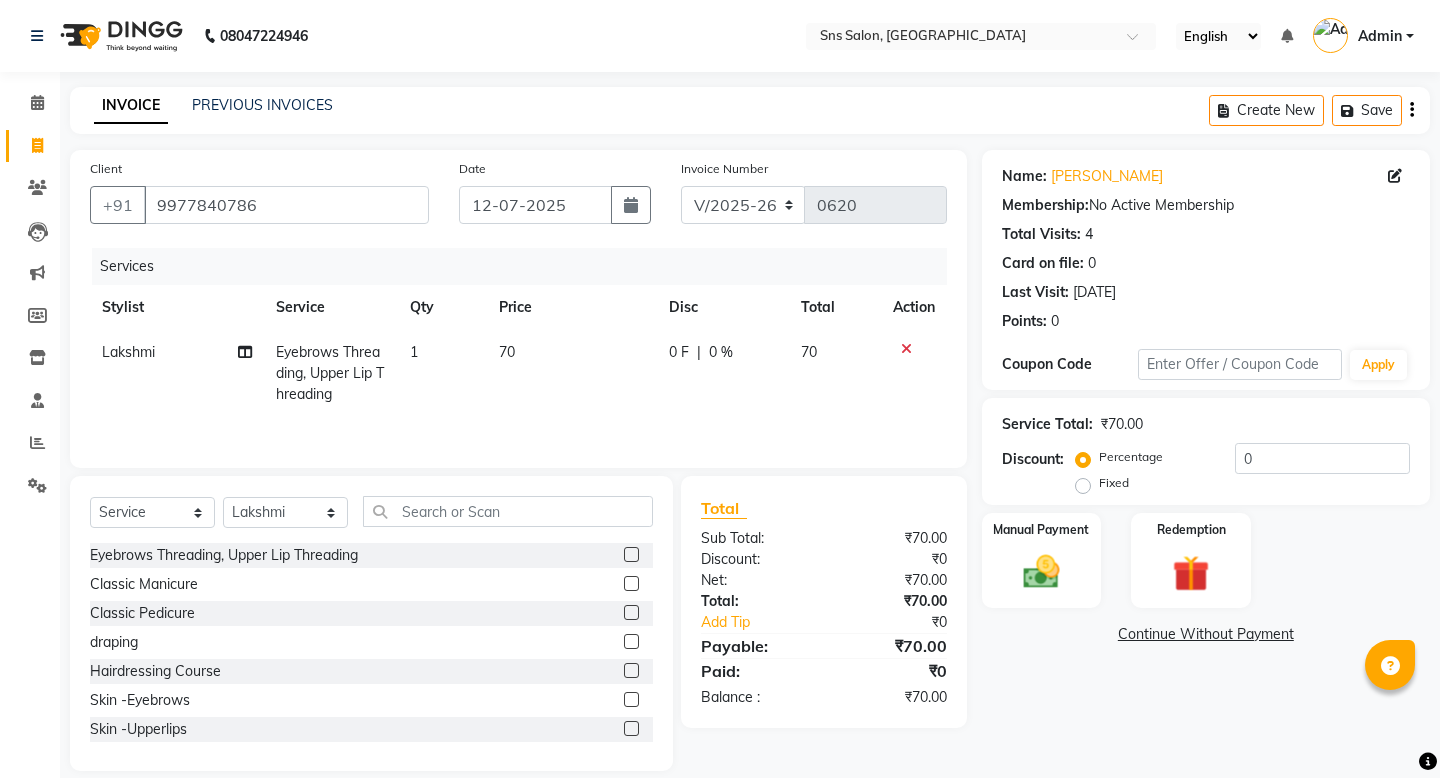 click on "70" 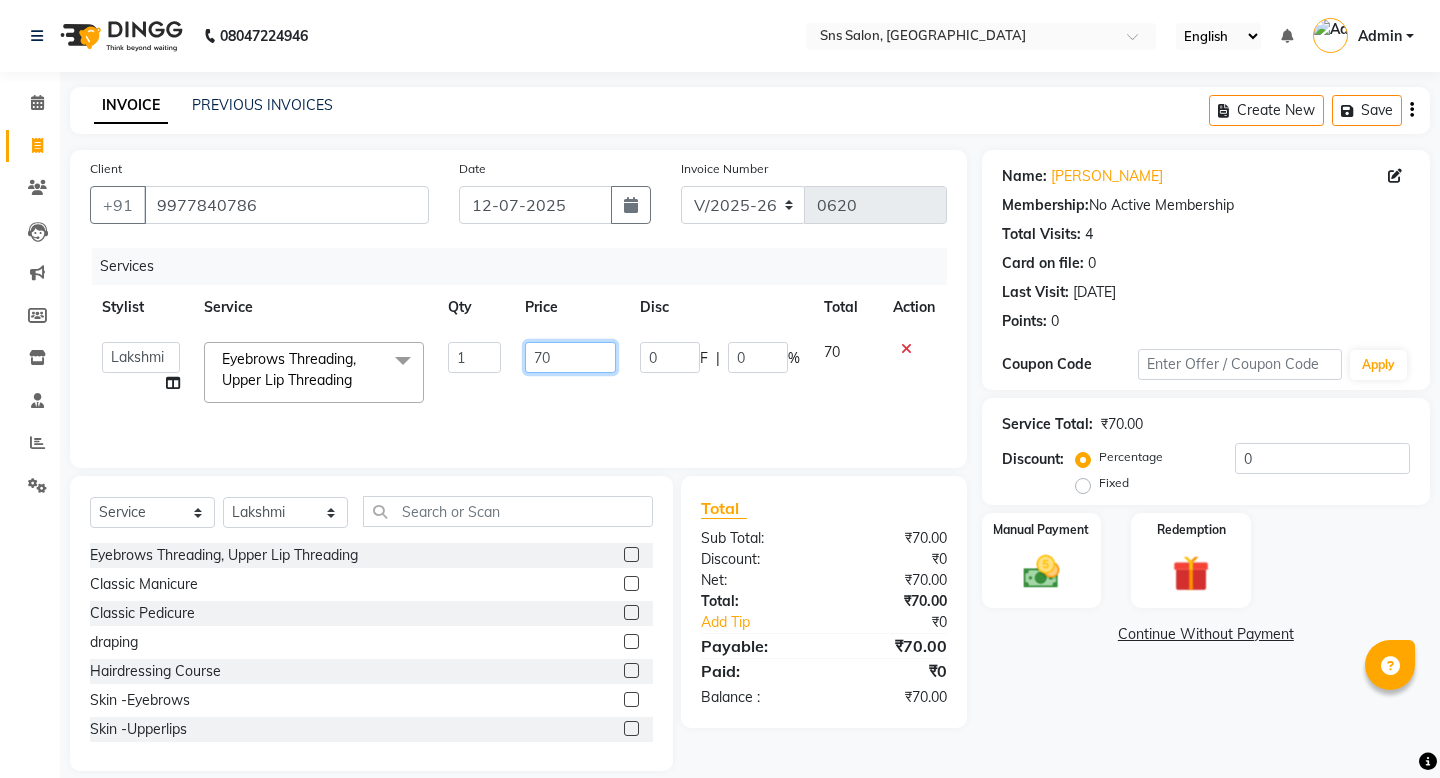 click on "70" 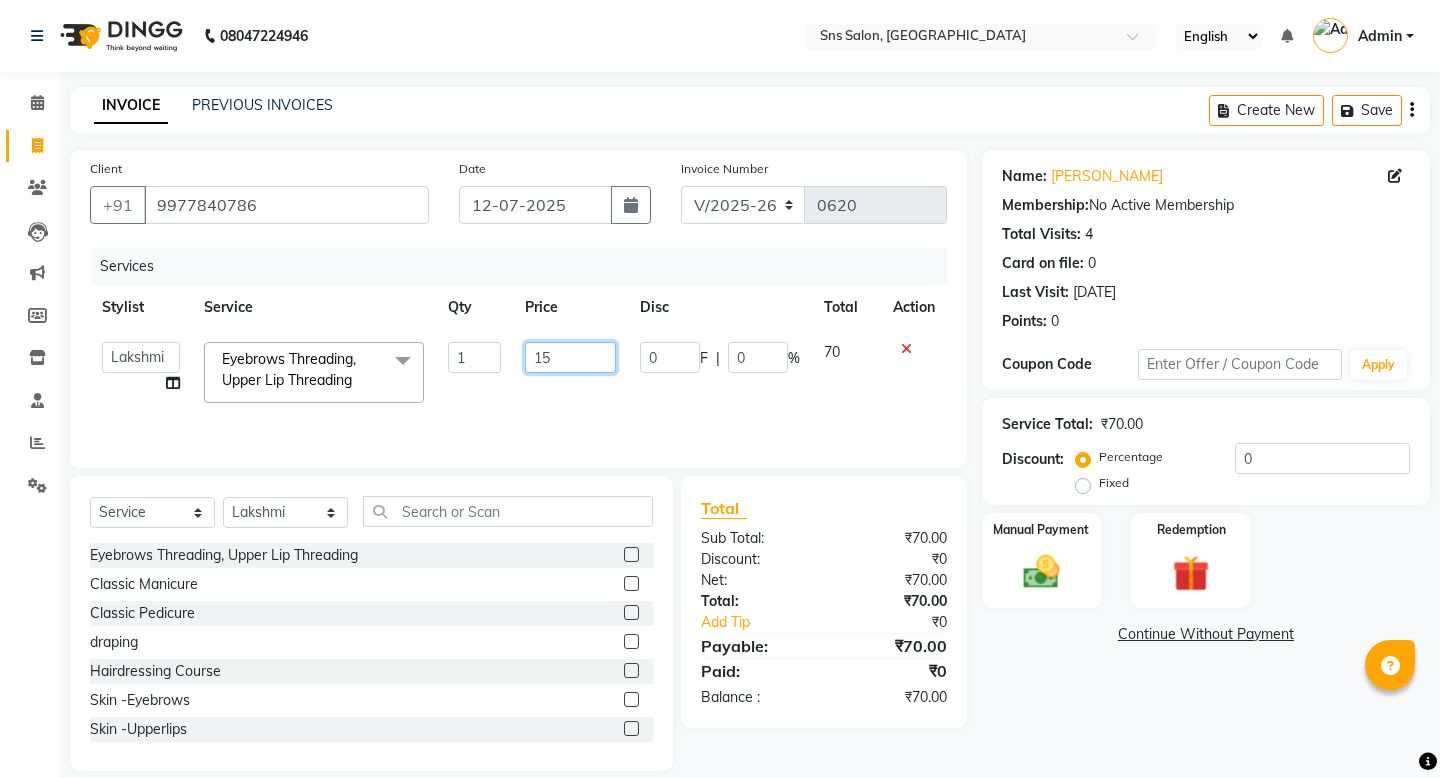 type on "150" 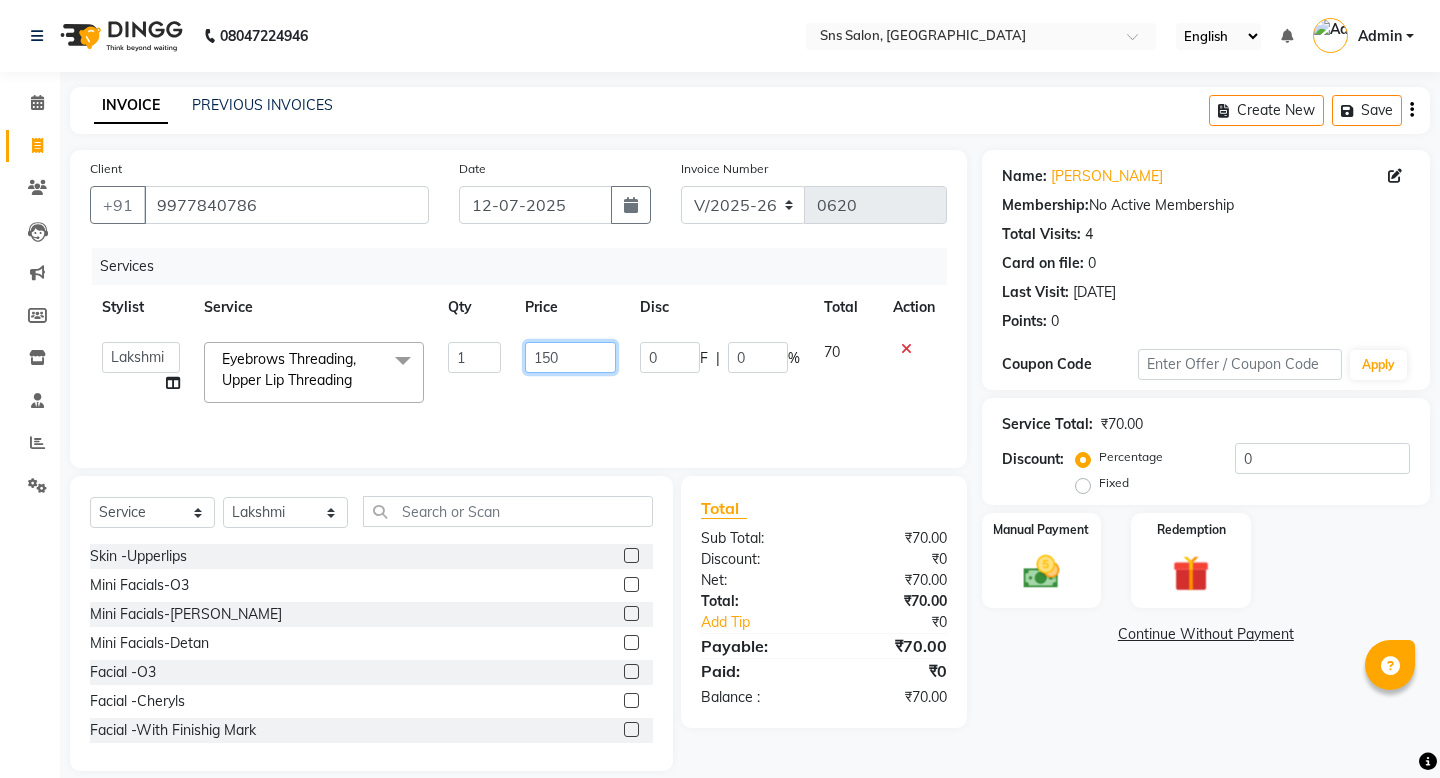 scroll, scrollTop: 155, scrollLeft: 0, axis: vertical 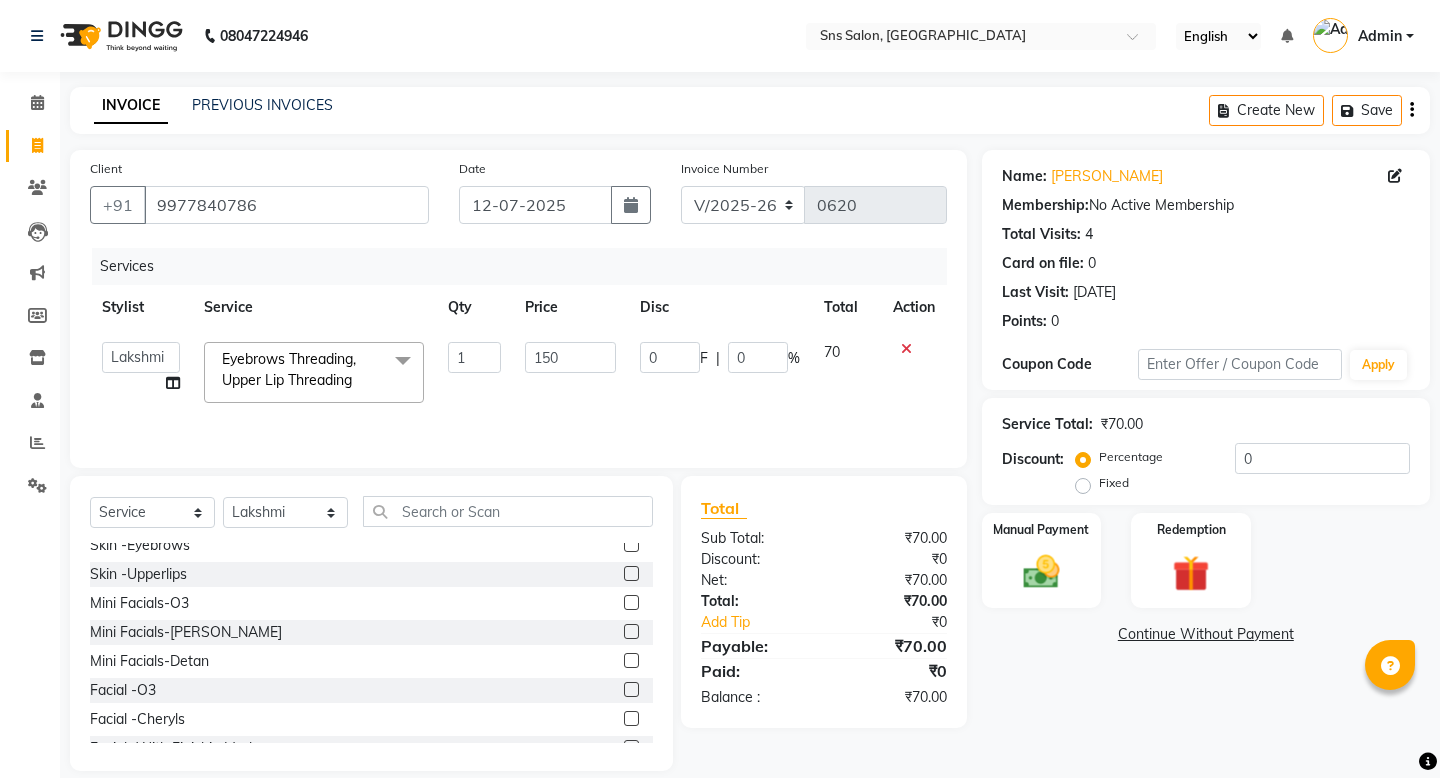 click 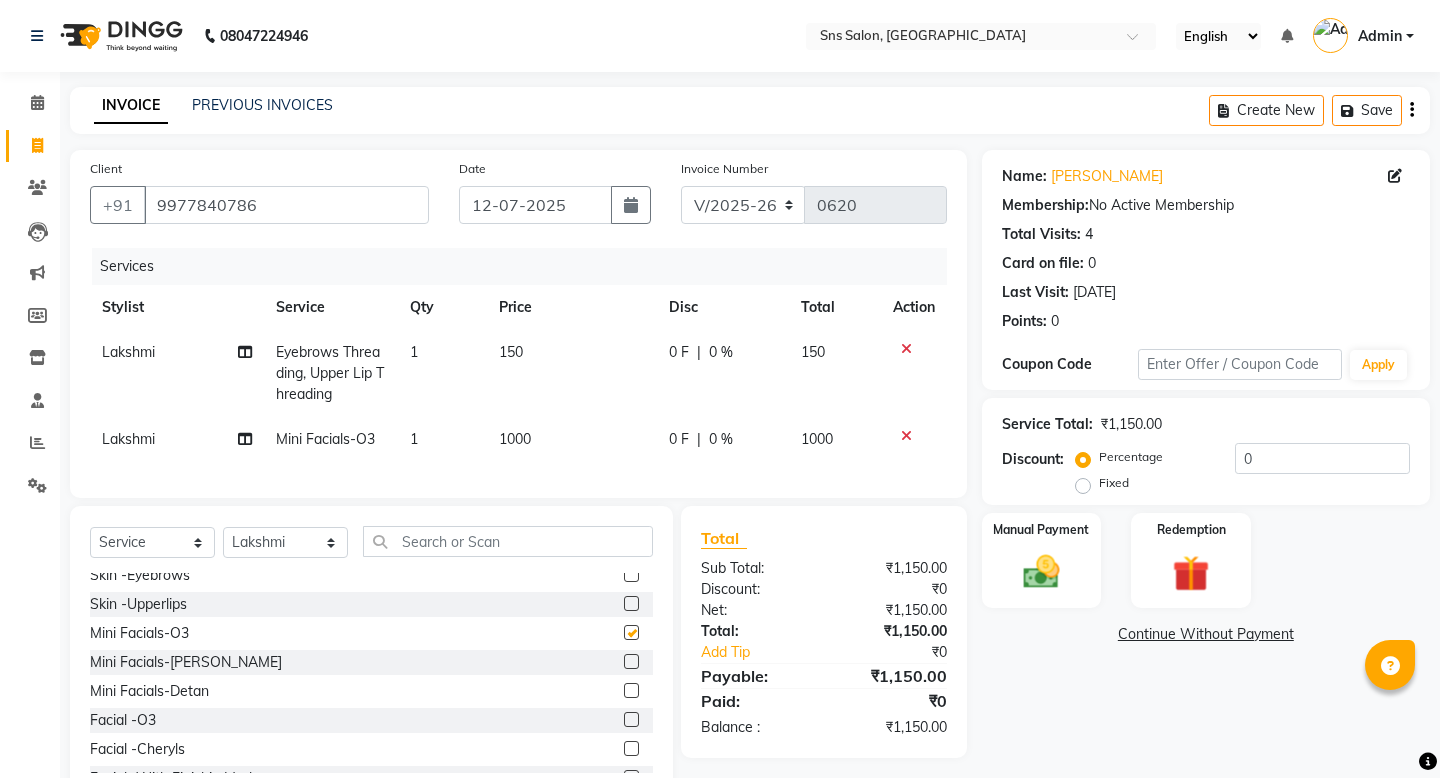 checkbox on "false" 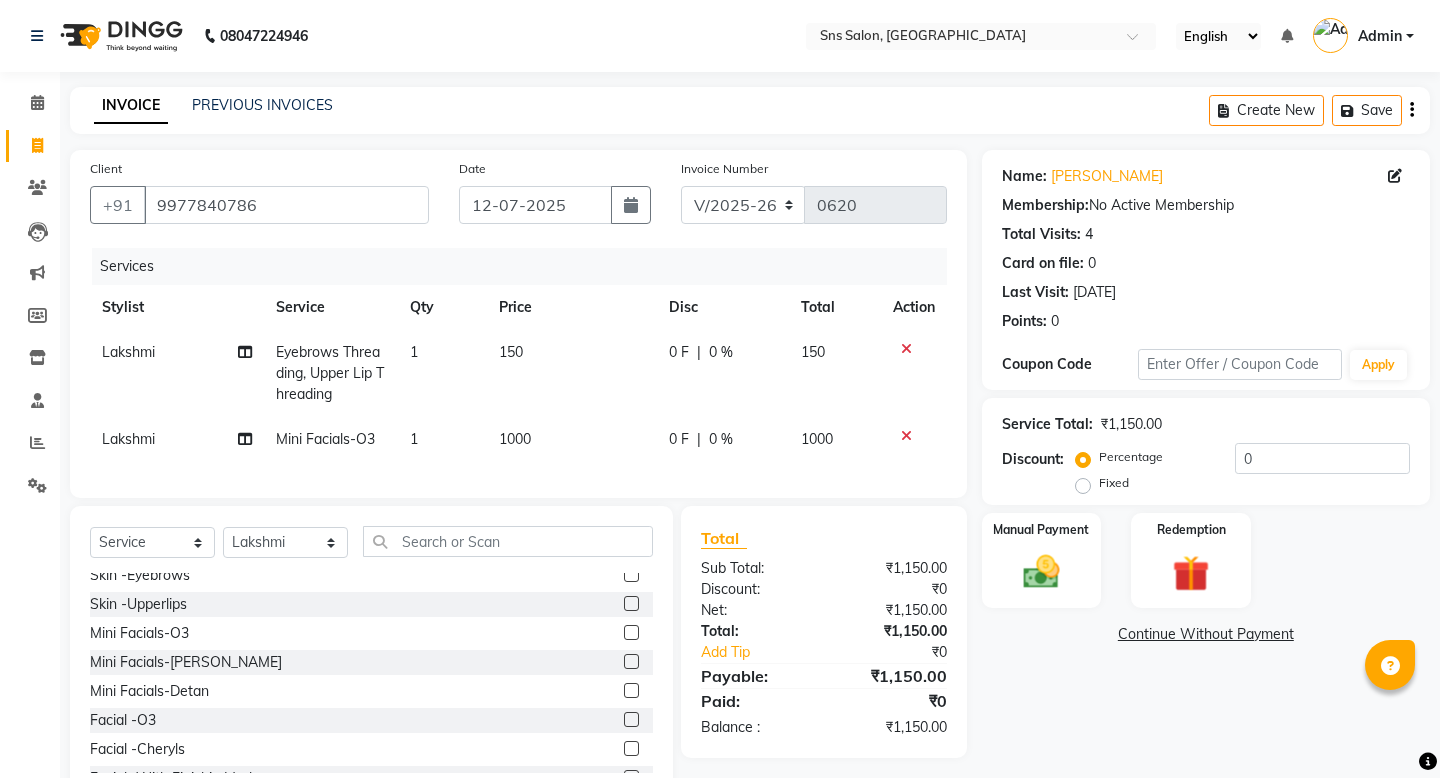 click on "1000" 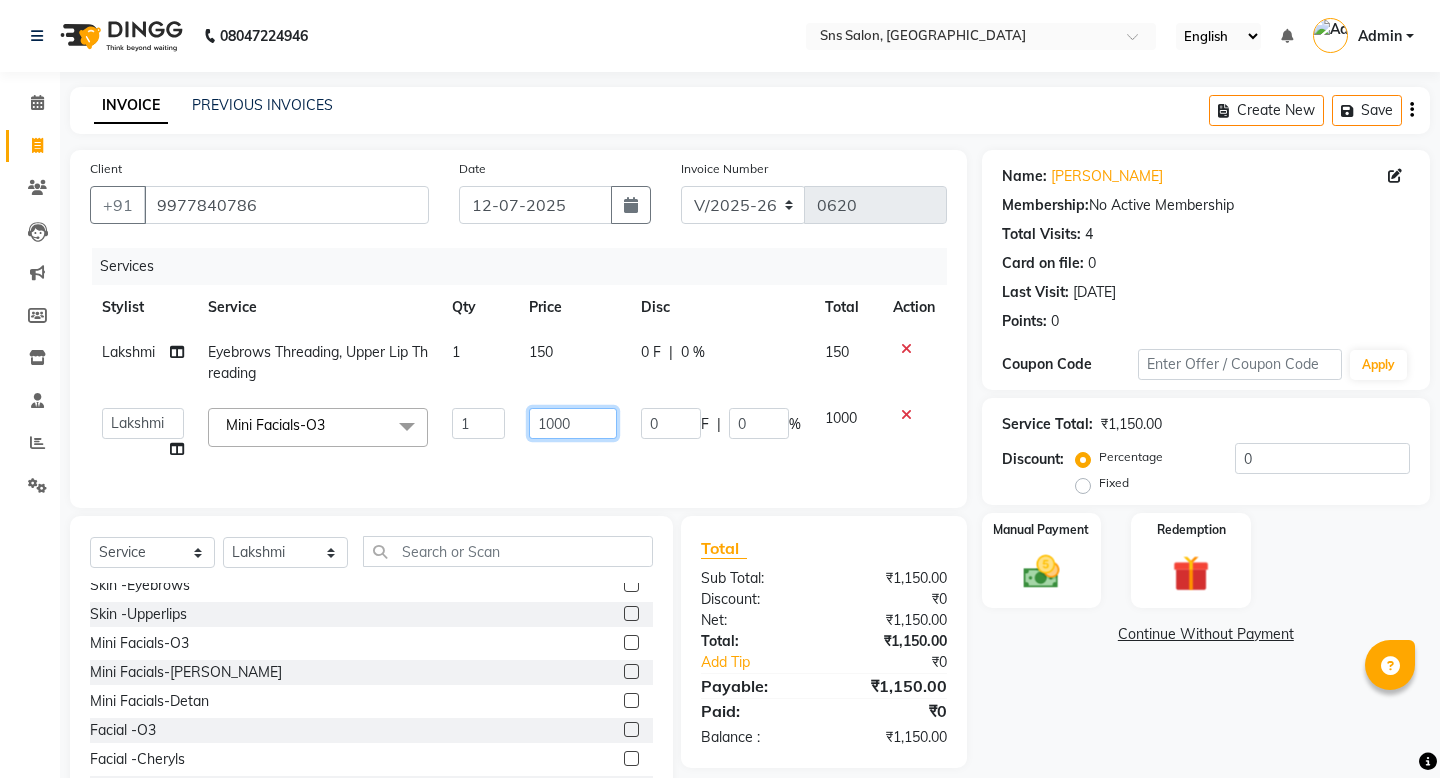 click on "1000" 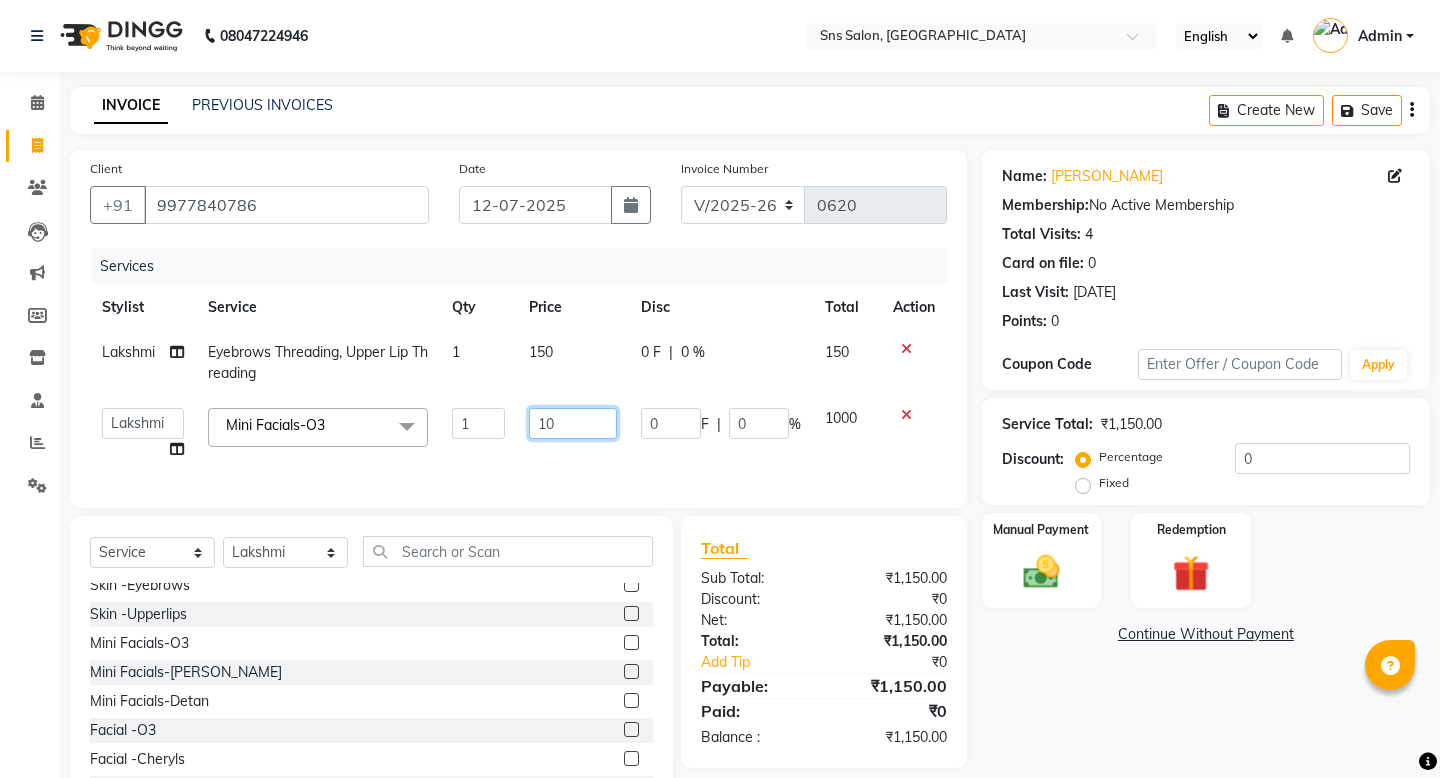 type on "1" 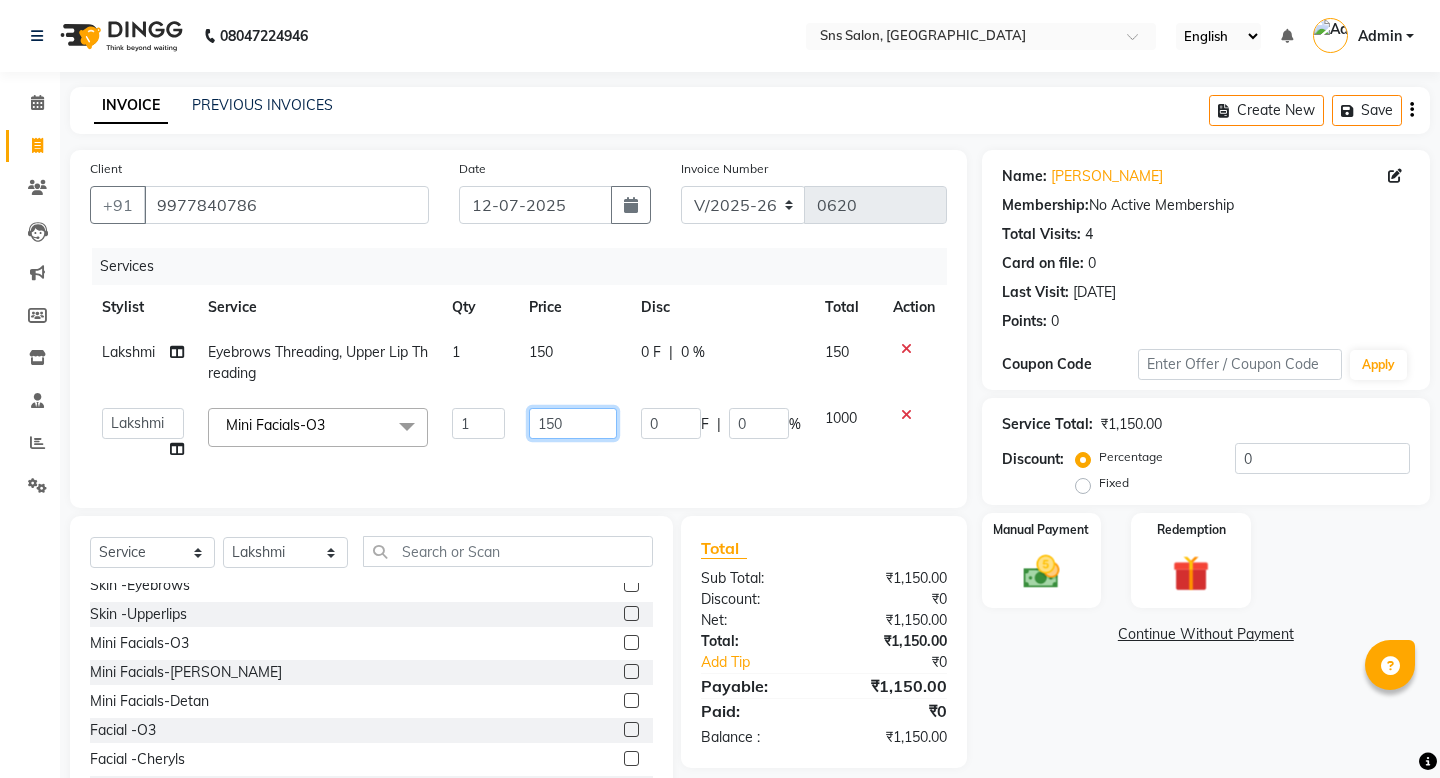 type on "1500" 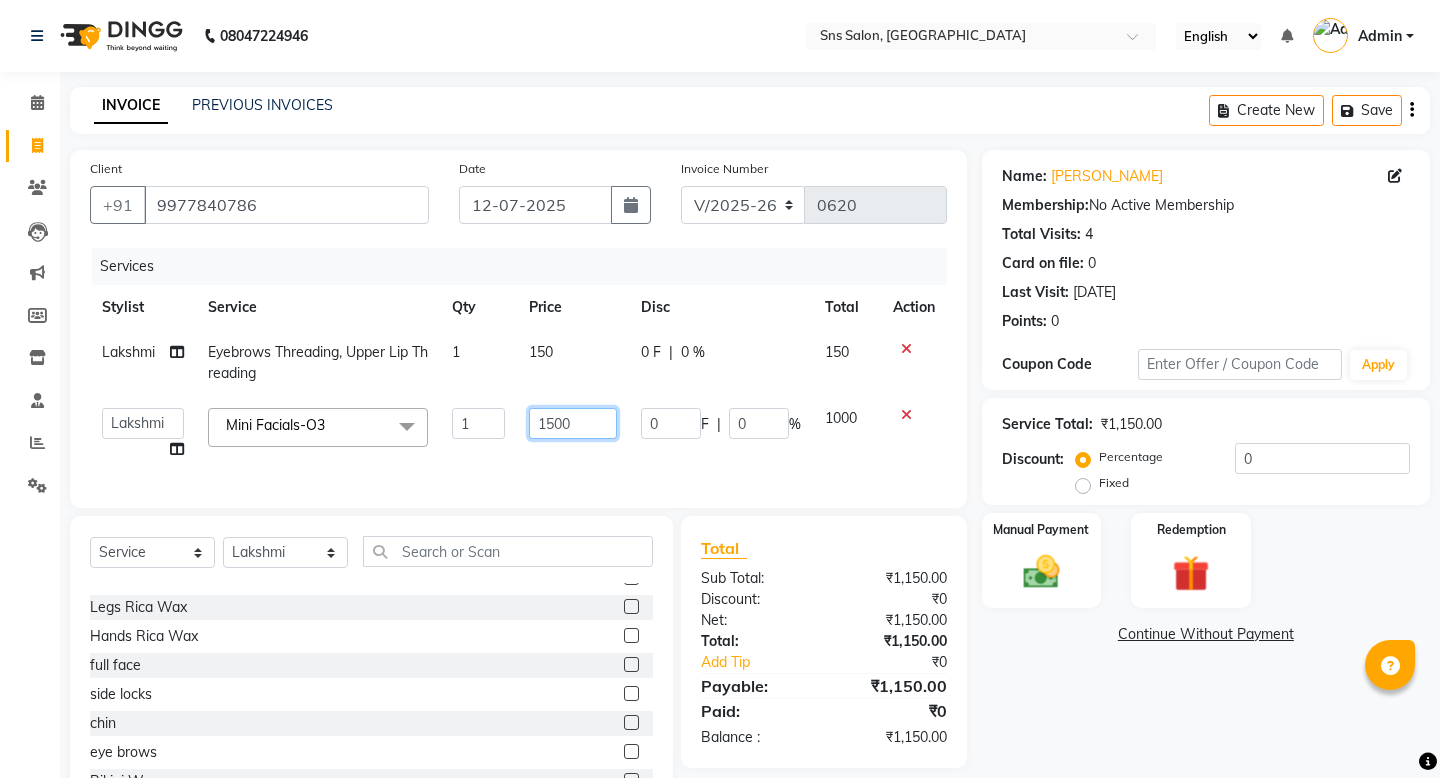 scroll, scrollTop: 2248, scrollLeft: 0, axis: vertical 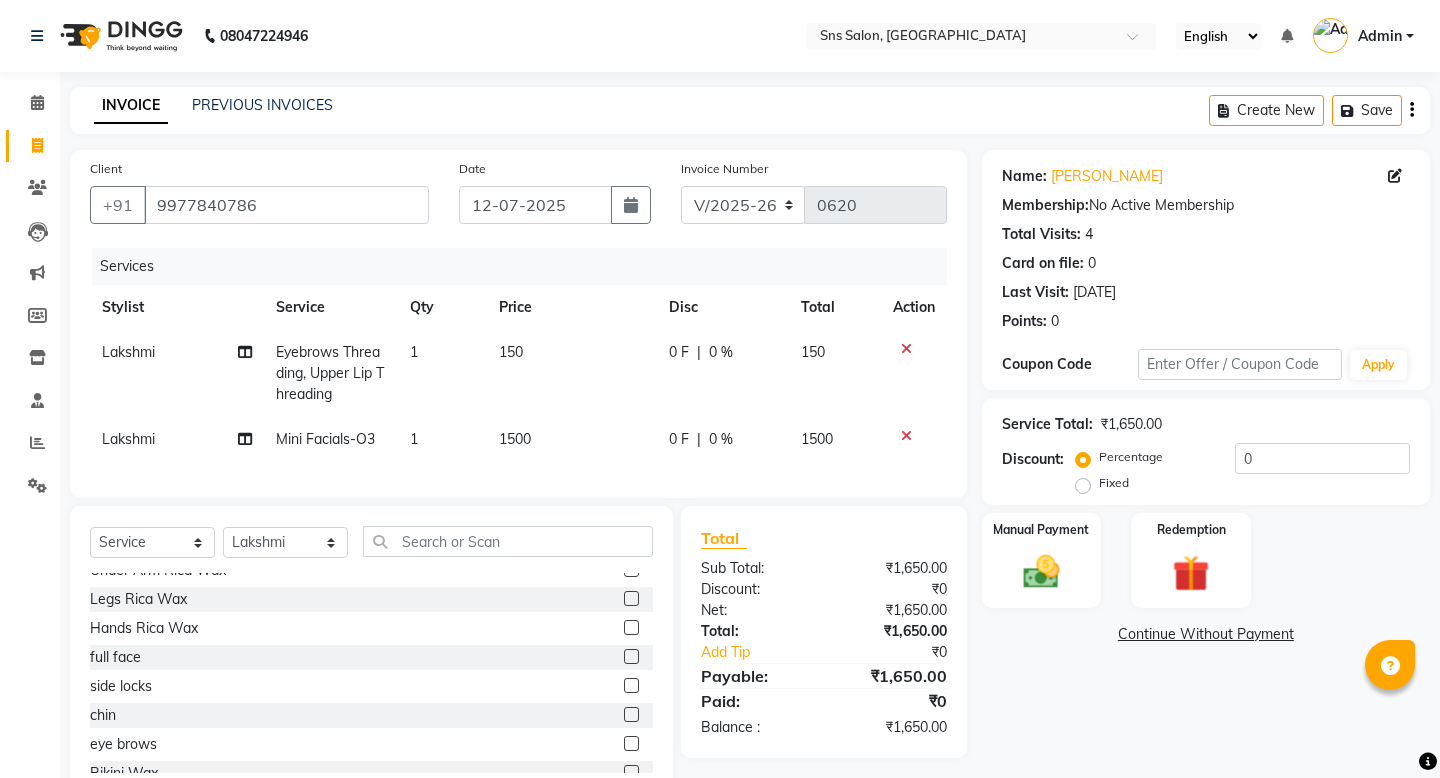 click 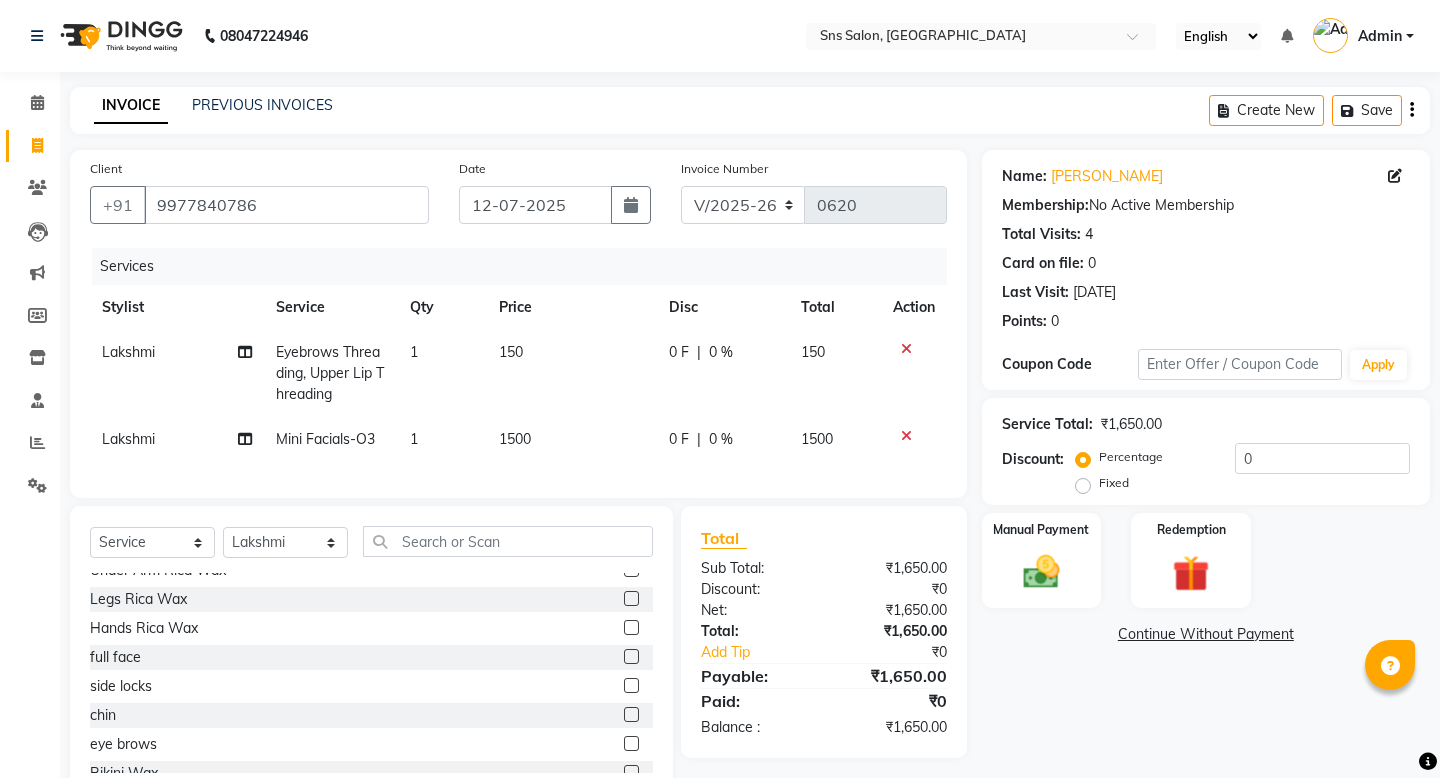 click 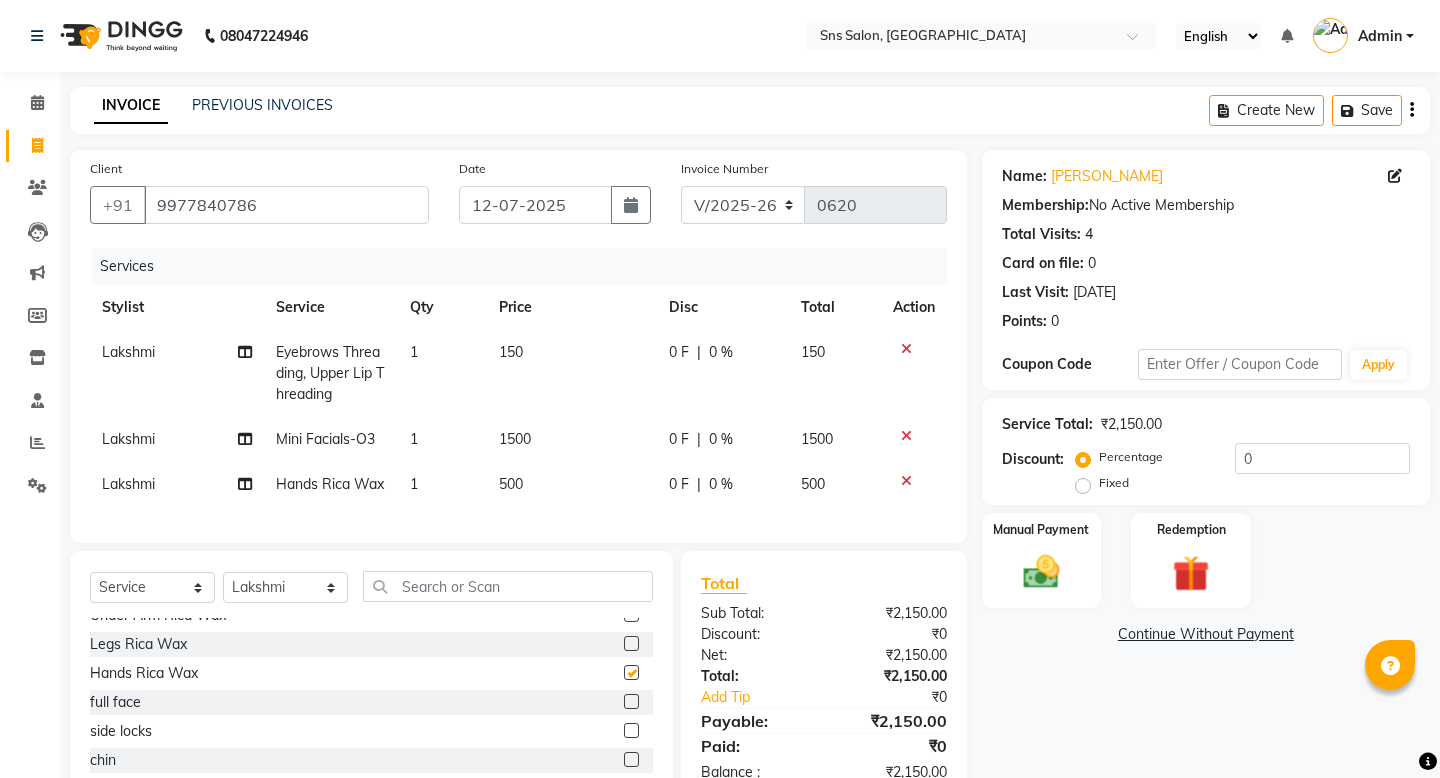 checkbox on "false" 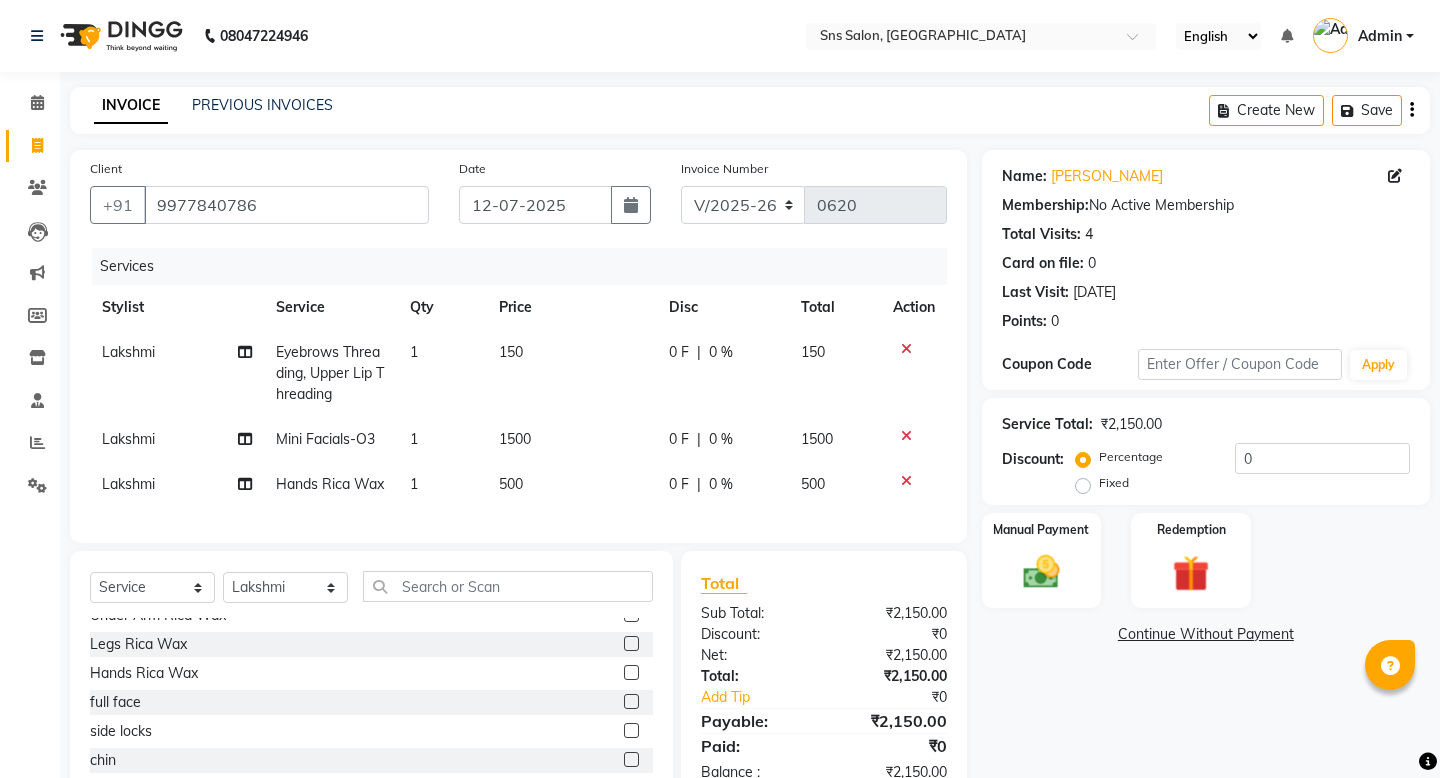 click on "500" 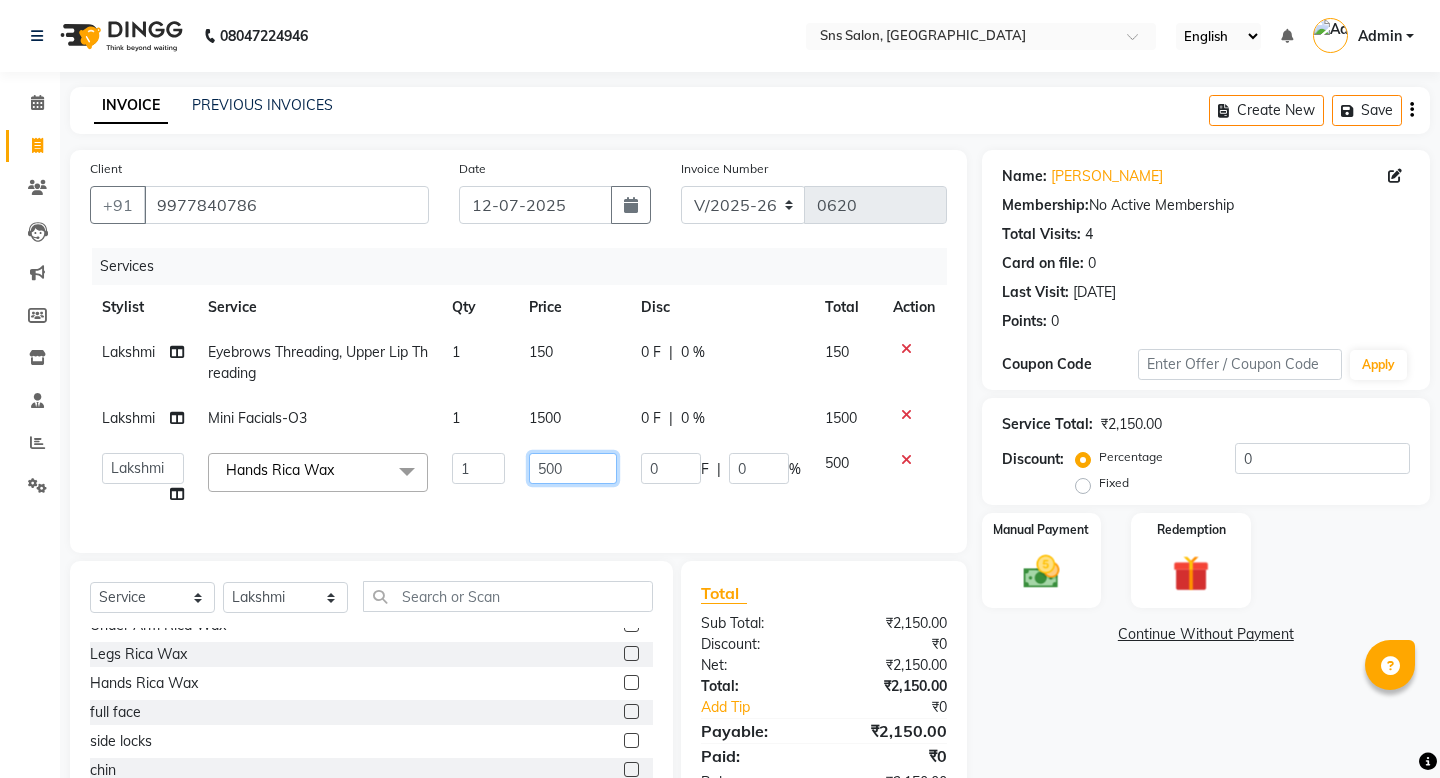 click on "500" 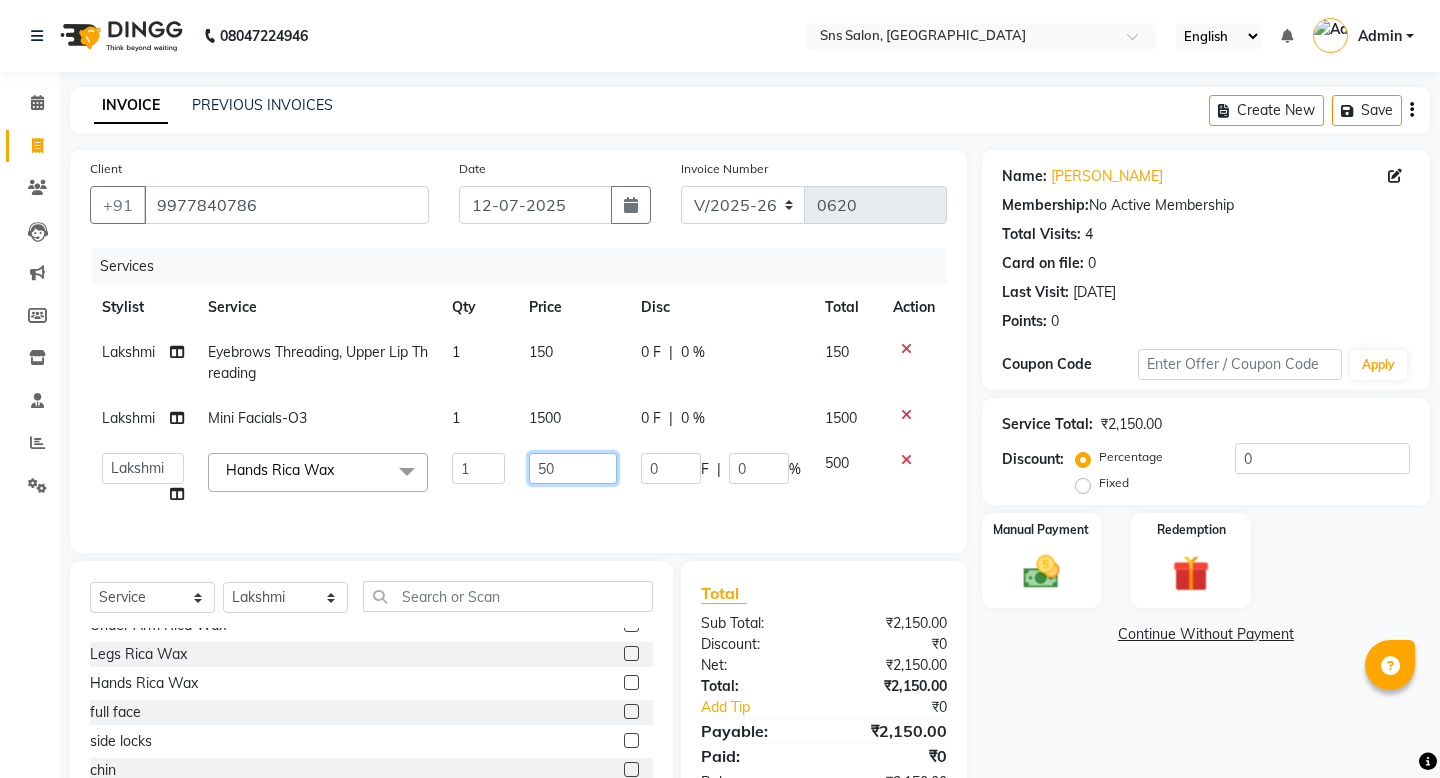 type on "5" 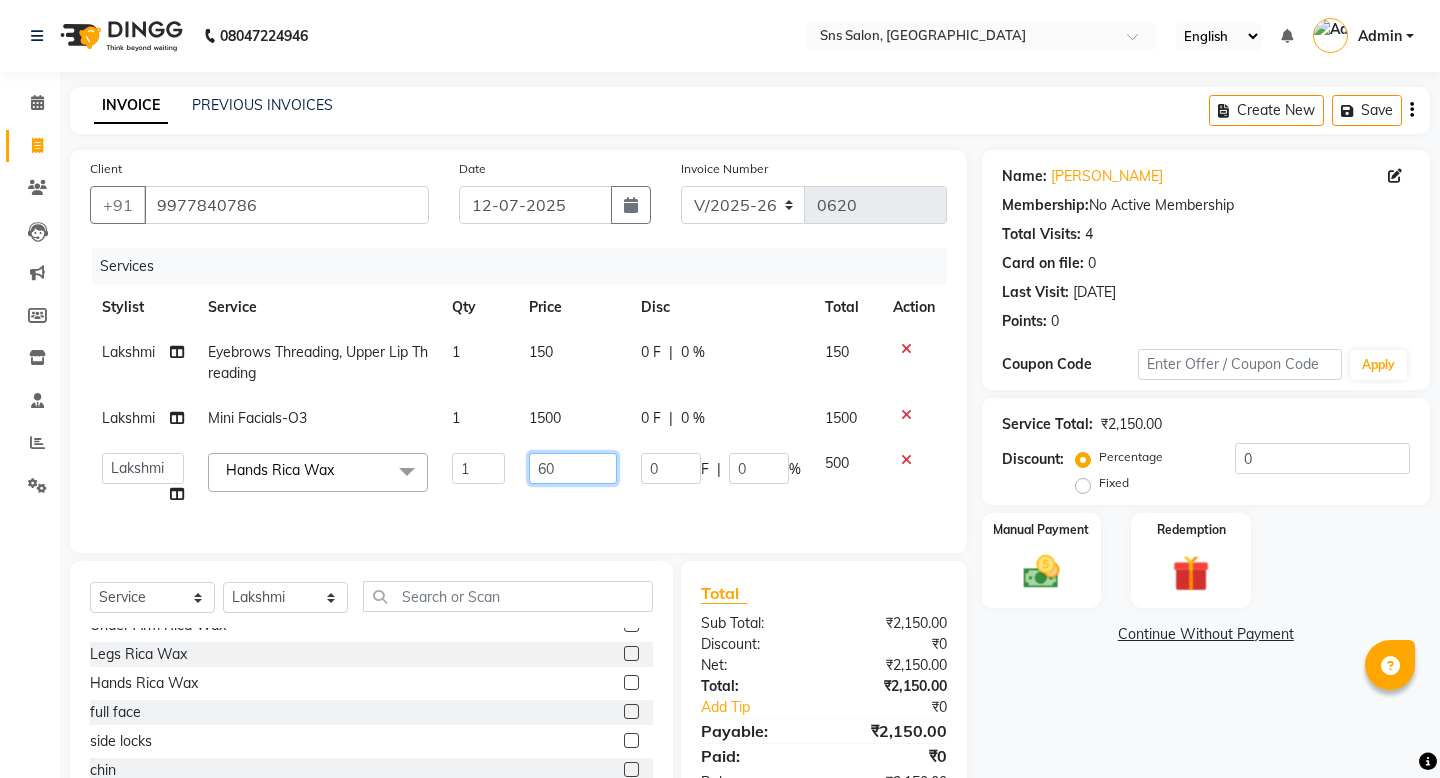 type on "600" 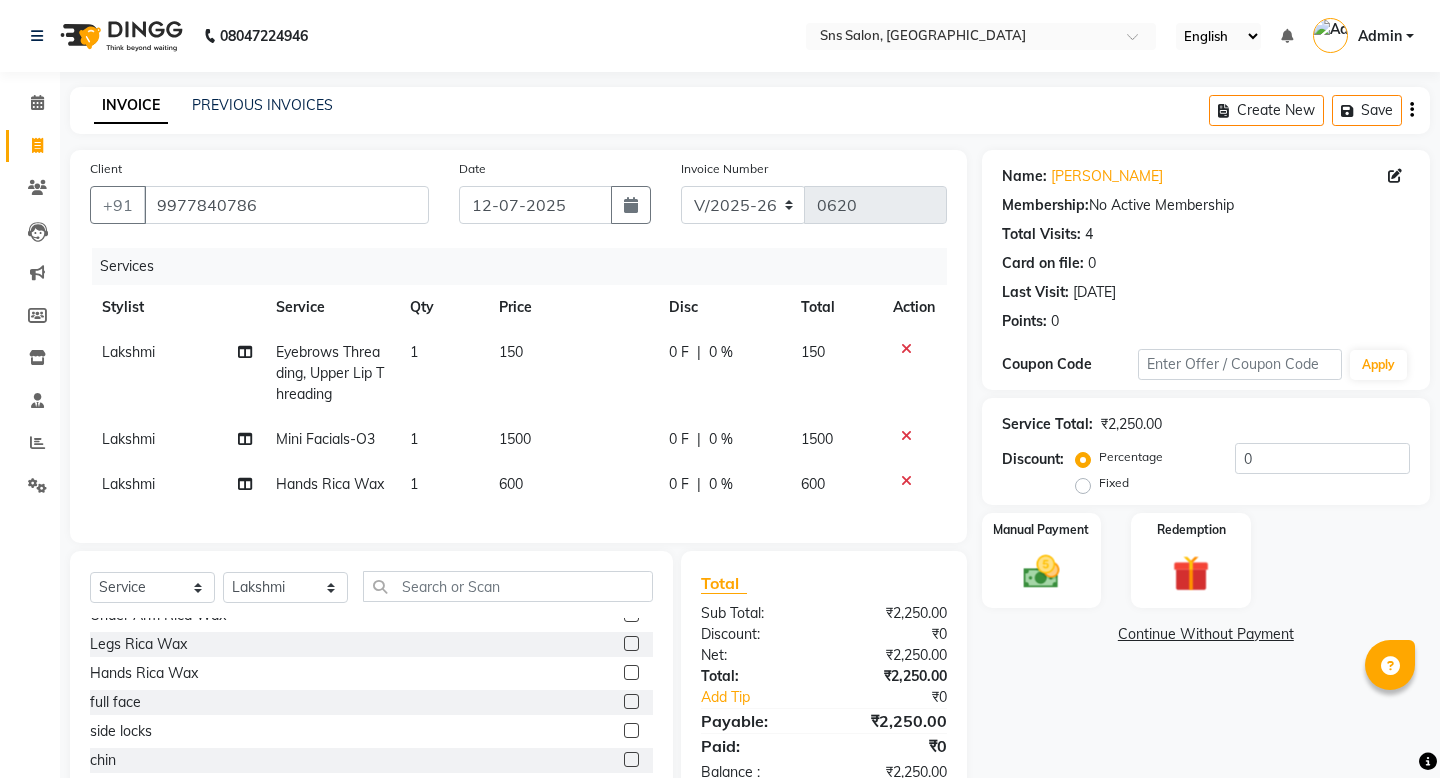 click on "Services Stylist Service Qty Price Disc Total Action Lakshmi Eyebrows Threading, Upper Lip Threading 1 150 0 F | 0 % 150 Lakshmi Mini Facials-O3 1 1500 0 F | 0 % 1500 Lakshmi Hands Rica Wax 1 600 0 F | 0 % 600" 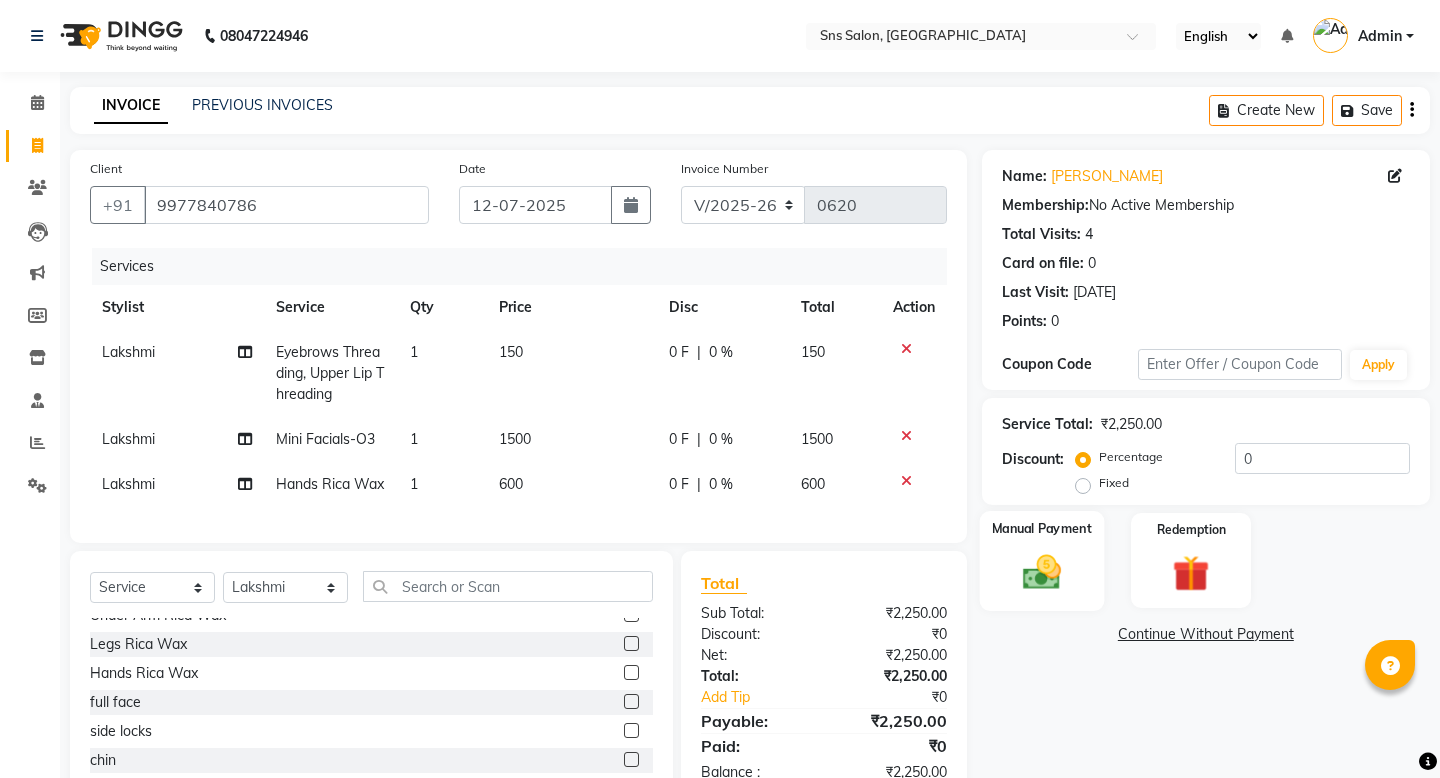 click 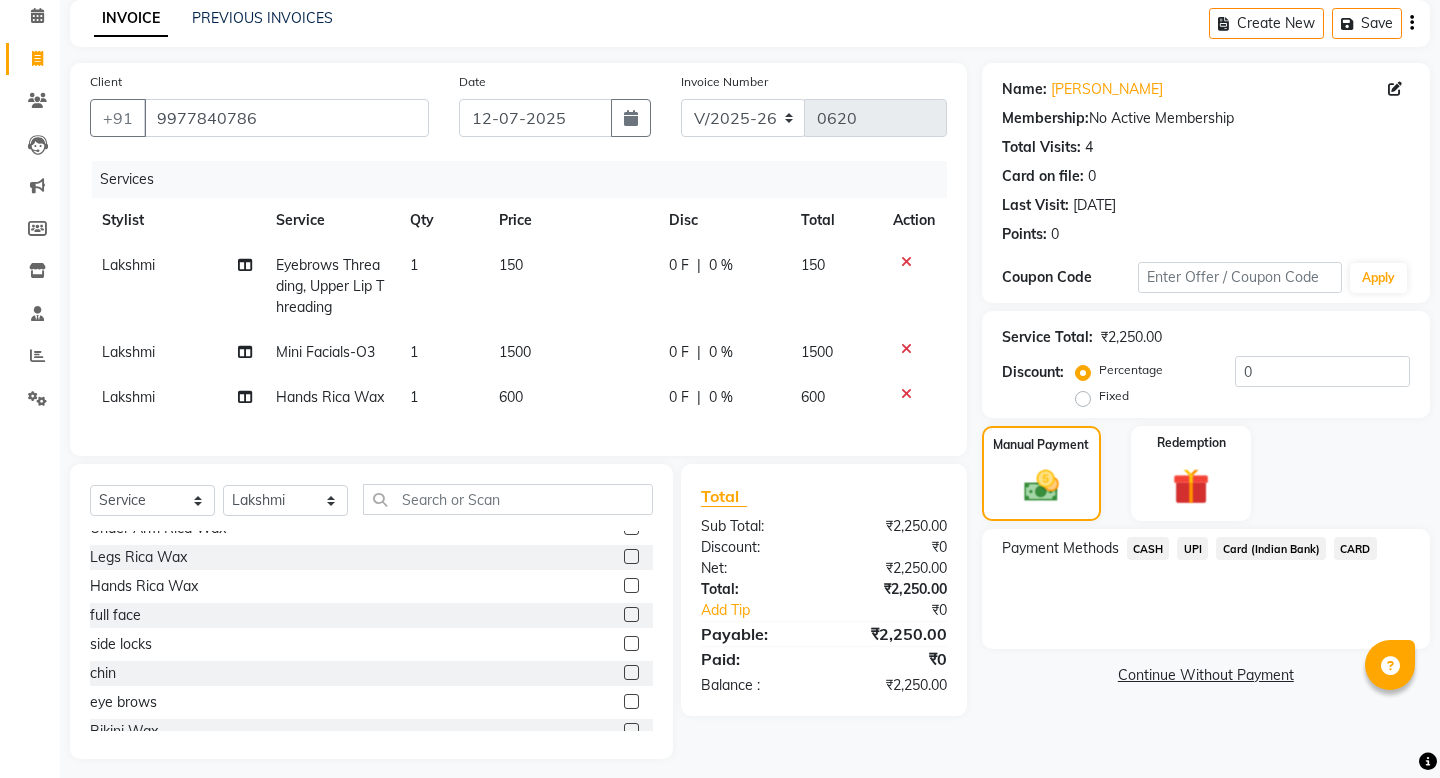 scroll, scrollTop: 98, scrollLeft: 0, axis: vertical 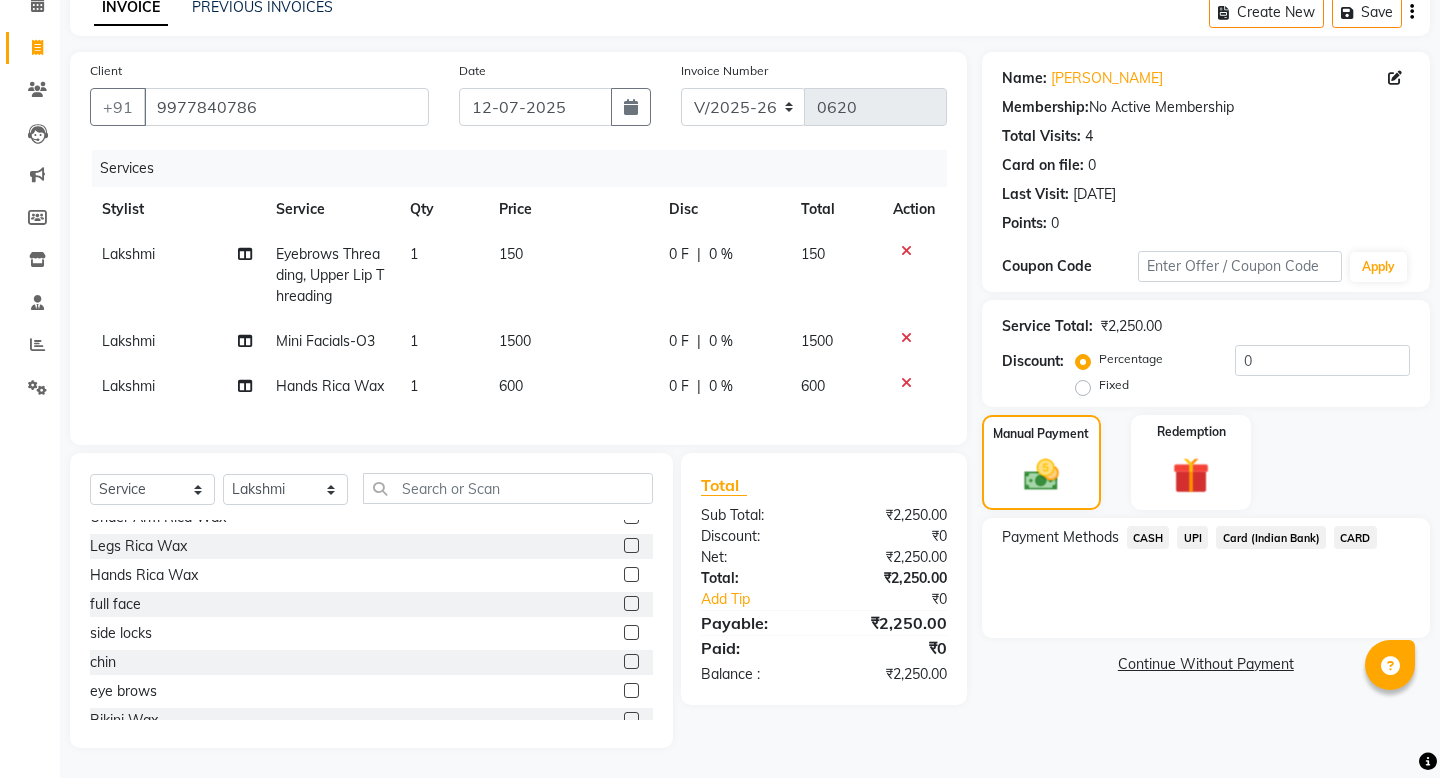 click on "UPI" 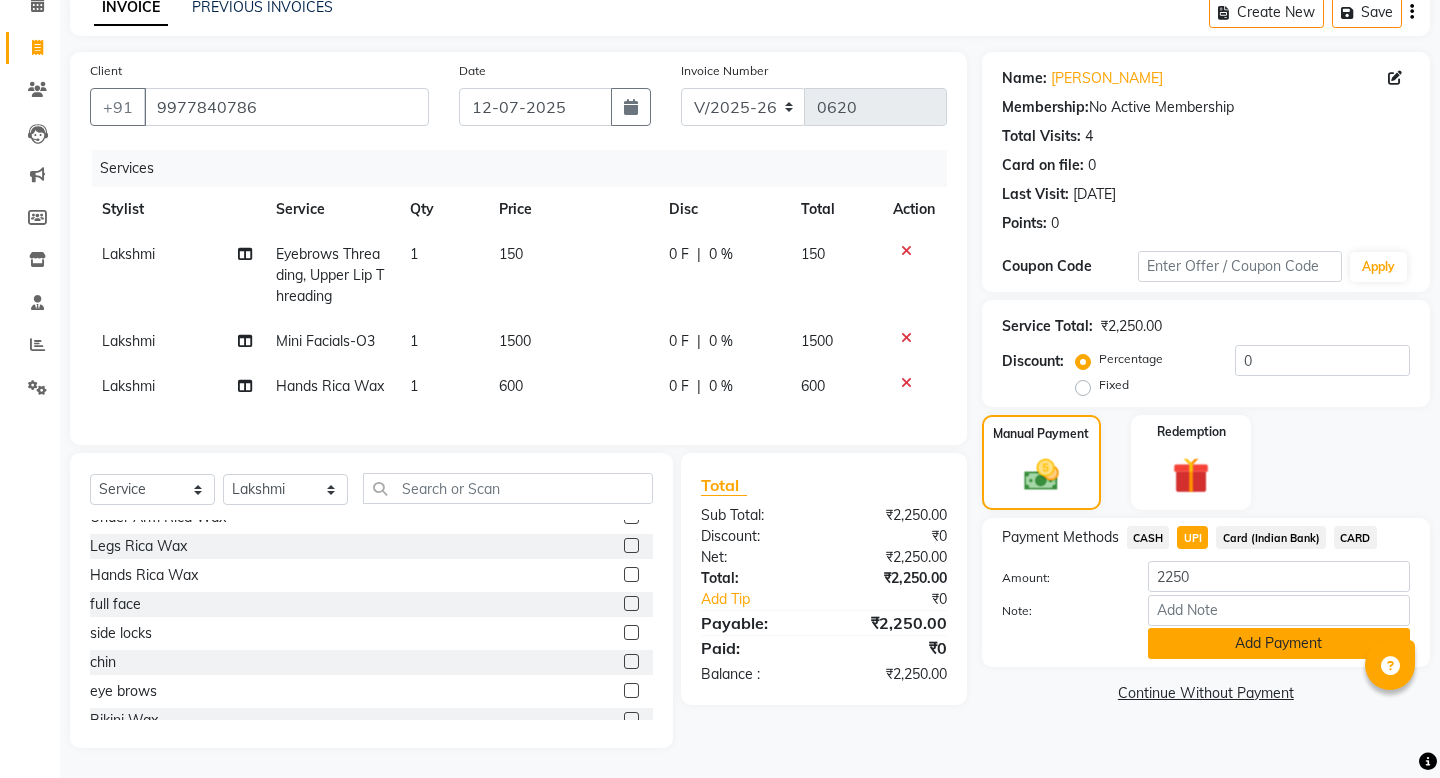 click on "Add Payment" 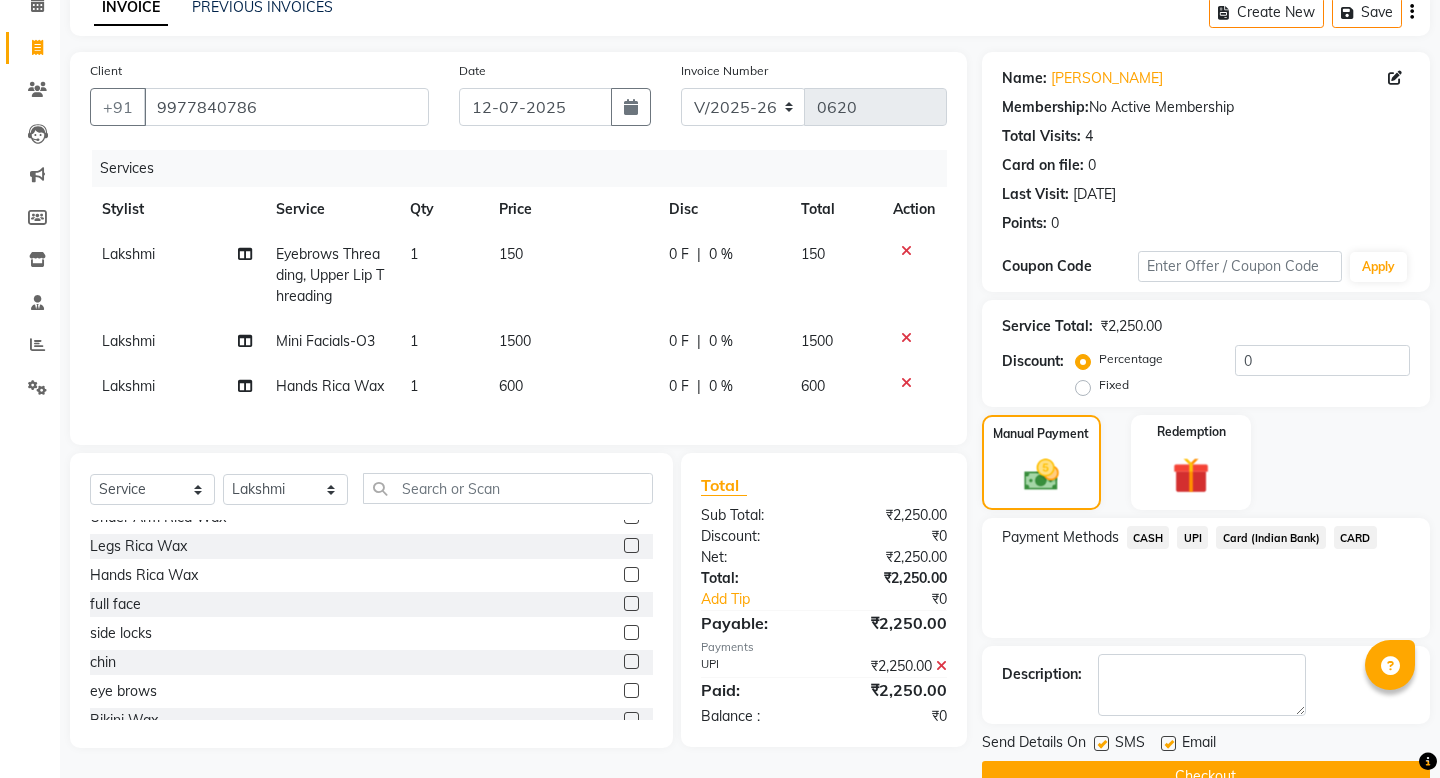 click on "Checkout" 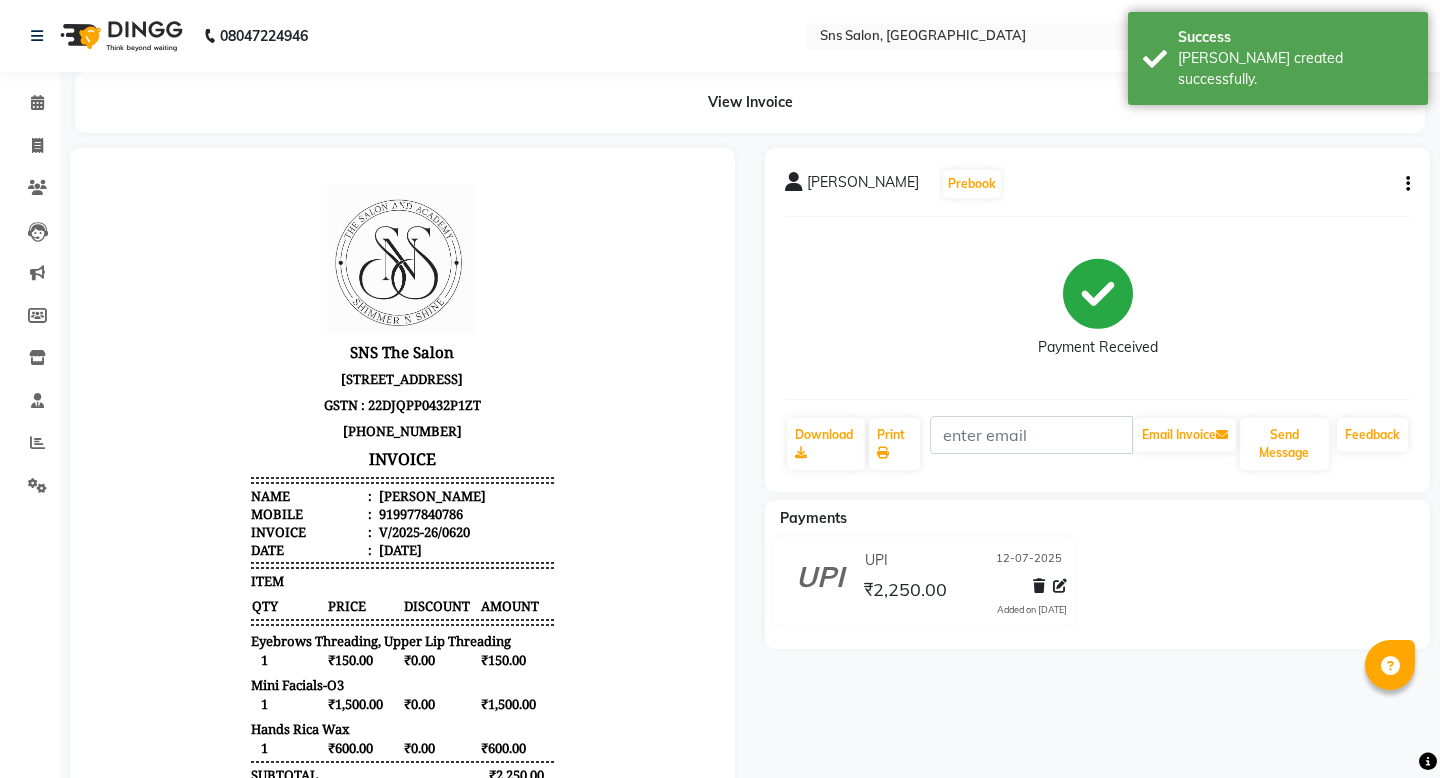 scroll, scrollTop: 0, scrollLeft: 0, axis: both 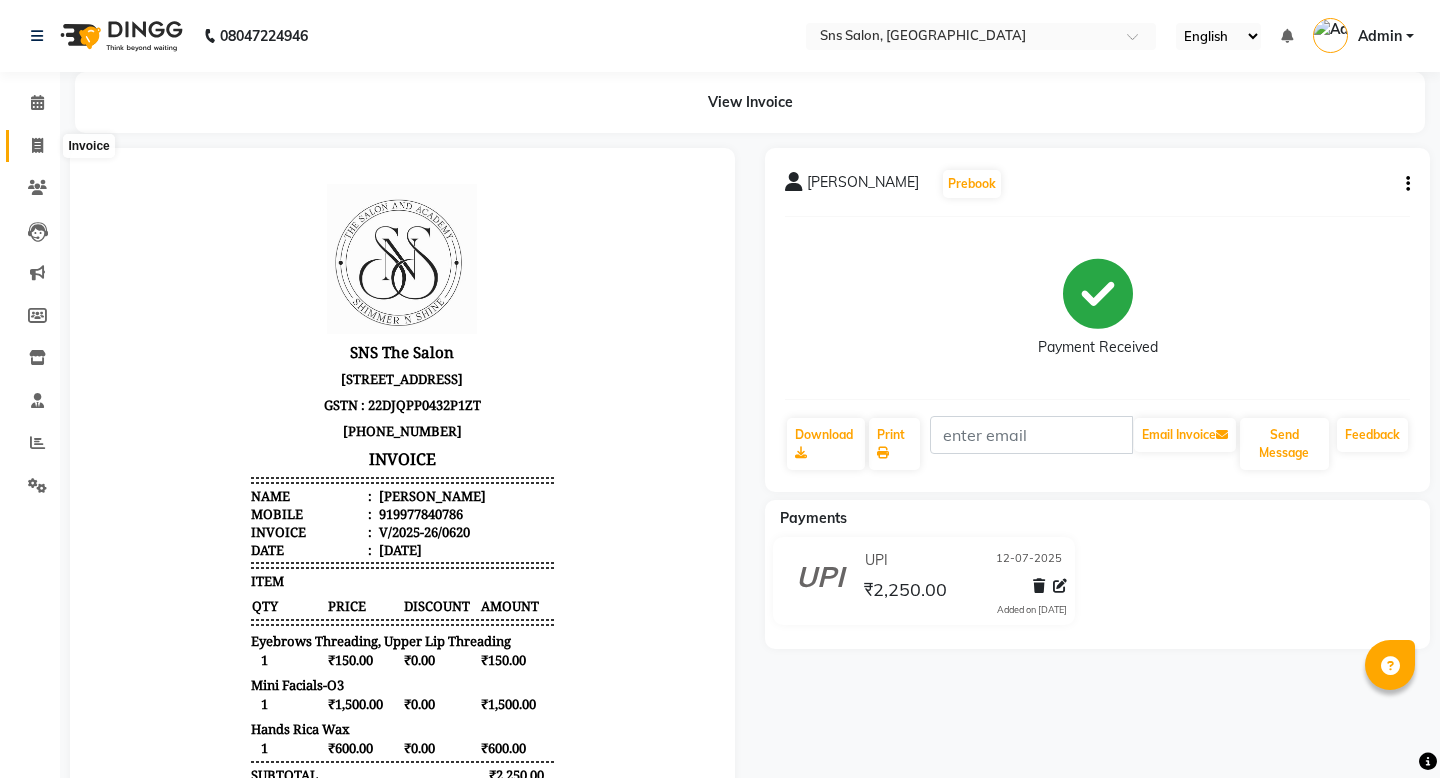 click 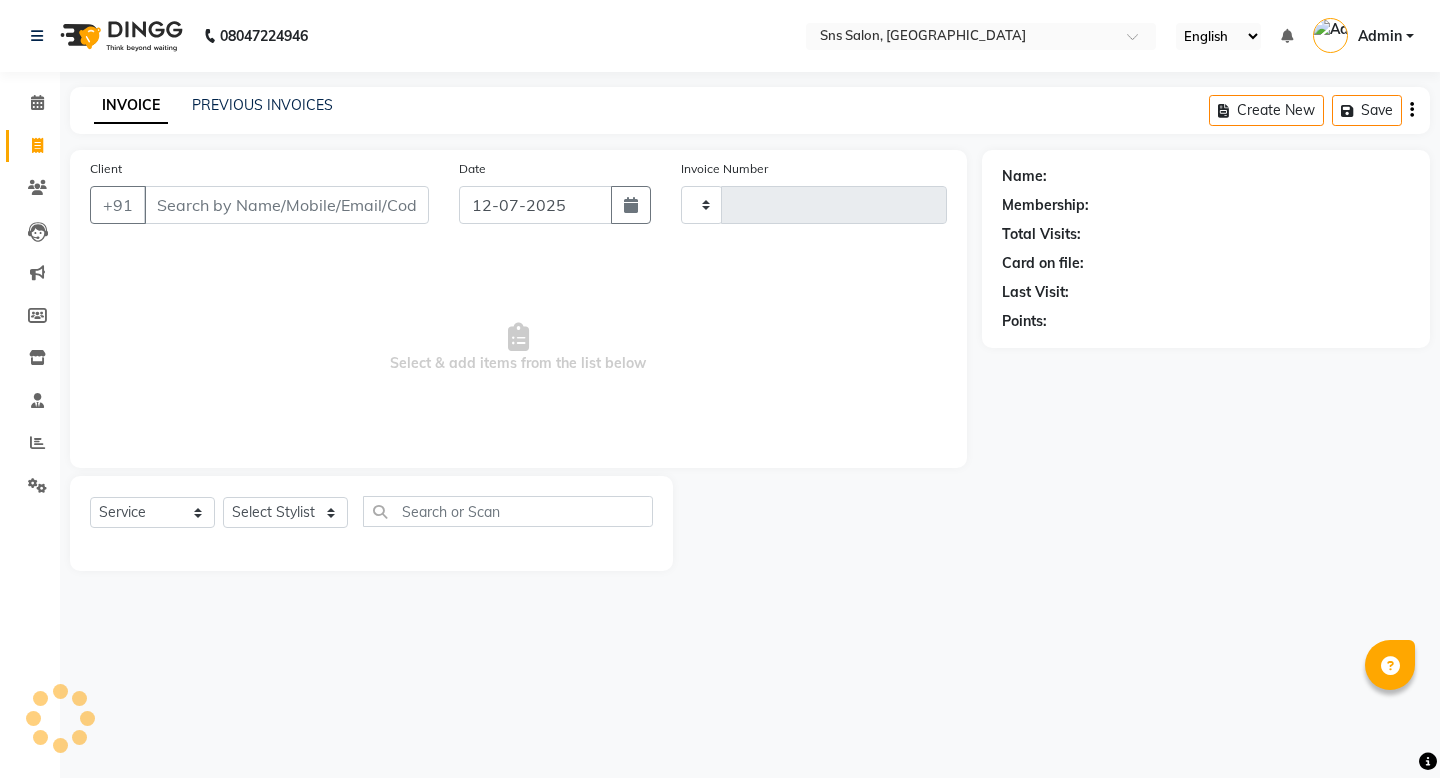 type on "0621" 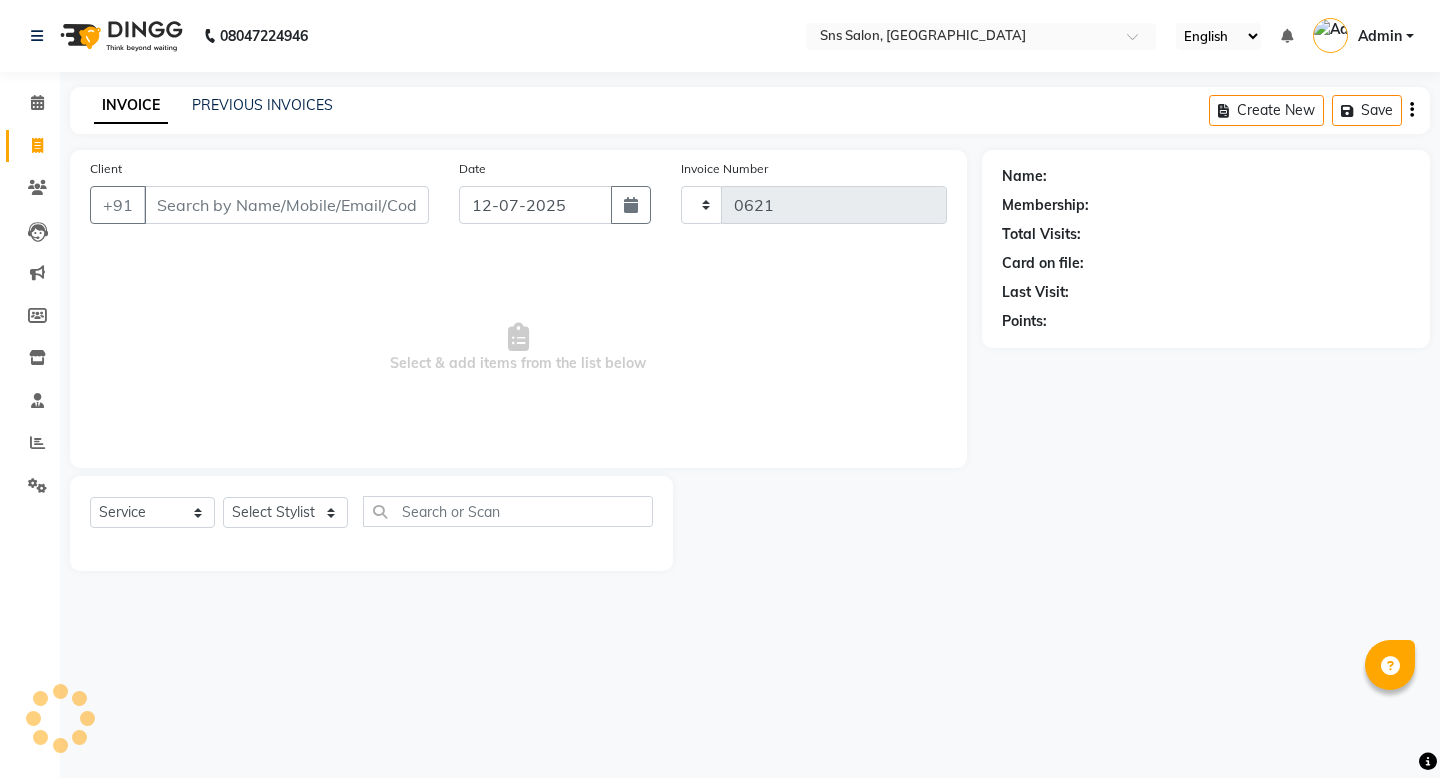 select on "4714" 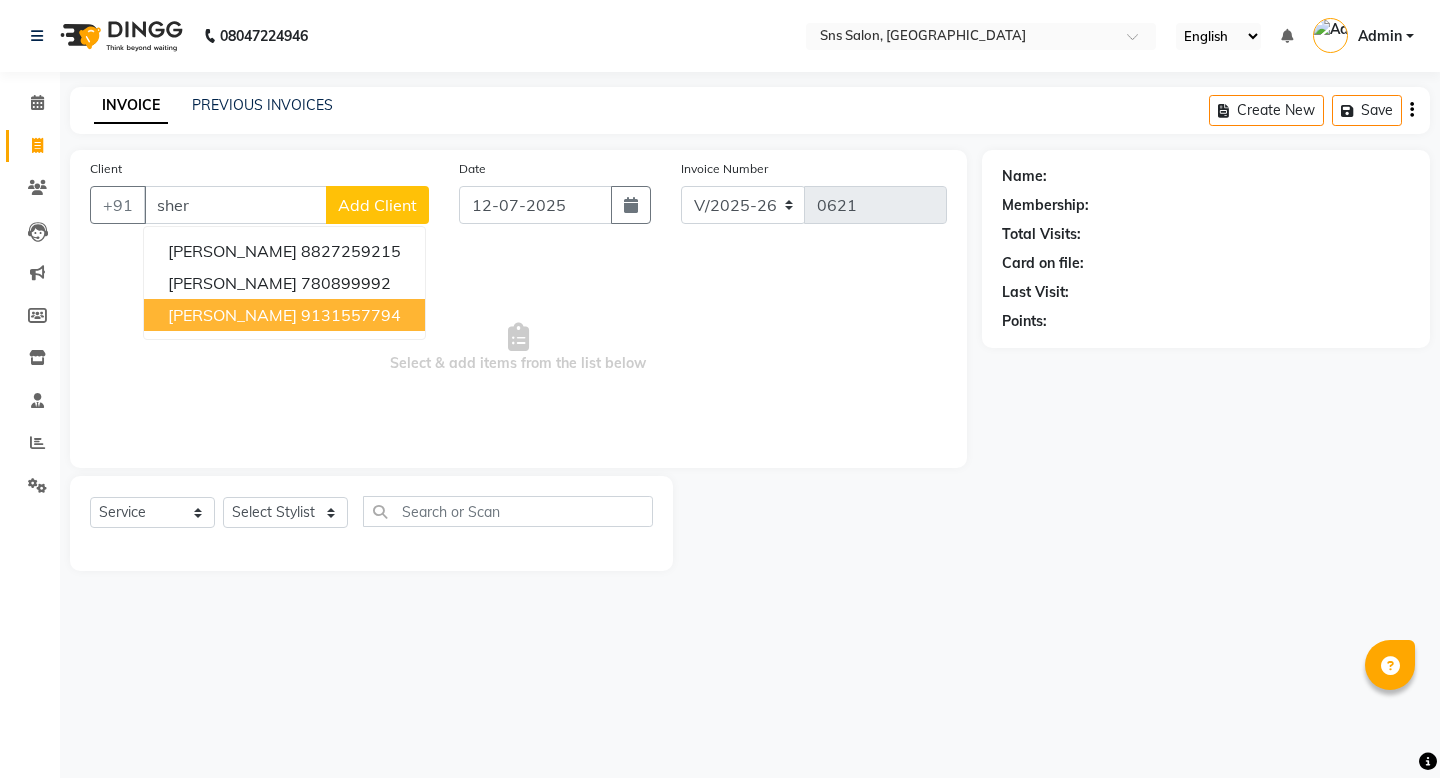 click on "[PERSON_NAME]  9131557794" at bounding box center [284, 315] 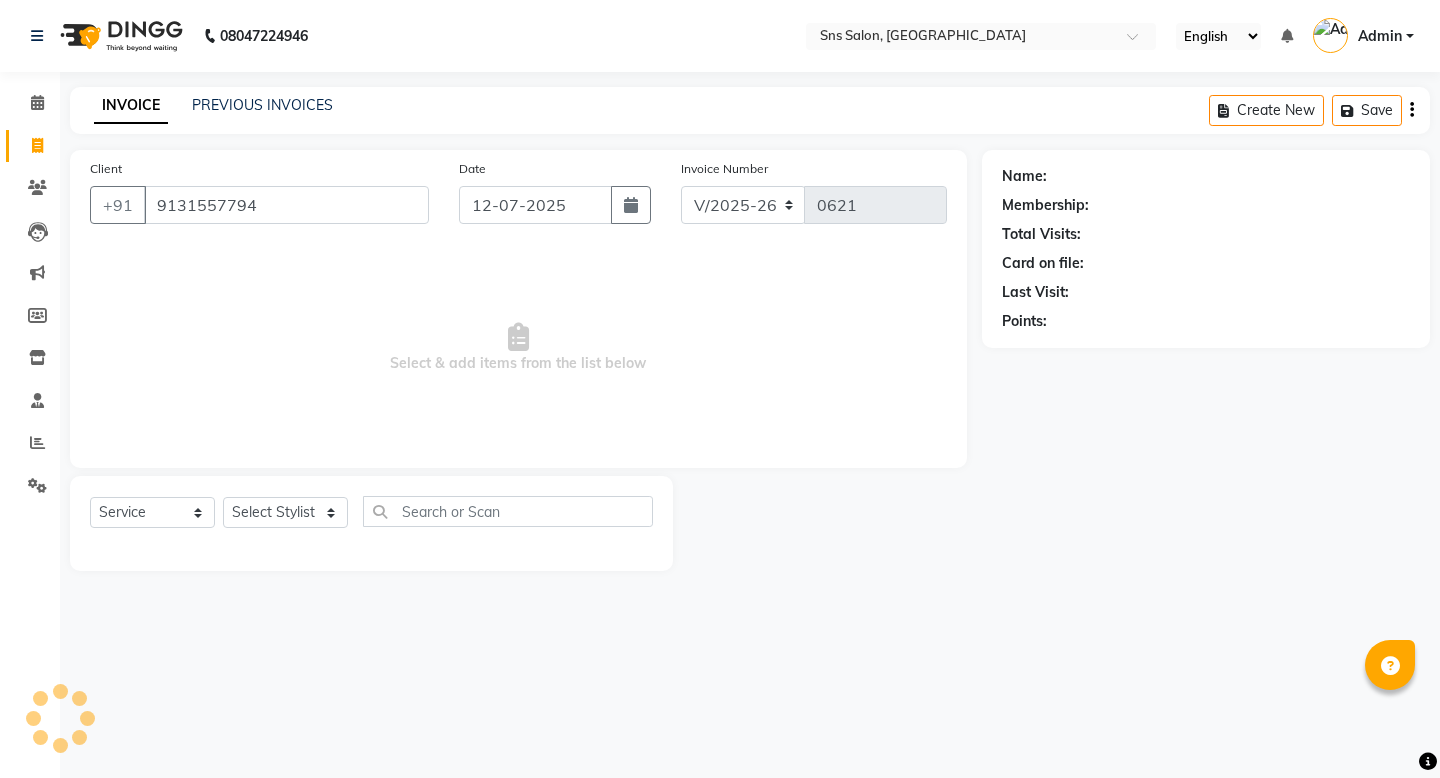 type on "9131557794" 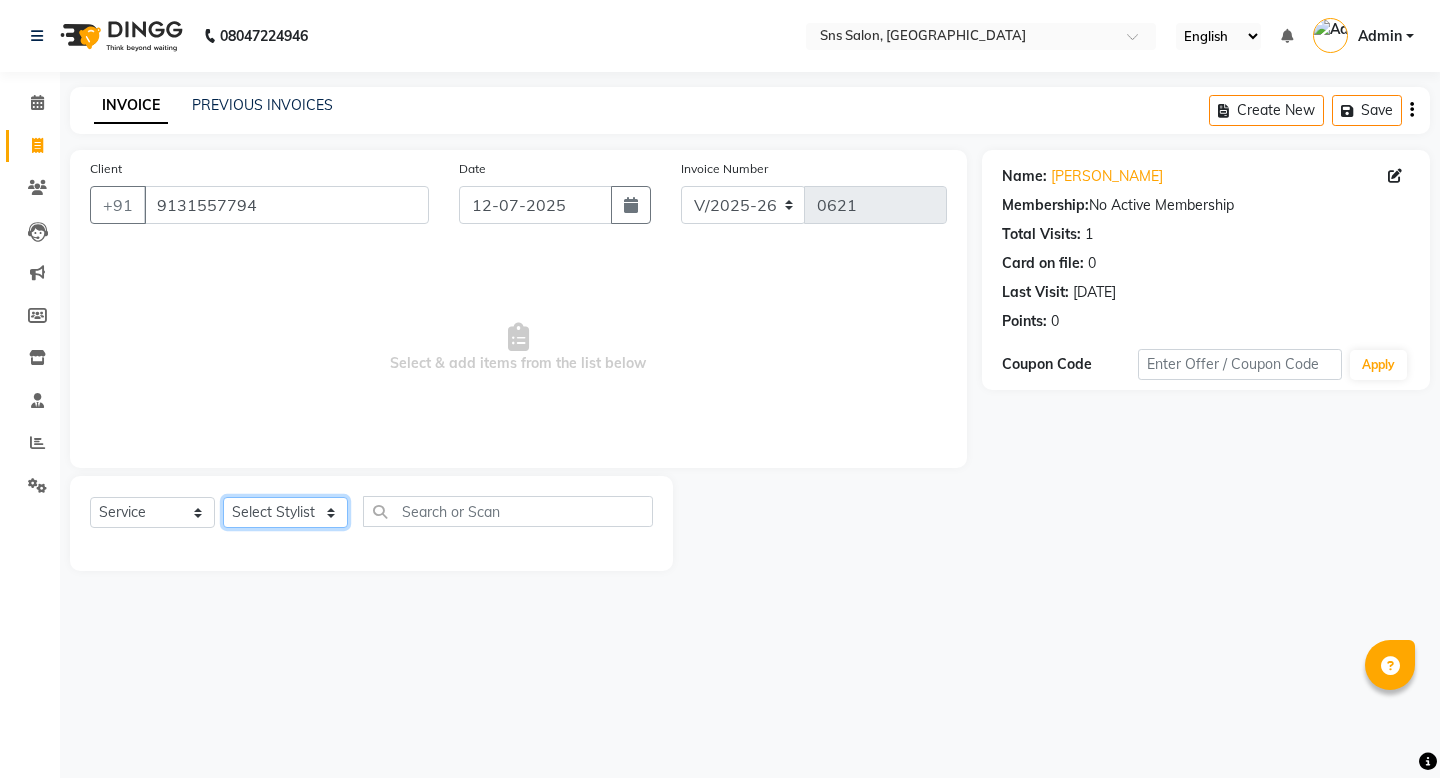 click on "Select Stylist asif [PERSON_NAME]  [PERSON_NAME]  [PERSON_NAME]" 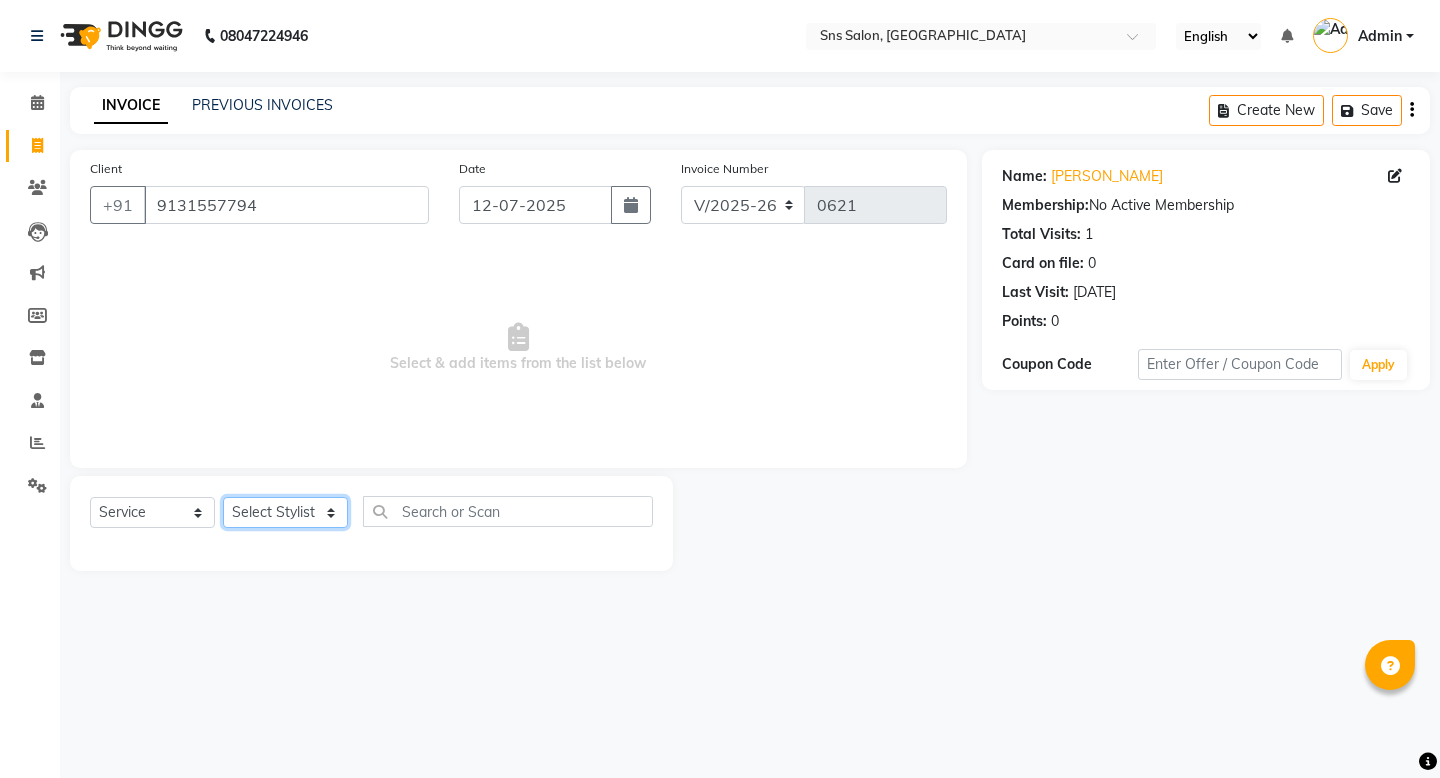 select on "27970" 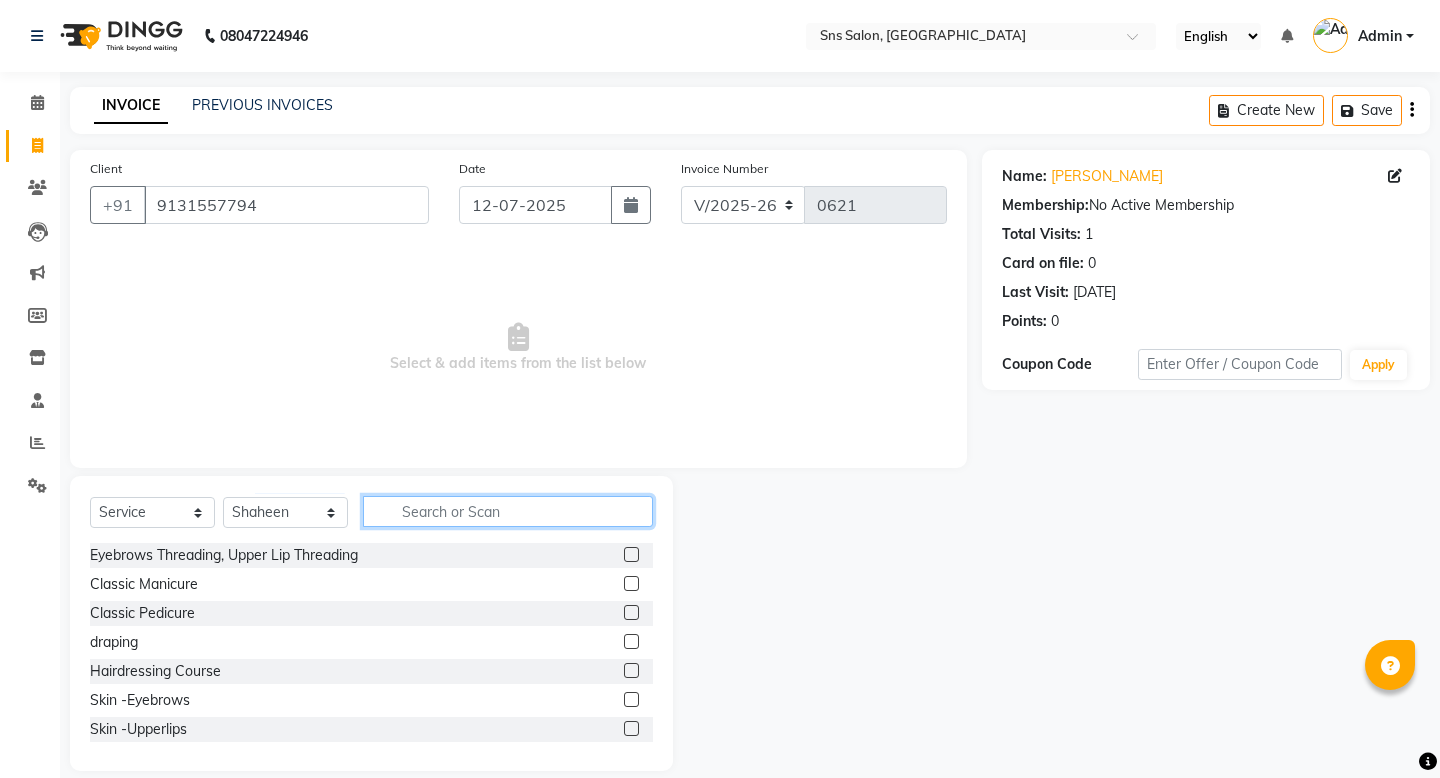 click 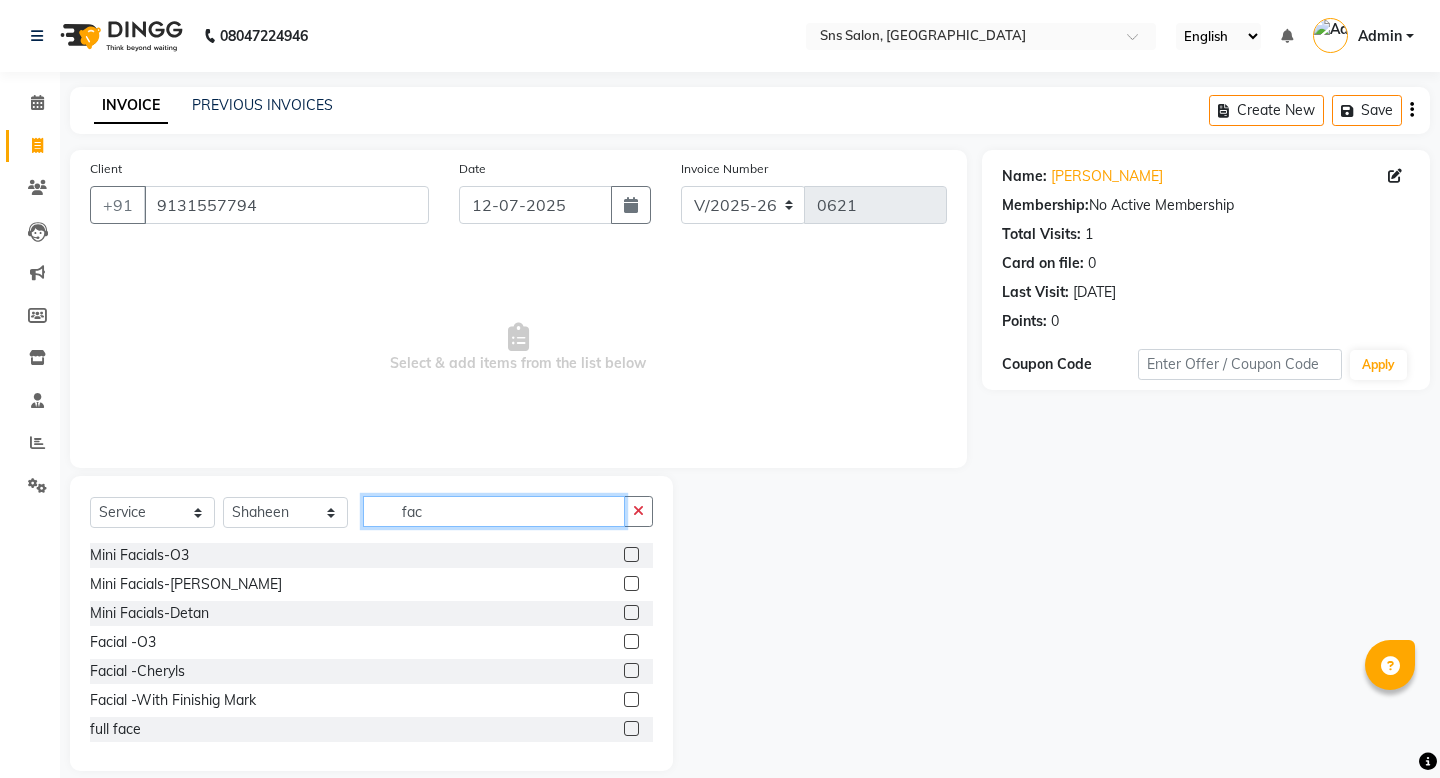 type on "fac" 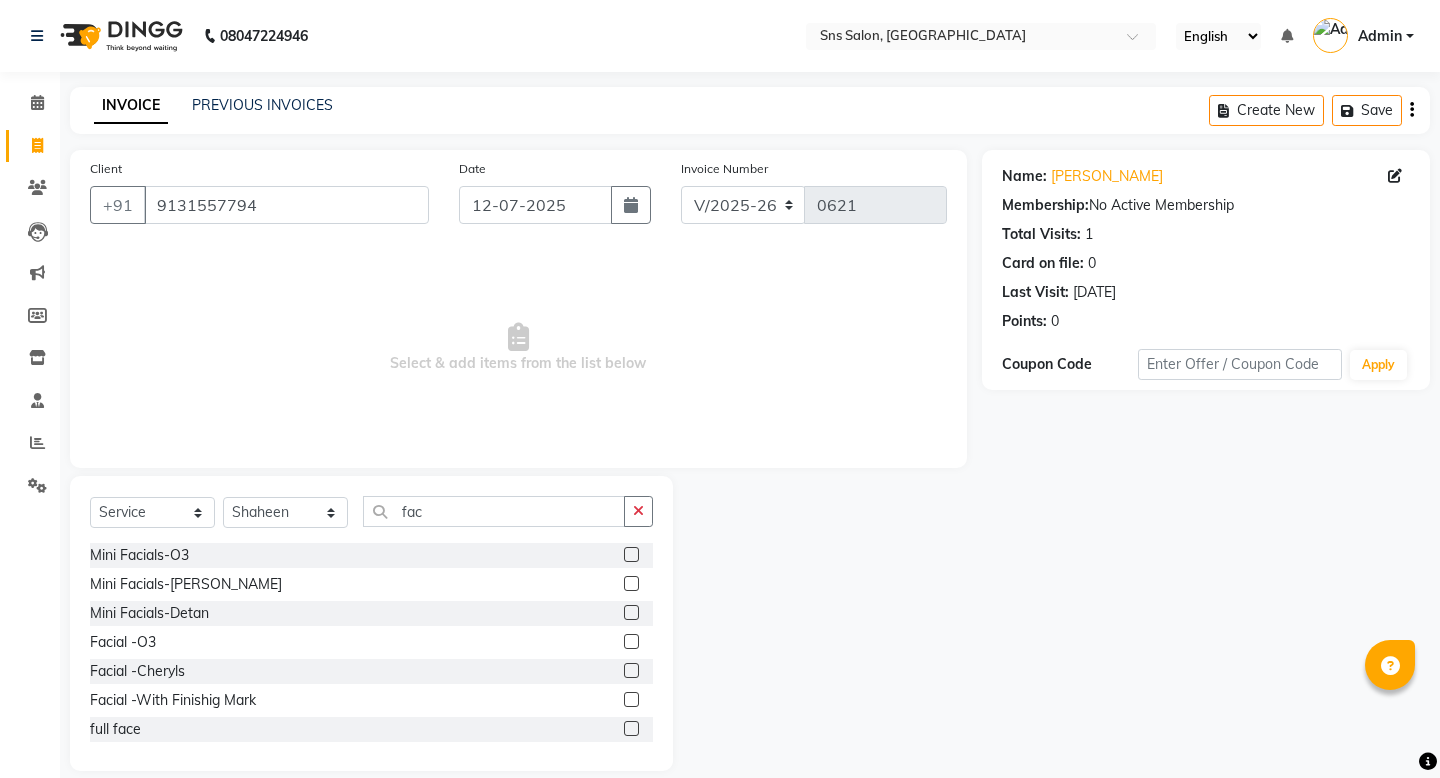 click 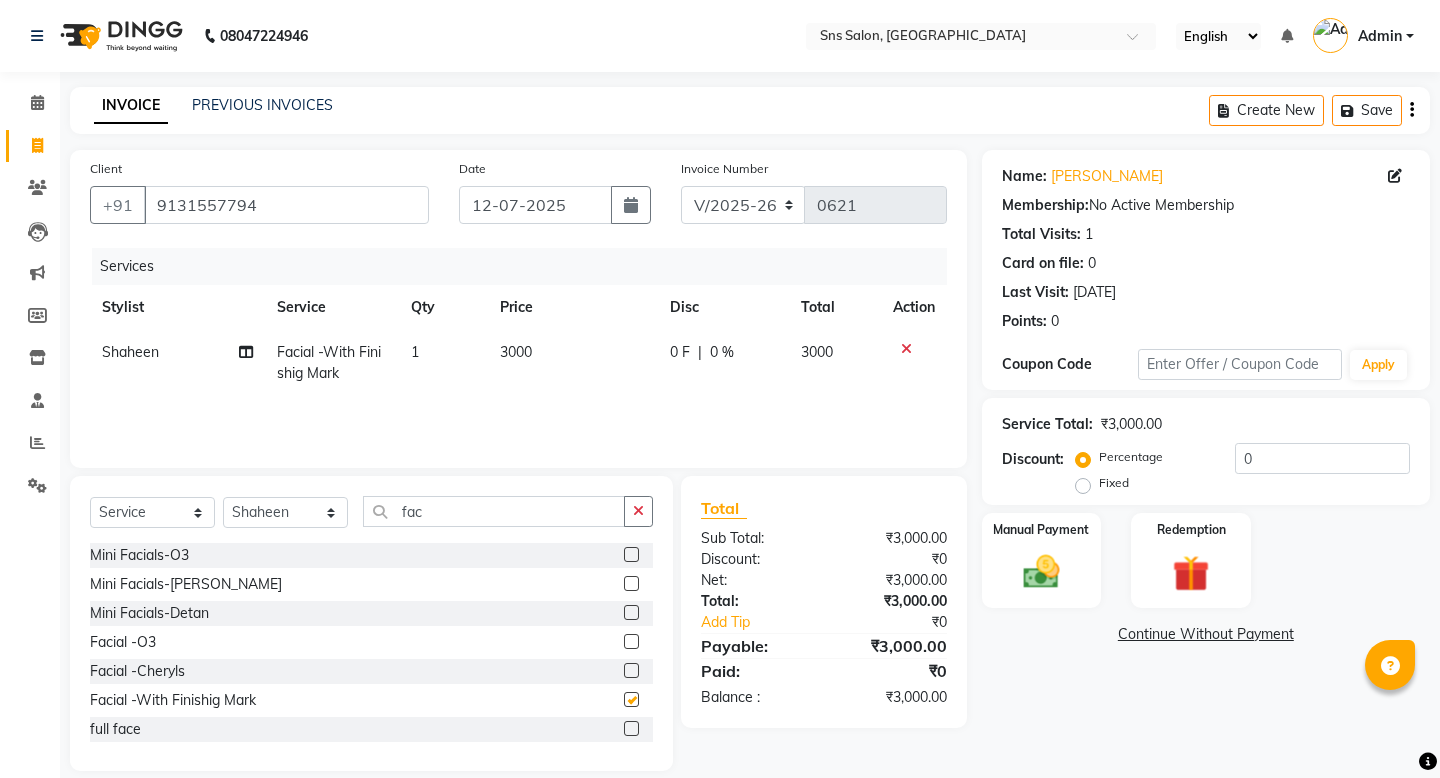 checkbox on "false" 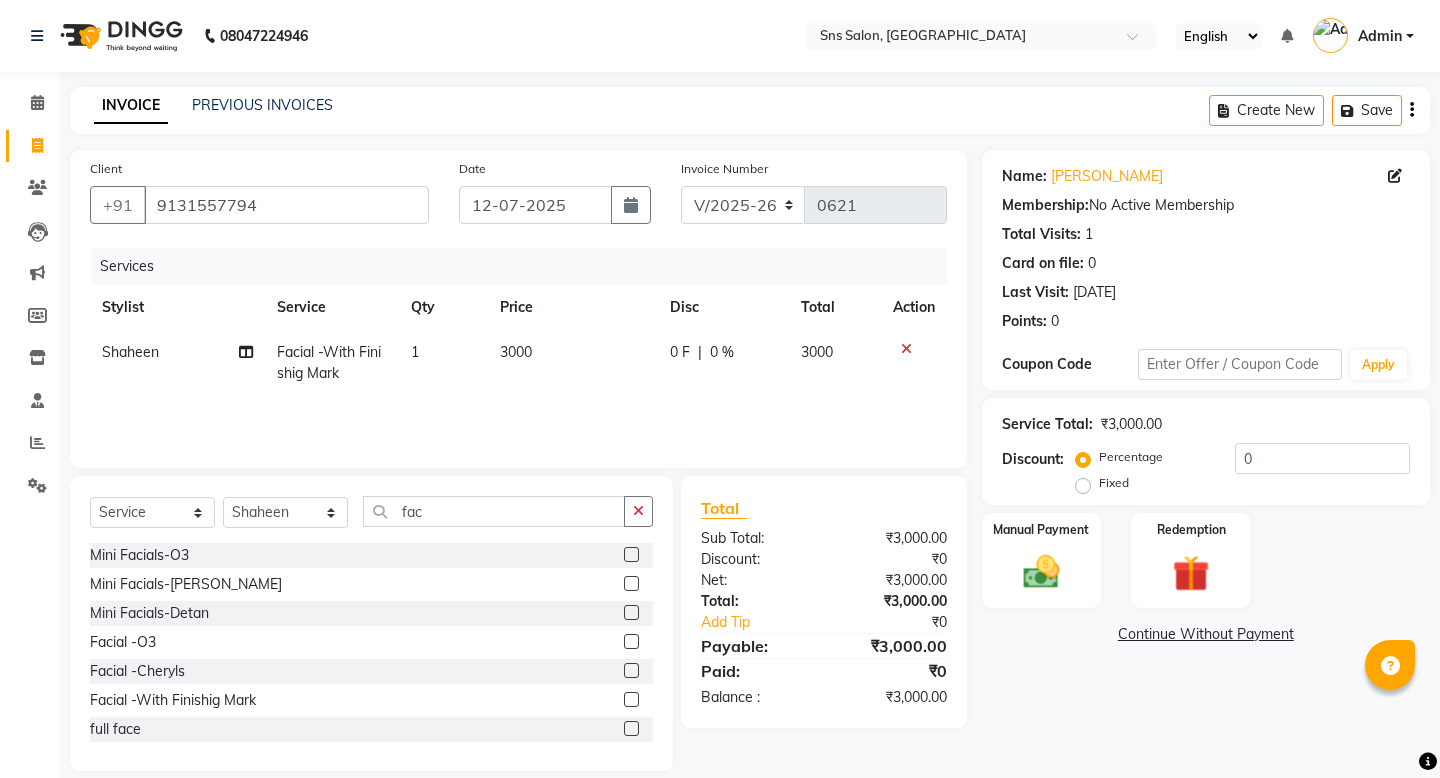 click on "3000" 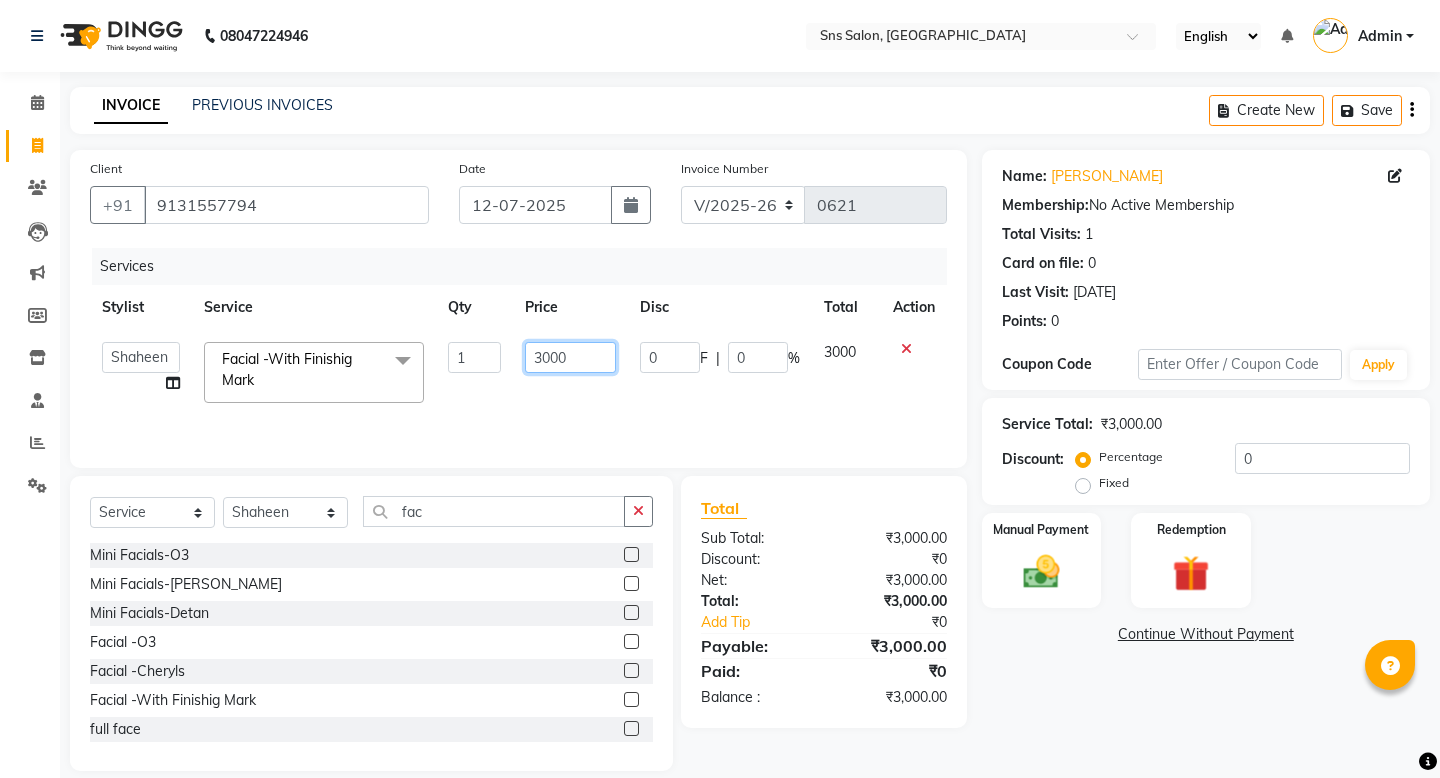 click on "3000" 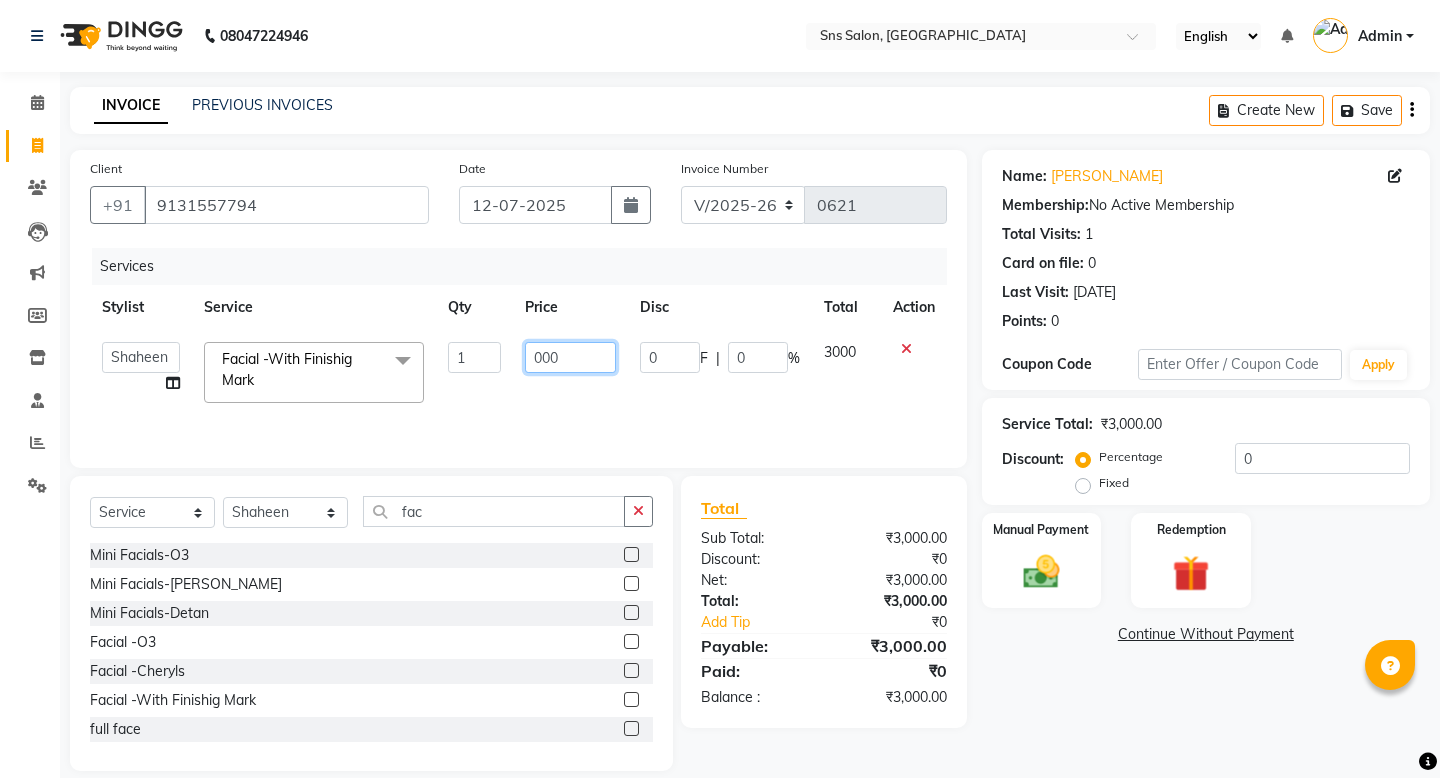type on "4000" 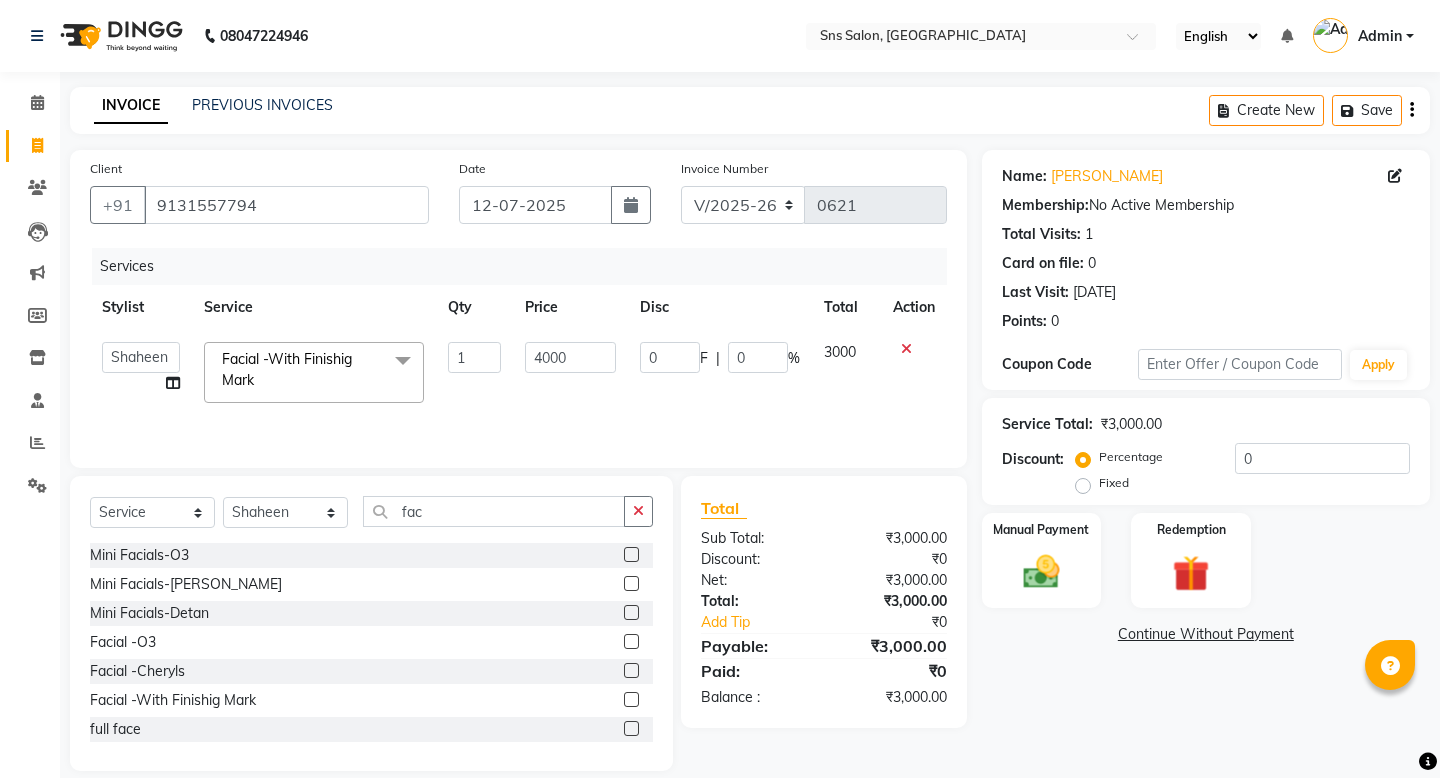 click on "Client [PHONE_NUMBER] Date [DATE] Invoice Number V/2025 V/[PHONE_NUMBER] Services Stylist Service Qty Price Disc Total Action  asif   [PERSON_NAME]   Preeti    [PERSON_NAME]    [PERSON_NAME]   Facial -With Finishig Mark  x Eyebrows Threading, Upper Lip Threading Classic Manicure Classic Pedicure draping Hairdressing Course Skin -Eyebrows Skin -Upperlips Mini Facials-O3 Mini Facials-[PERSON_NAME] Mini Facials-Detan Facial -O3 Facial -Cheryls Facial -With Finishig Mark Nails -Over Lays Nails -Gel Polish Nails -Press Ons Nails -Extentions Nails -Temporary Extentions Nails -Gel Polish Removal Nails -Extension Removal Nails -Refills Makeup & Style -Bridal Look Makeup & Style -Reception Look Makeup & Style -Sangeet Look Makeup & Style -[PERSON_NAME] Look Makeup & Style -Basic Party Look Makeup & Style -Glam Party Look Makeup & Style -Groom Party Look Smoothening -Upto Shoulder Smoothening -Below Shoulder Smoothening -Upto Waist Hair Cut  (Art Dir)-[DEMOGRAPHIC_DATA] Hair Cut  (Art Dir)-[DEMOGRAPHIC_DATA] [PERSON_NAME] Shave" 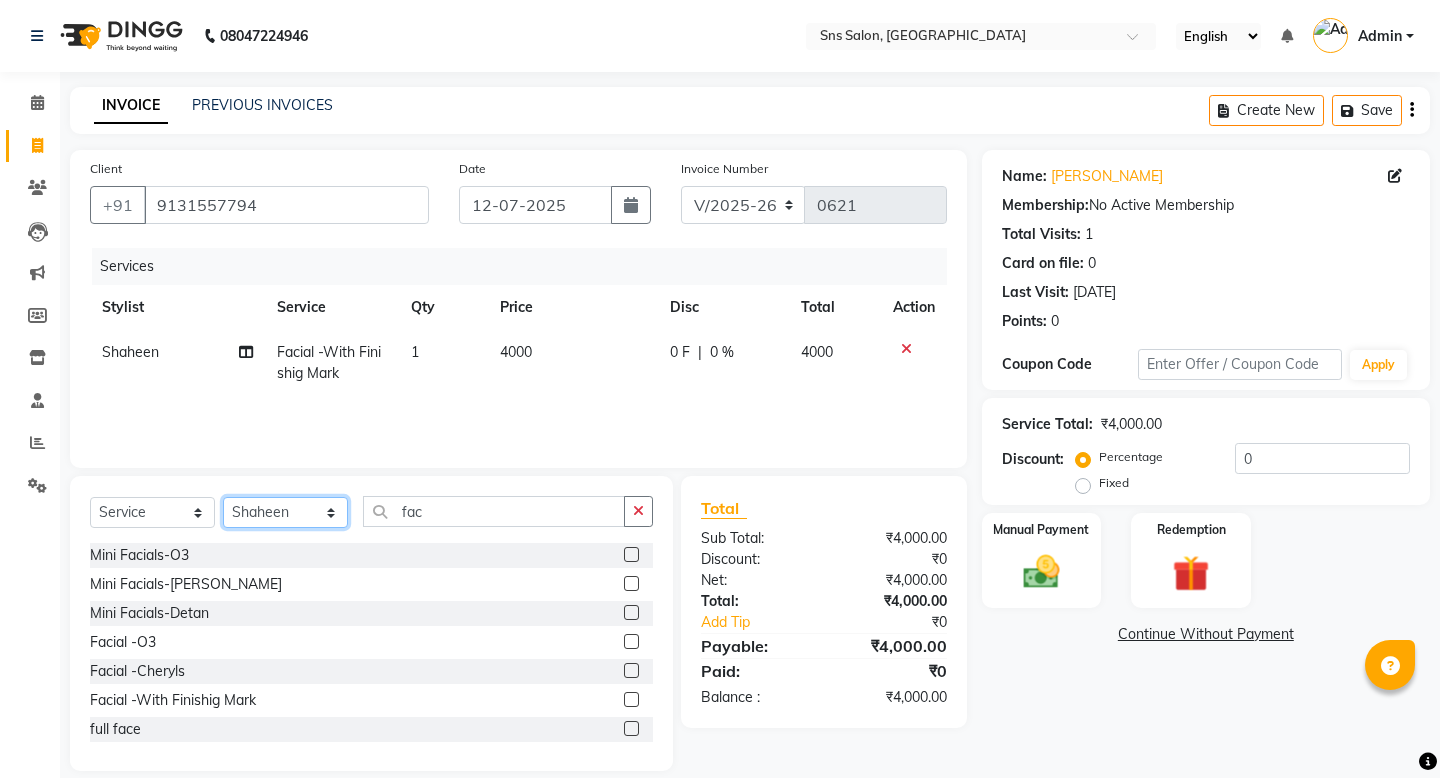 click on "Select Stylist asif [PERSON_NAME]  [PERSON_NAME]  [PERSON_NAME]" 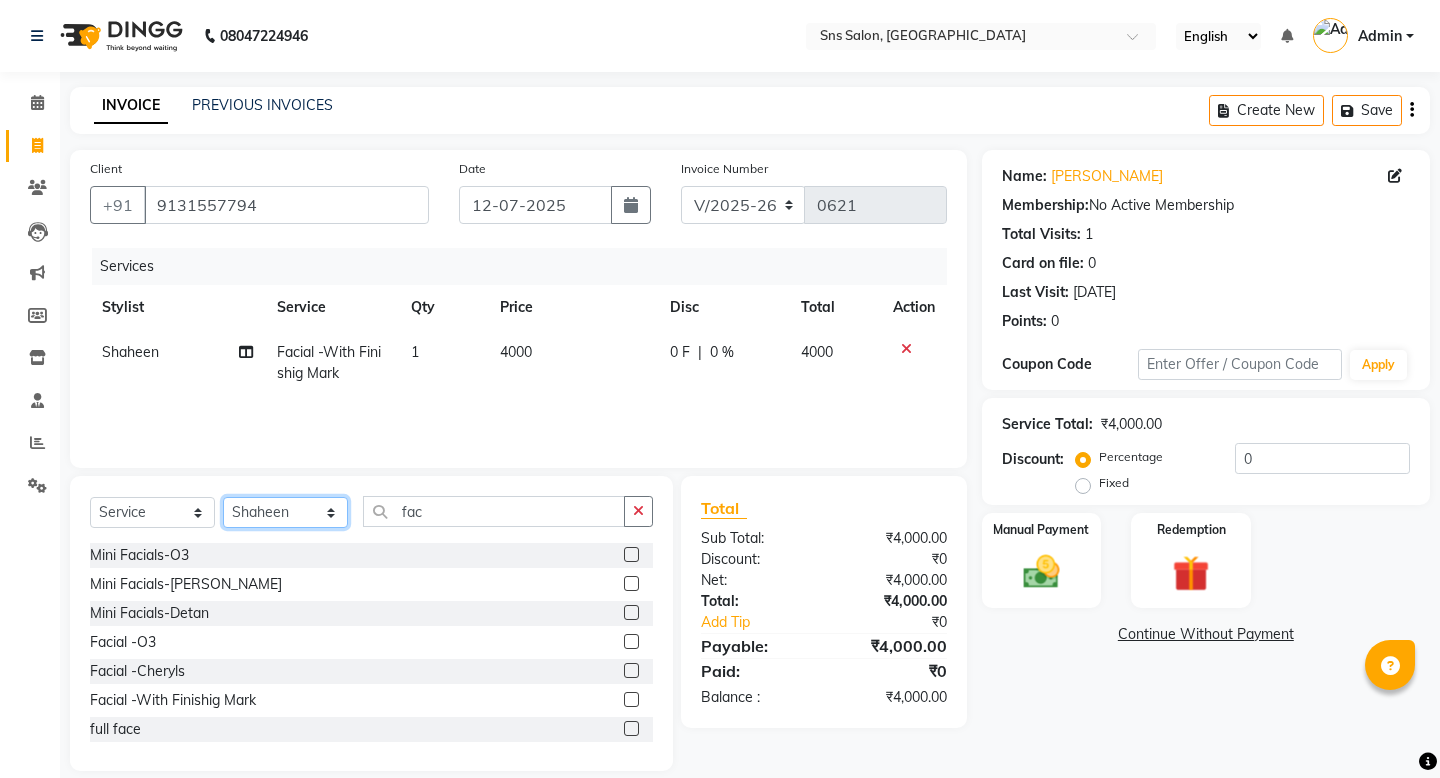select on "78765" 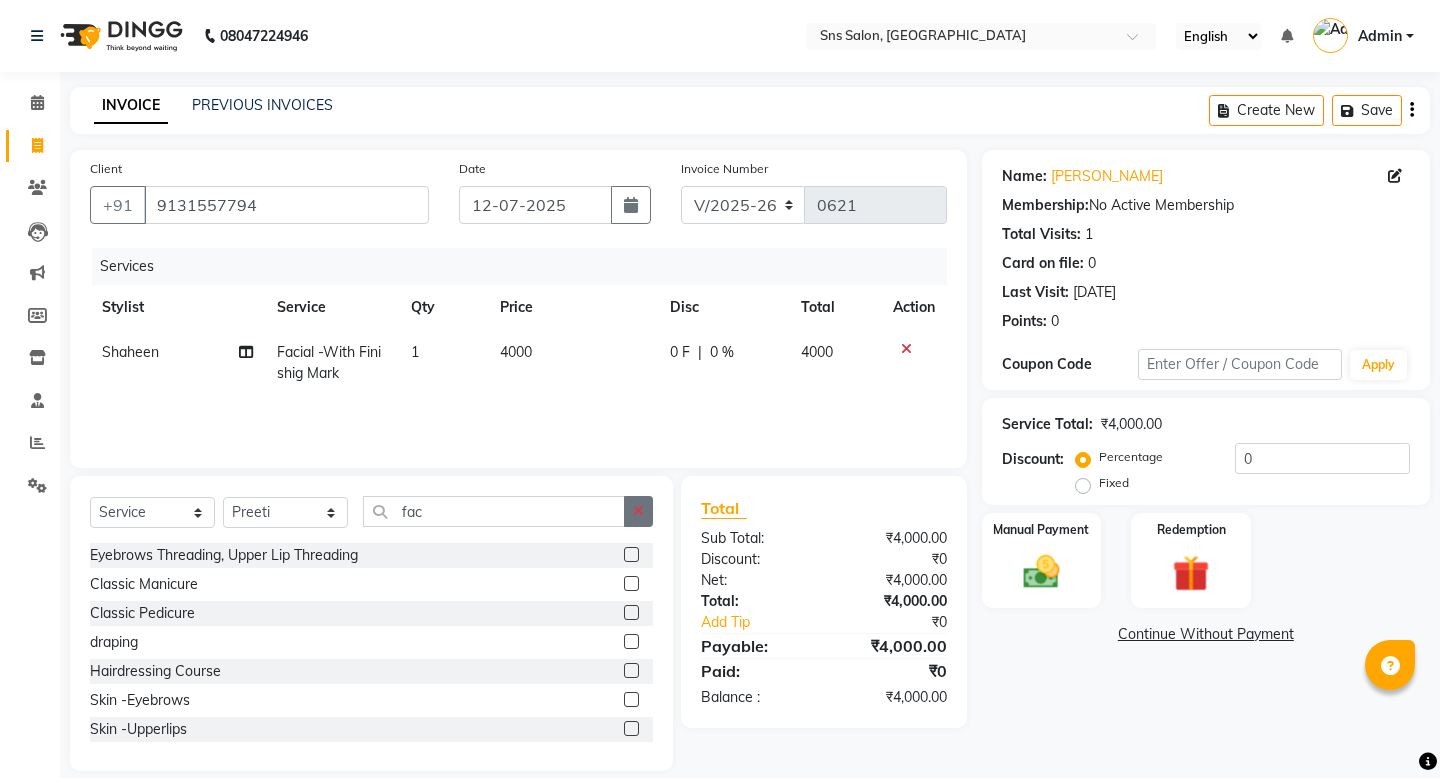 click 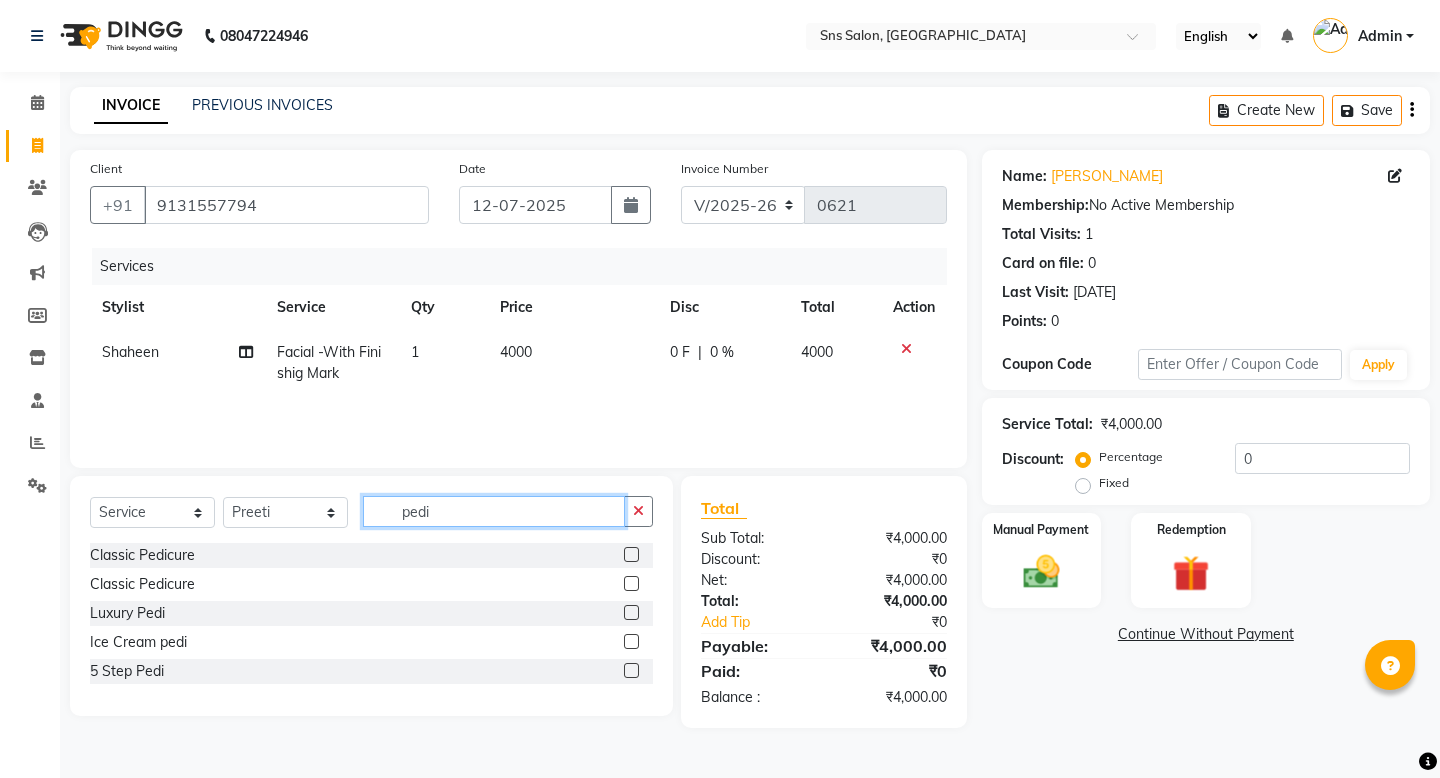 type on "pedi" 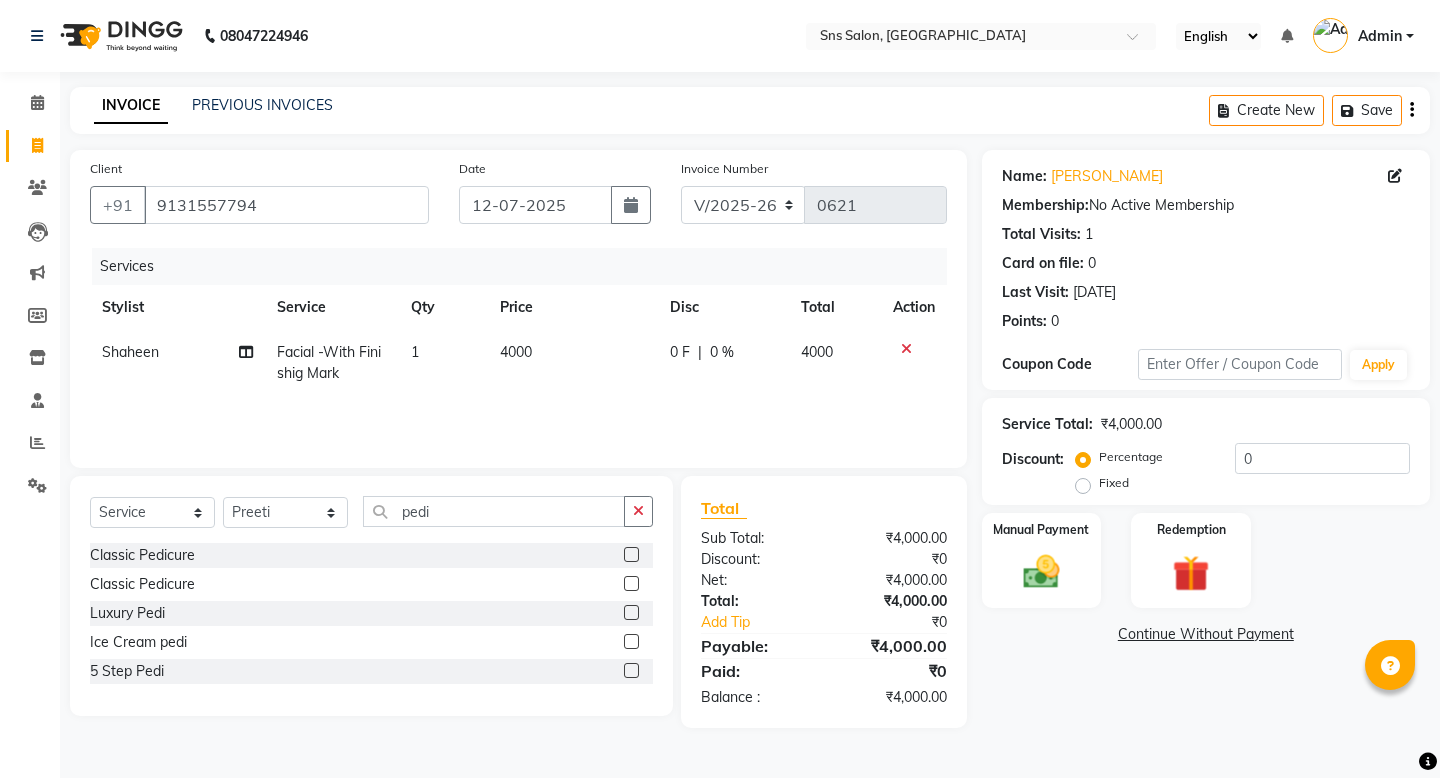 click 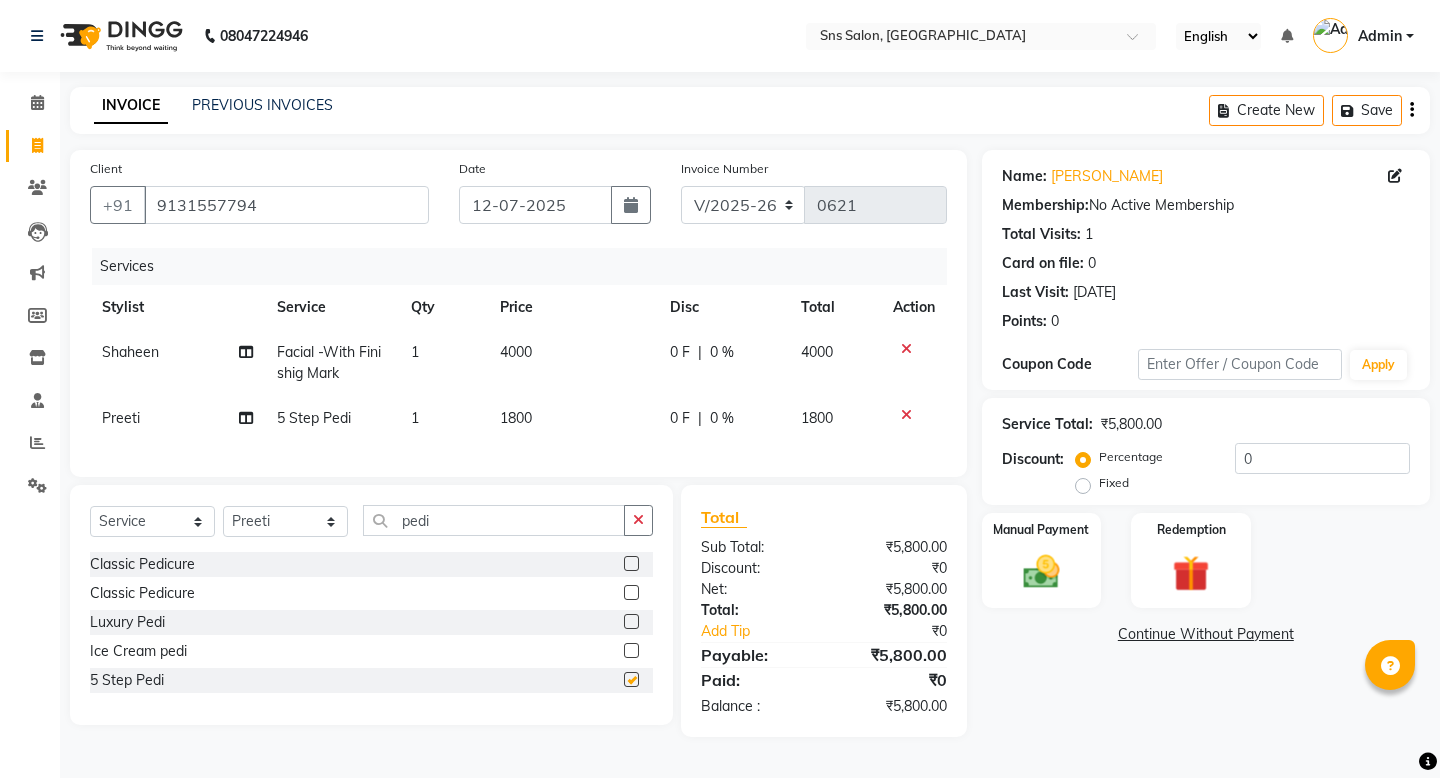 checkbox on "false" 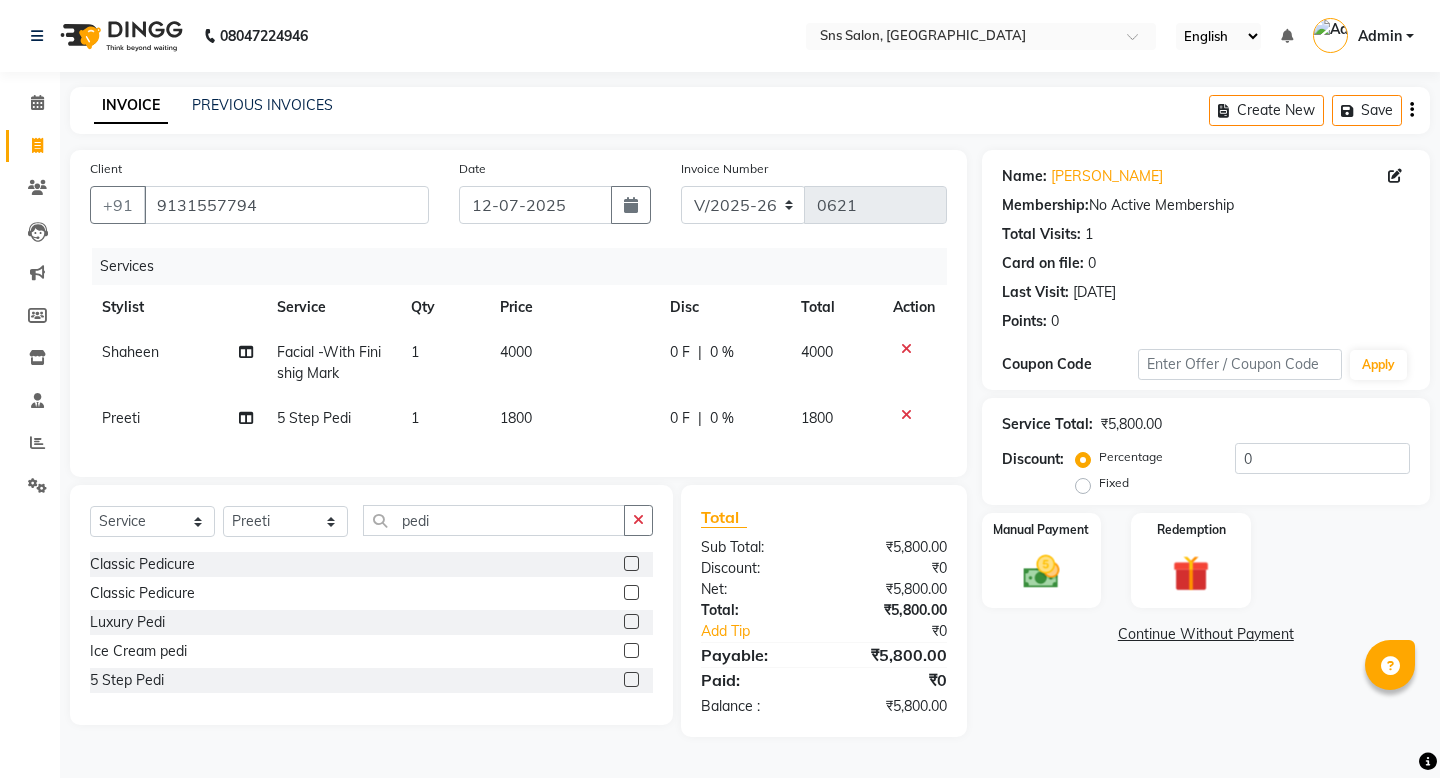 click on "1800" 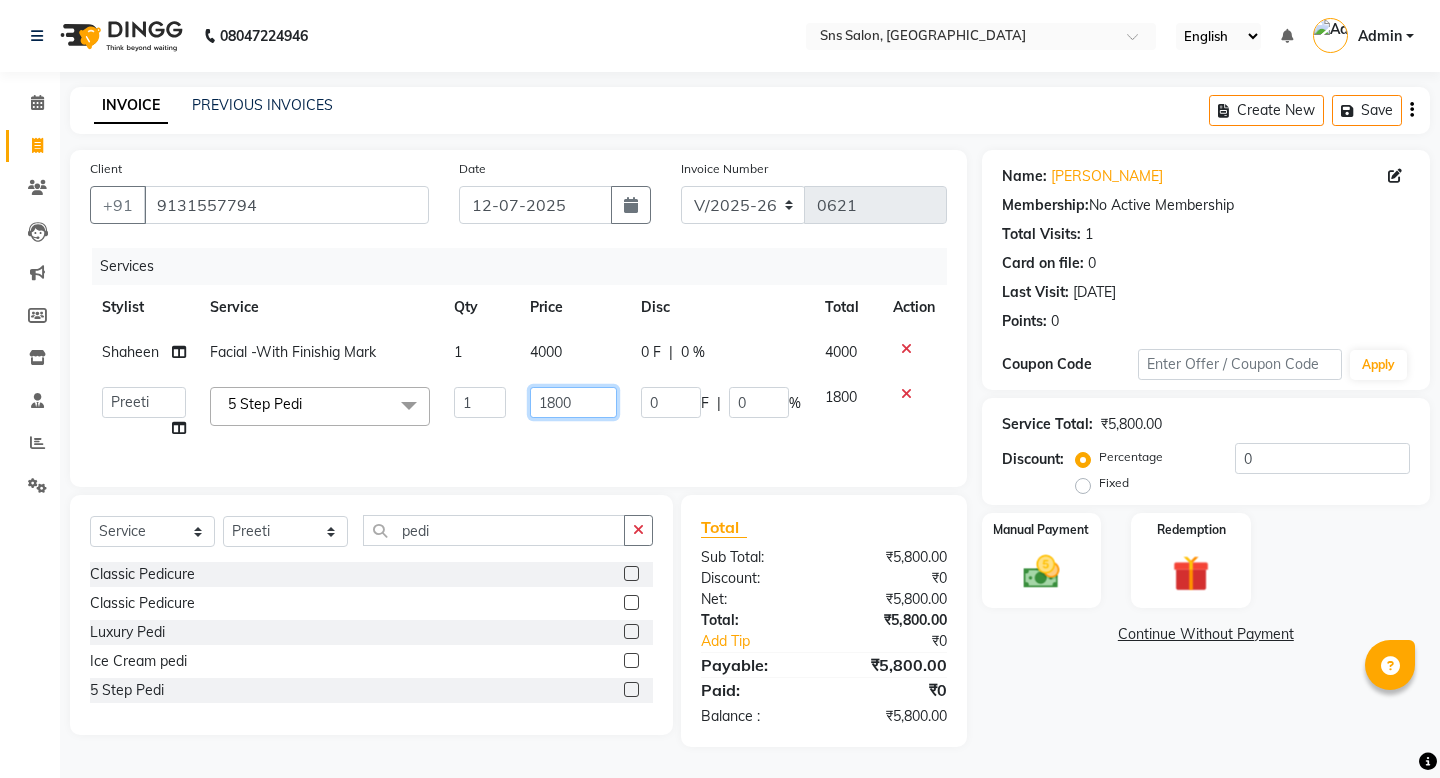 click on "1800" 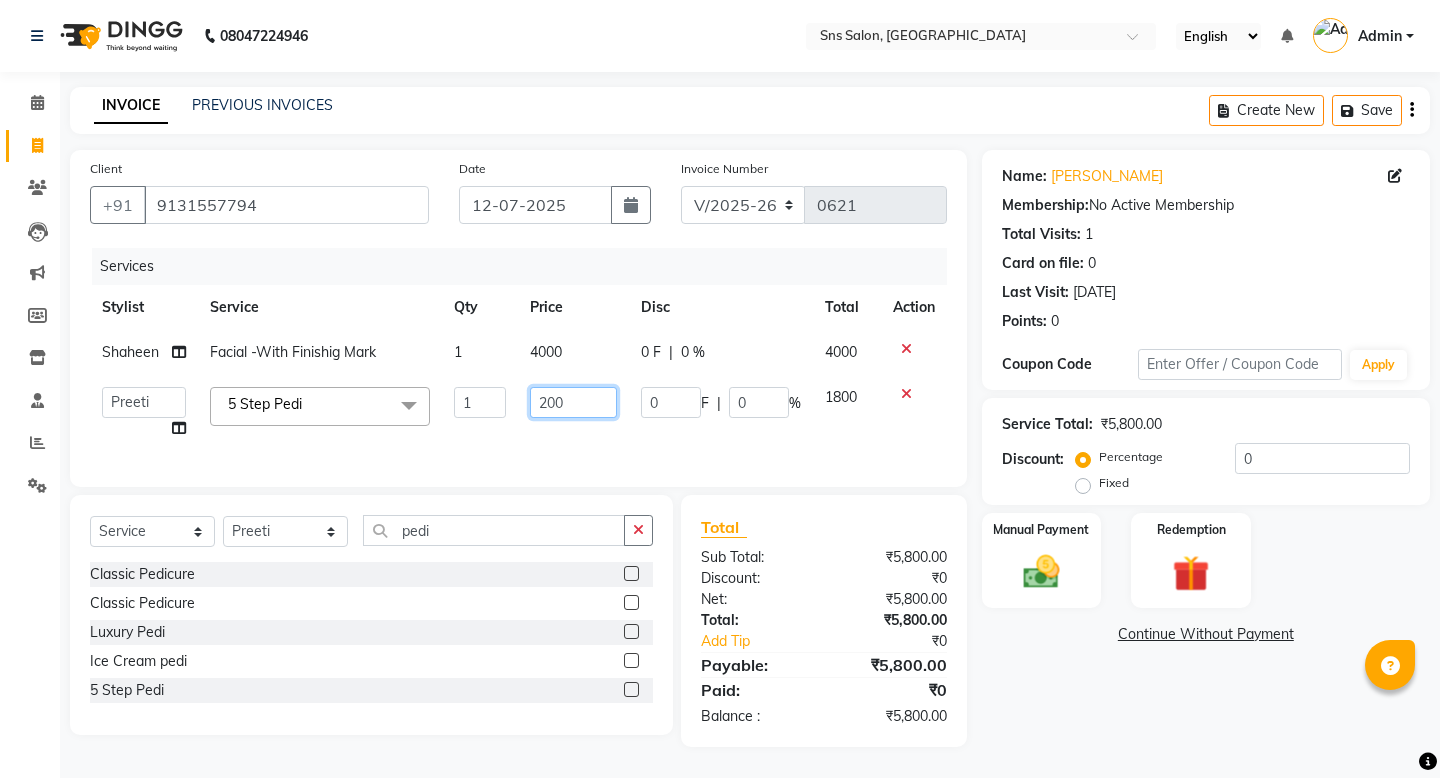 type on "2000" 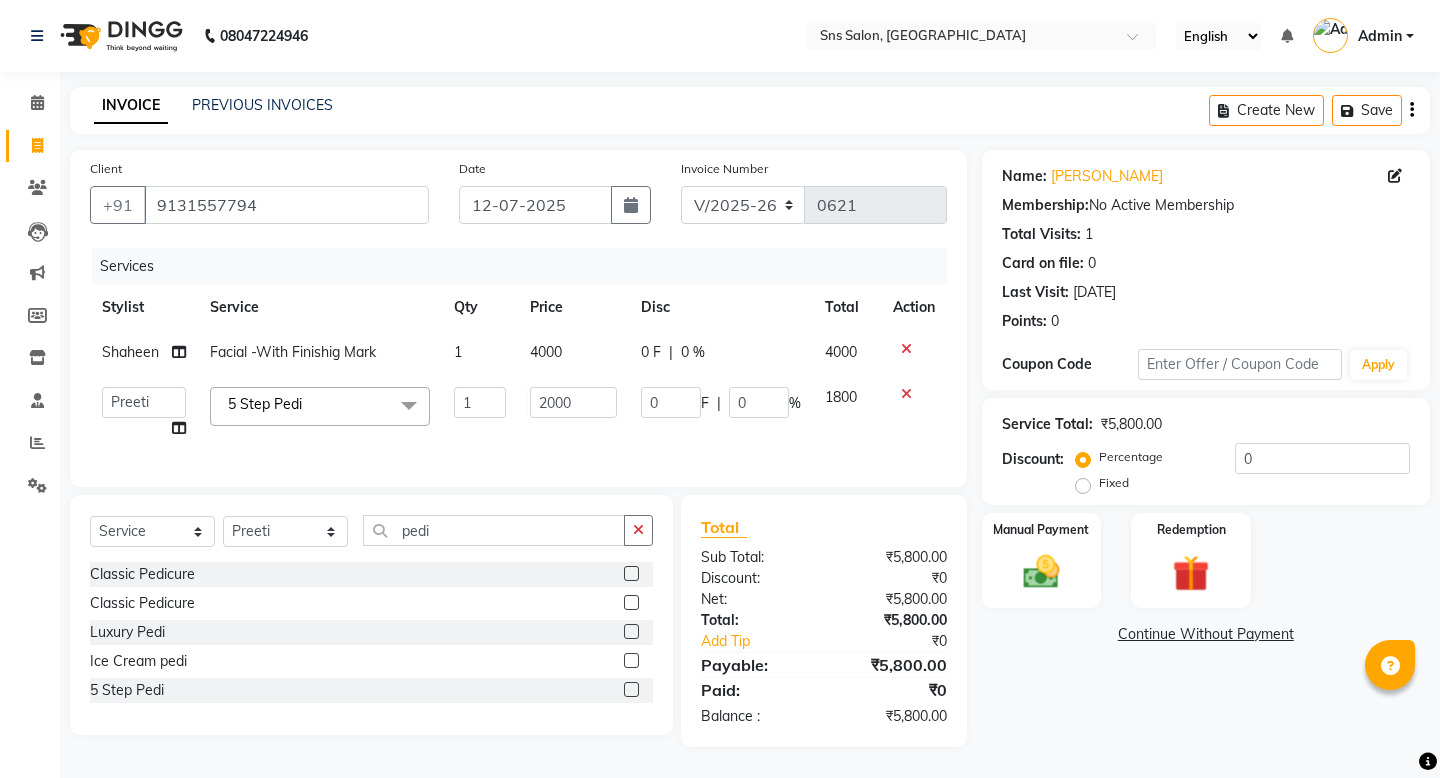 click on "Client [PHONE_NUMBER] Date [DATE] Invoice Number V/2025 V/[PHONE_NUMBER] Services Stylist Service Qty Price Disc Total Action Shaheen  Facial -With Finishig Mark 1 4000 0 F | 0 % 4000  asif   [PERSON_NAME]   Kavita    Lakshmi   Preeti    [PERSON_NAME]    [PERSON_NAME]   5 Step Pedi   x Eyebrows Threading, Upper Lip Threading Classic Manicure Classic Pedicure draping Hairdressing Course Skin -Eyebrows Skin -Upperlips Mini Facials-O3 Mini Facials-Cheryls Mini Facials-Detan Facial -O3 Facial -Cheryls Facial -With Finishig [PERSON_NAME] -Over Lays Nails -Gel Polish Nails -Press Ons Nails -Extentions Nails -Temporary Extentions Nails -Gel Polish Removal Nails -Extension Removal Nails -Refills Makeup & Style -Bridal Look Makeup & Style -Reception Look Makeup & Style -Sangeet Look Makeup & Style -[PERSON_NAME] Look Makeup & Style -Basic Party Look Makeup & Style -Glam Party Look Makeup & Style -Groom Party Look Smoothening -Upto Shoulder Smoothening -Below Shoulder Smoothening -Upto Waist [PERSON_NAME] Shave [PERSON_NAME]  1" 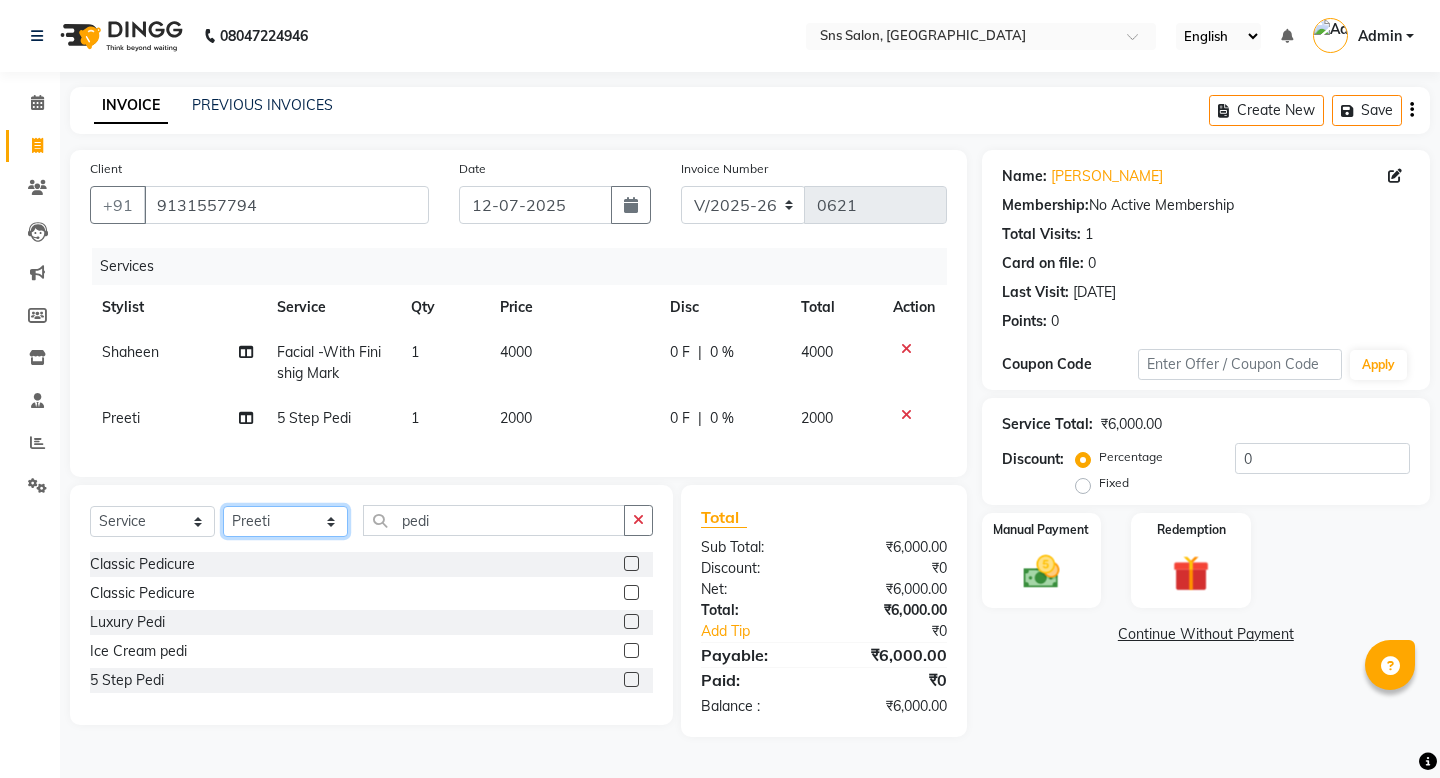 click on "Select Stylist asif [PERSON_NAME]  [PERSON_NAME]  [PERSON_NAME]" 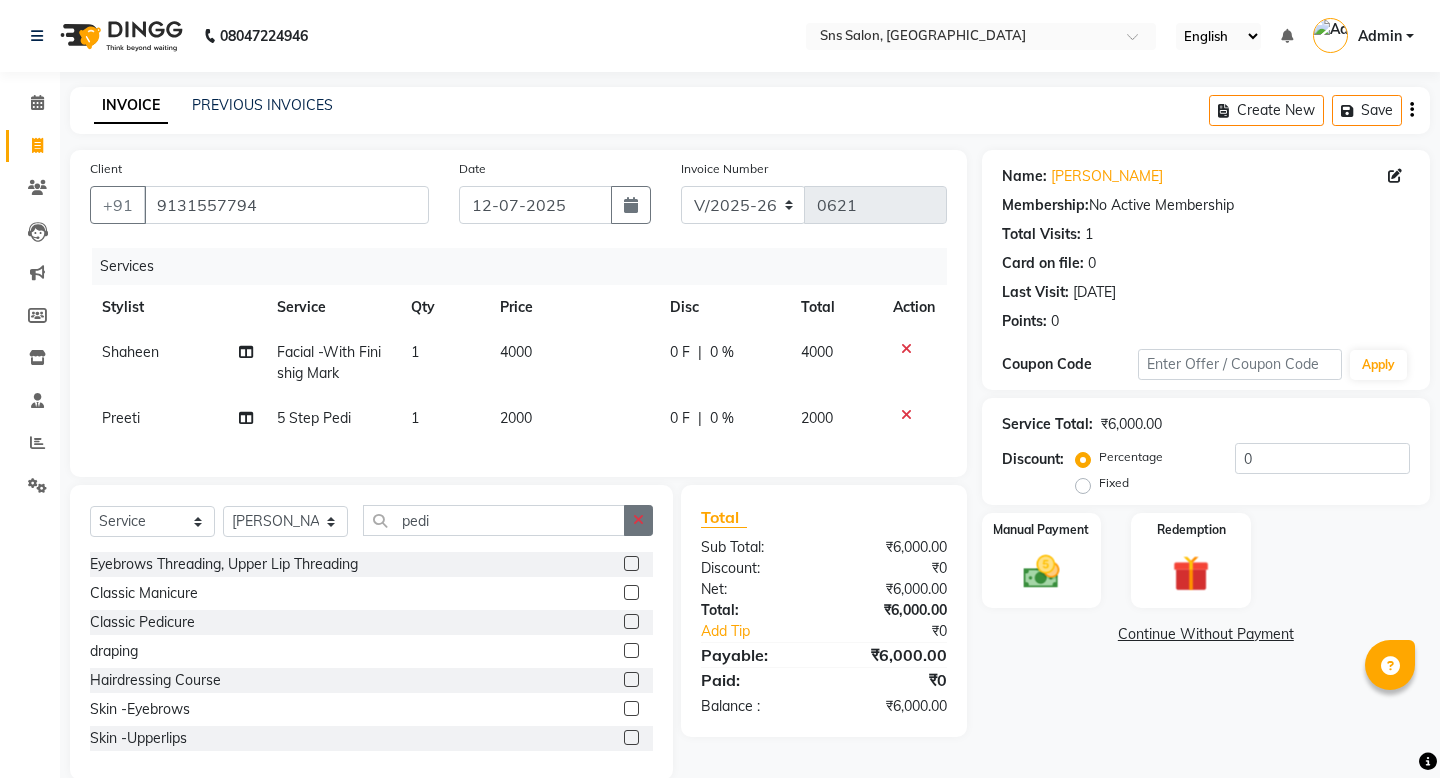 click 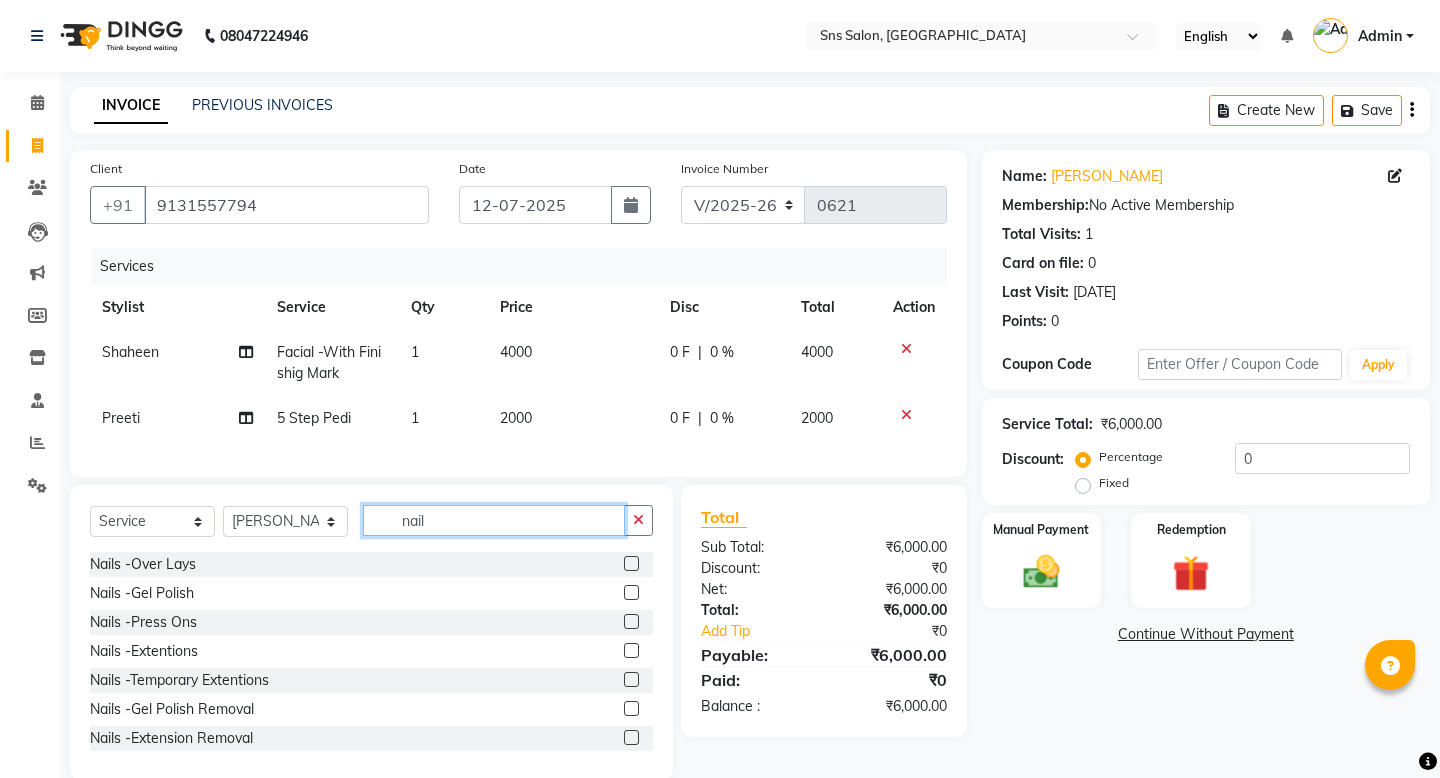 type on "nail" 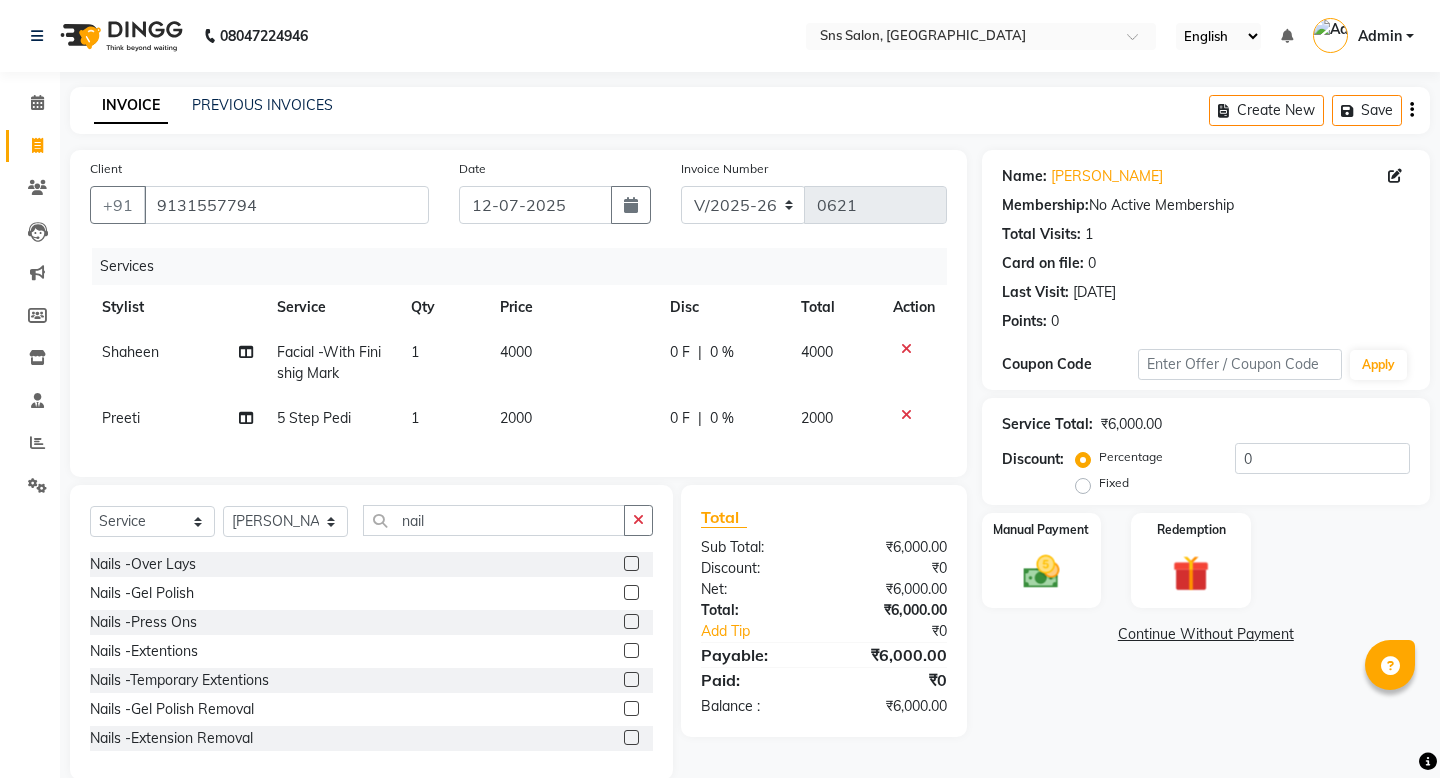 click 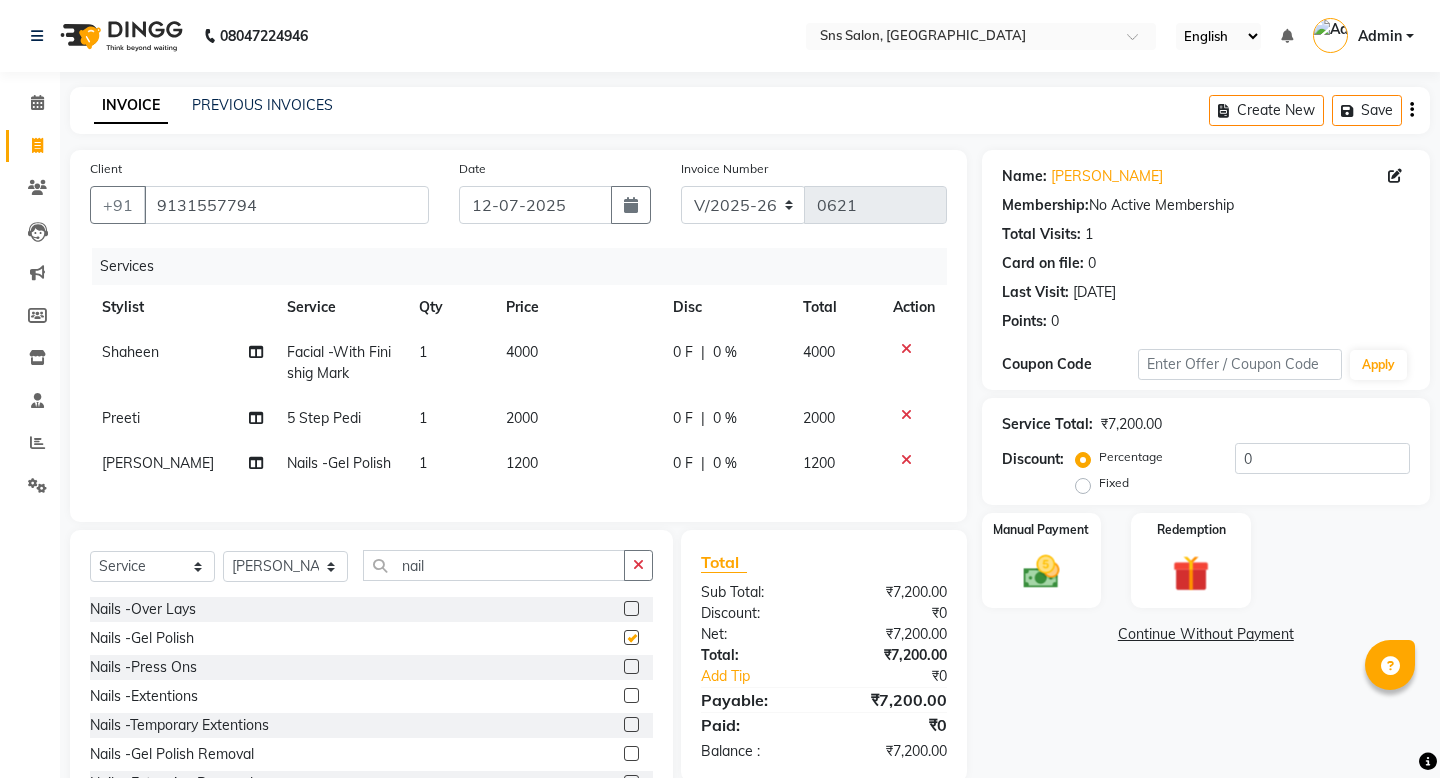 checkbox on "false" 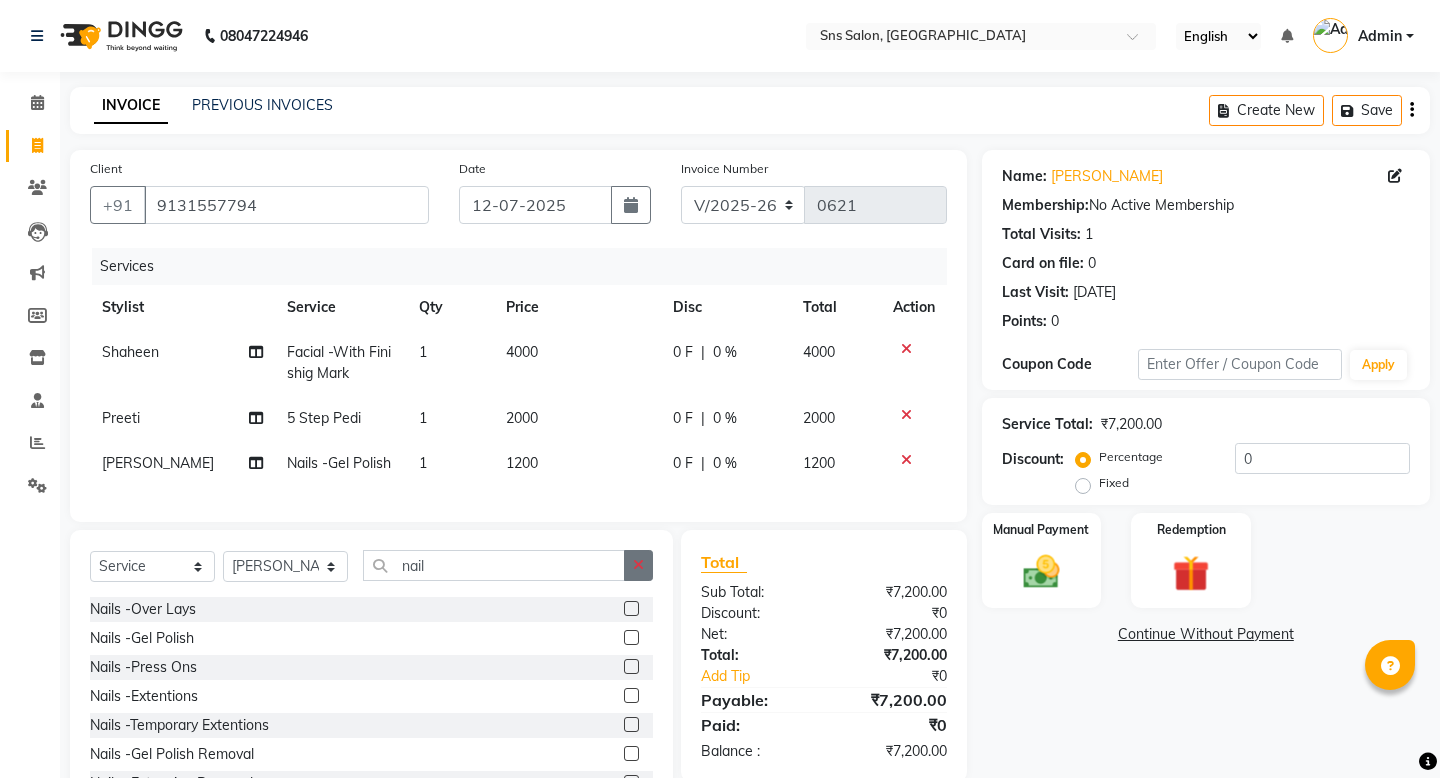 click 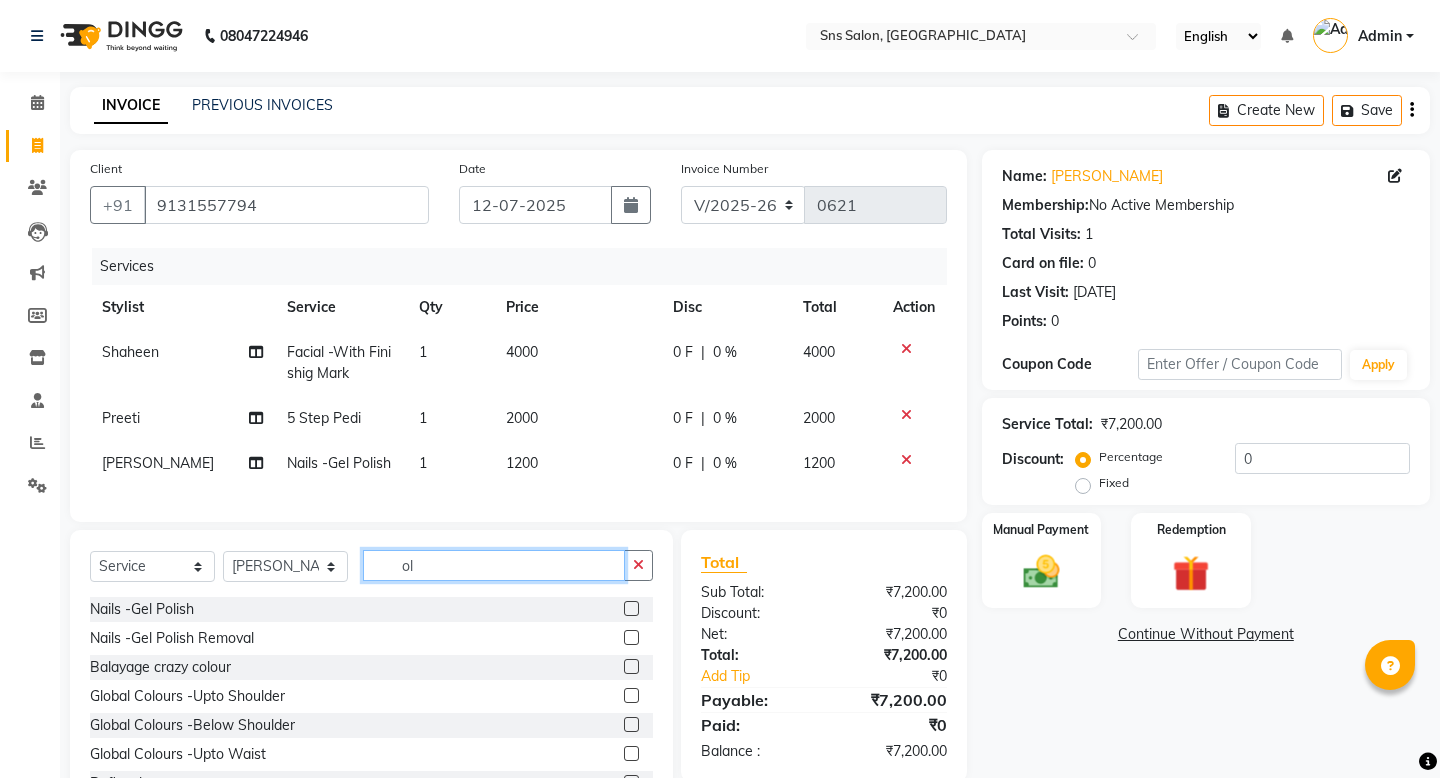 type on "o" 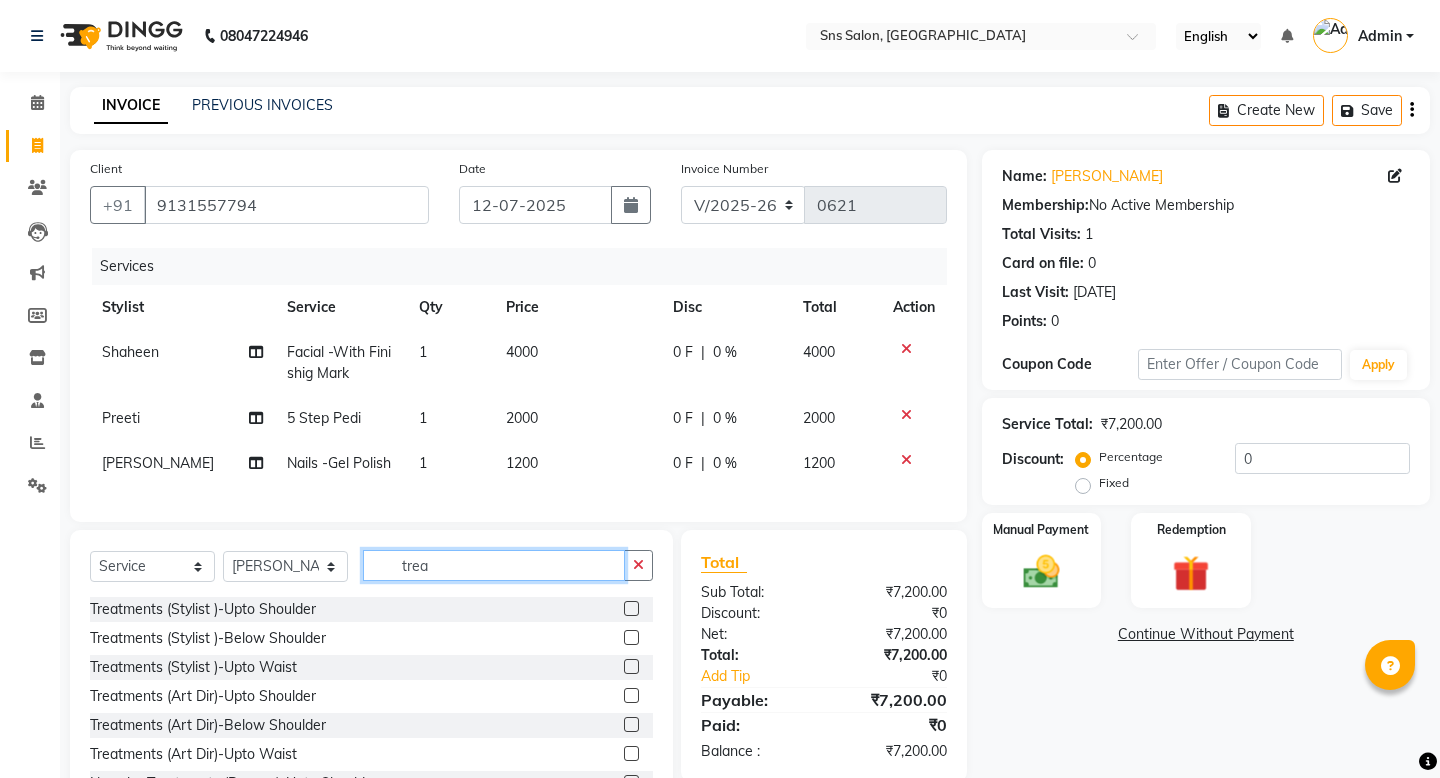 type on "trea" 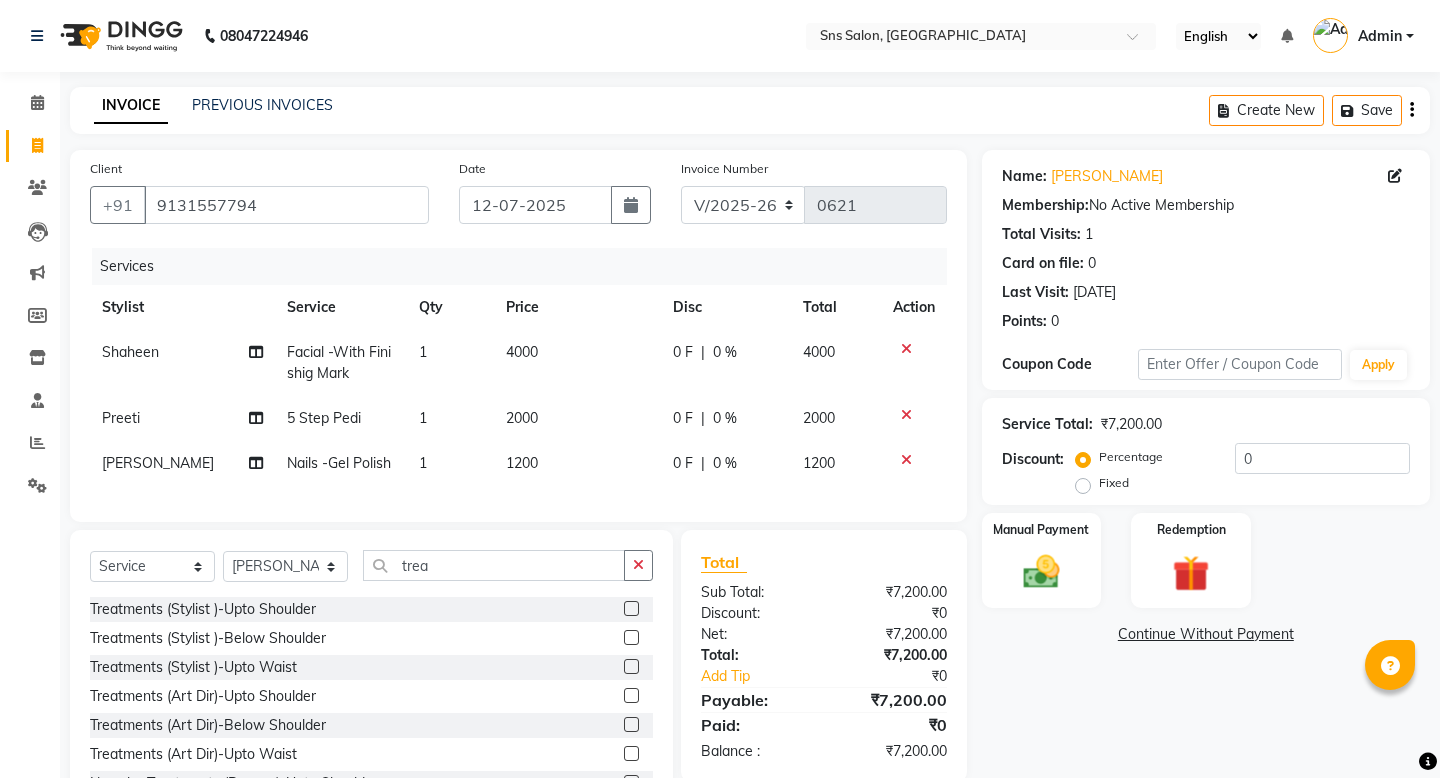 click 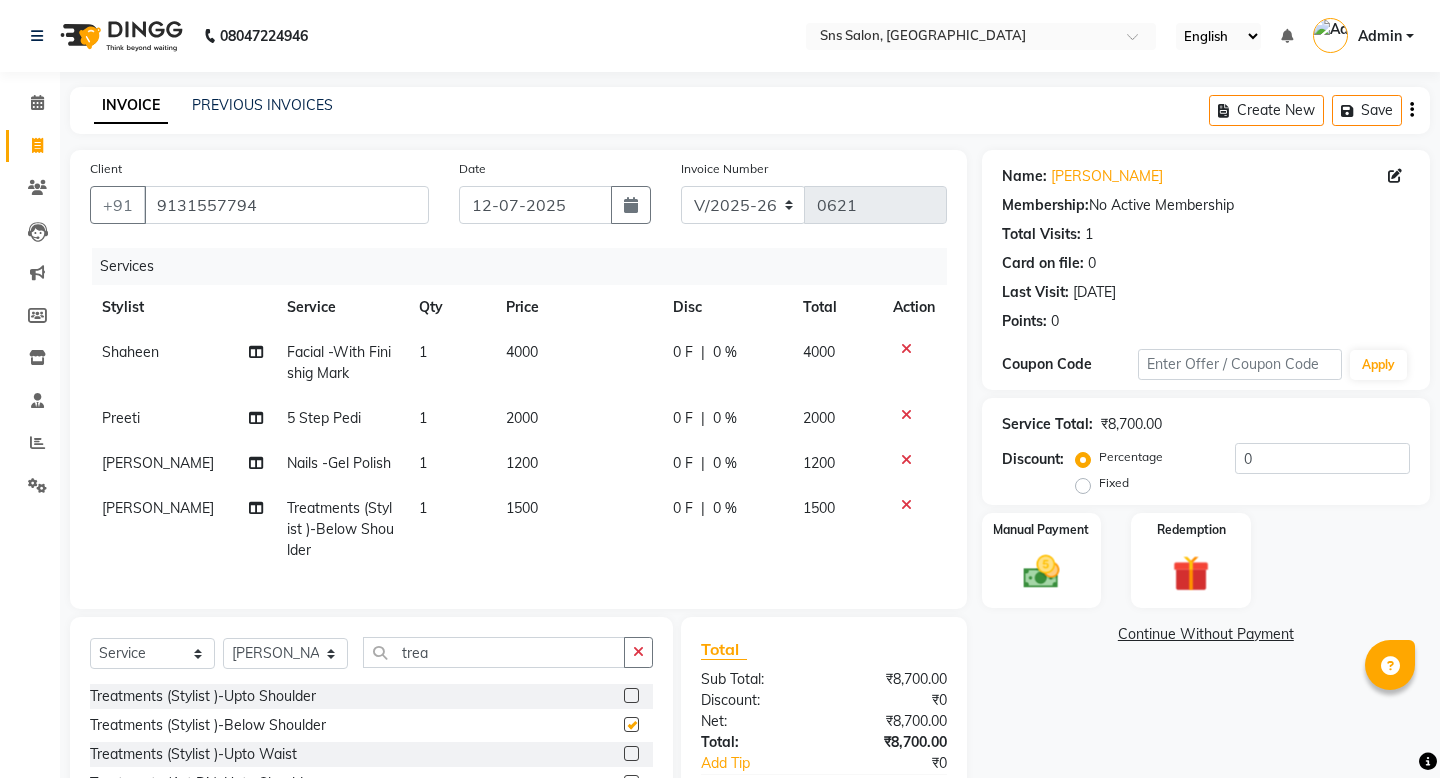 checkbox on "false" 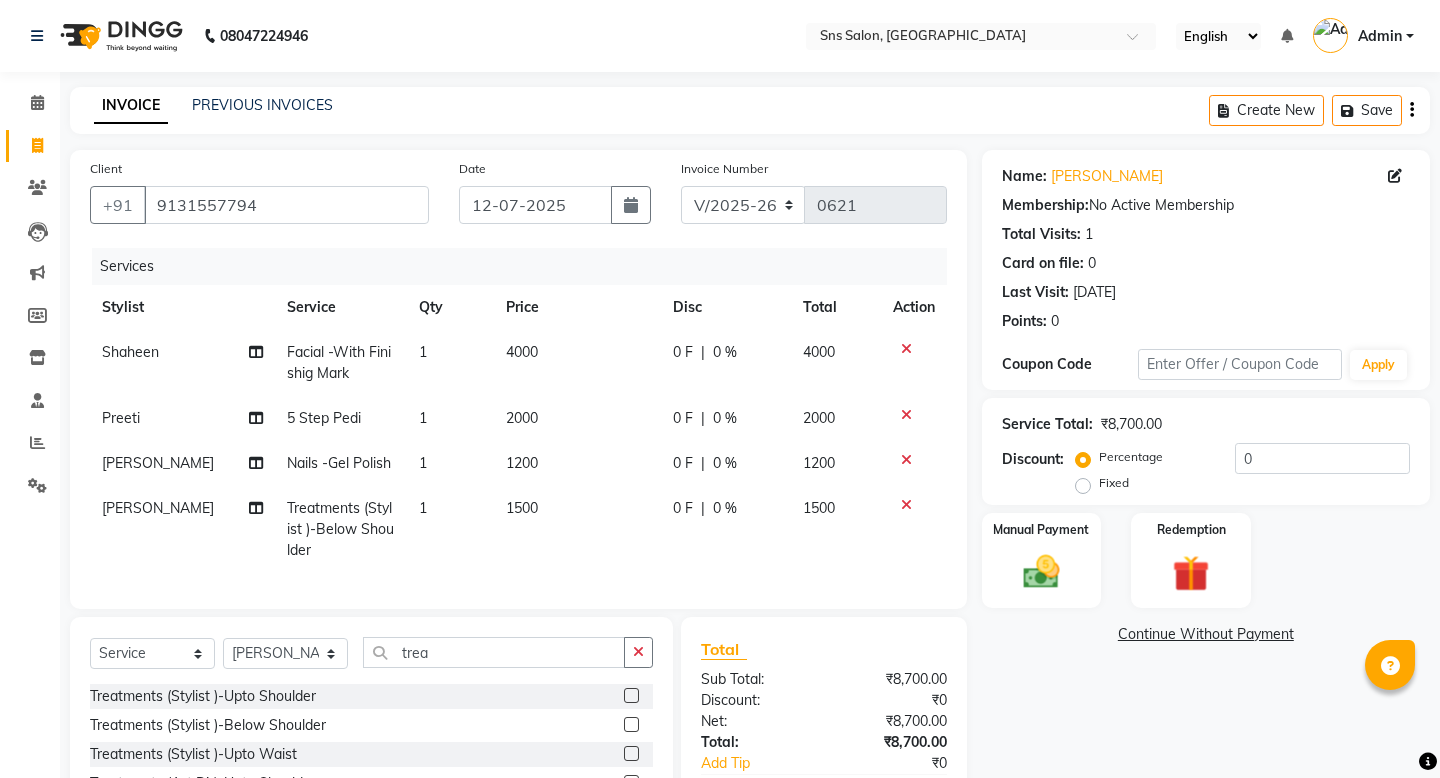 click on "1200" 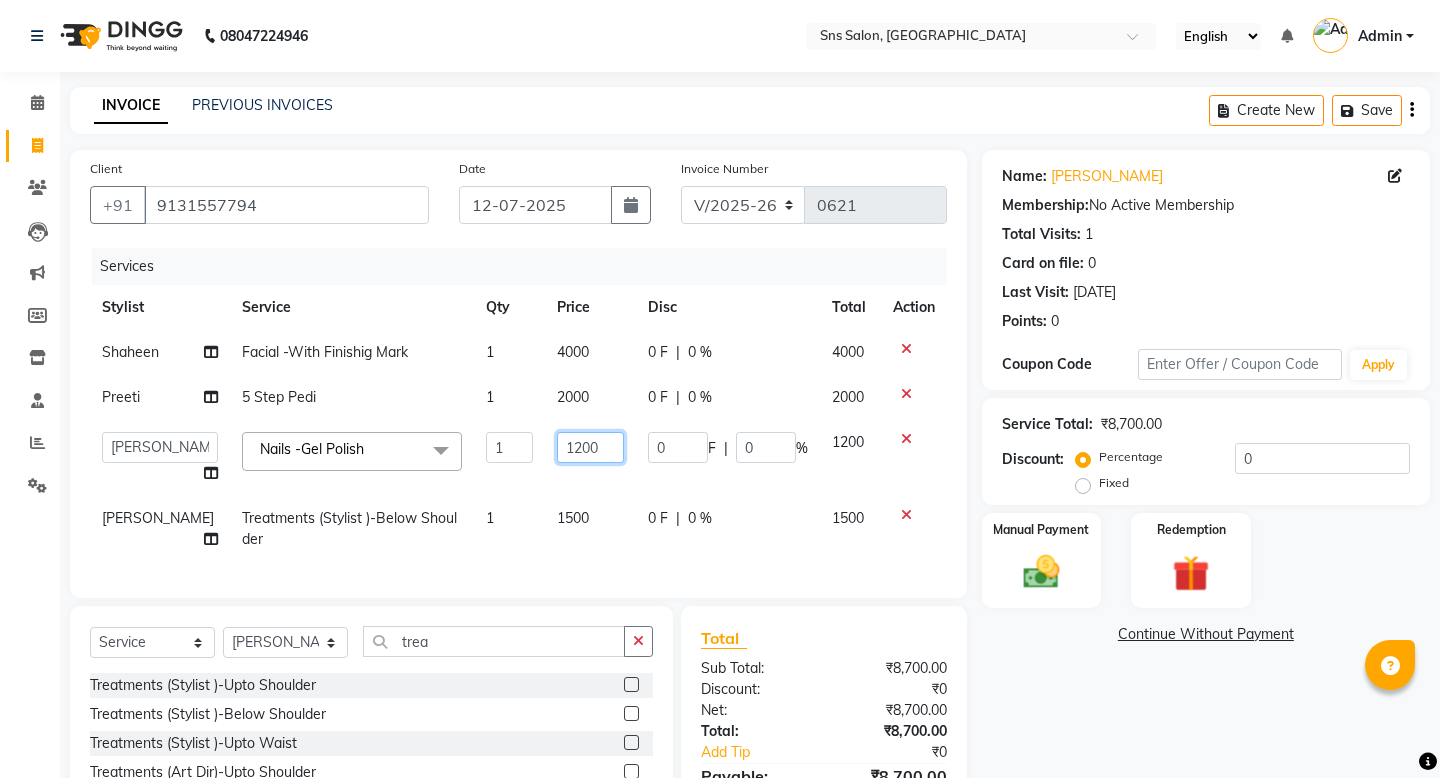 click on "1200" 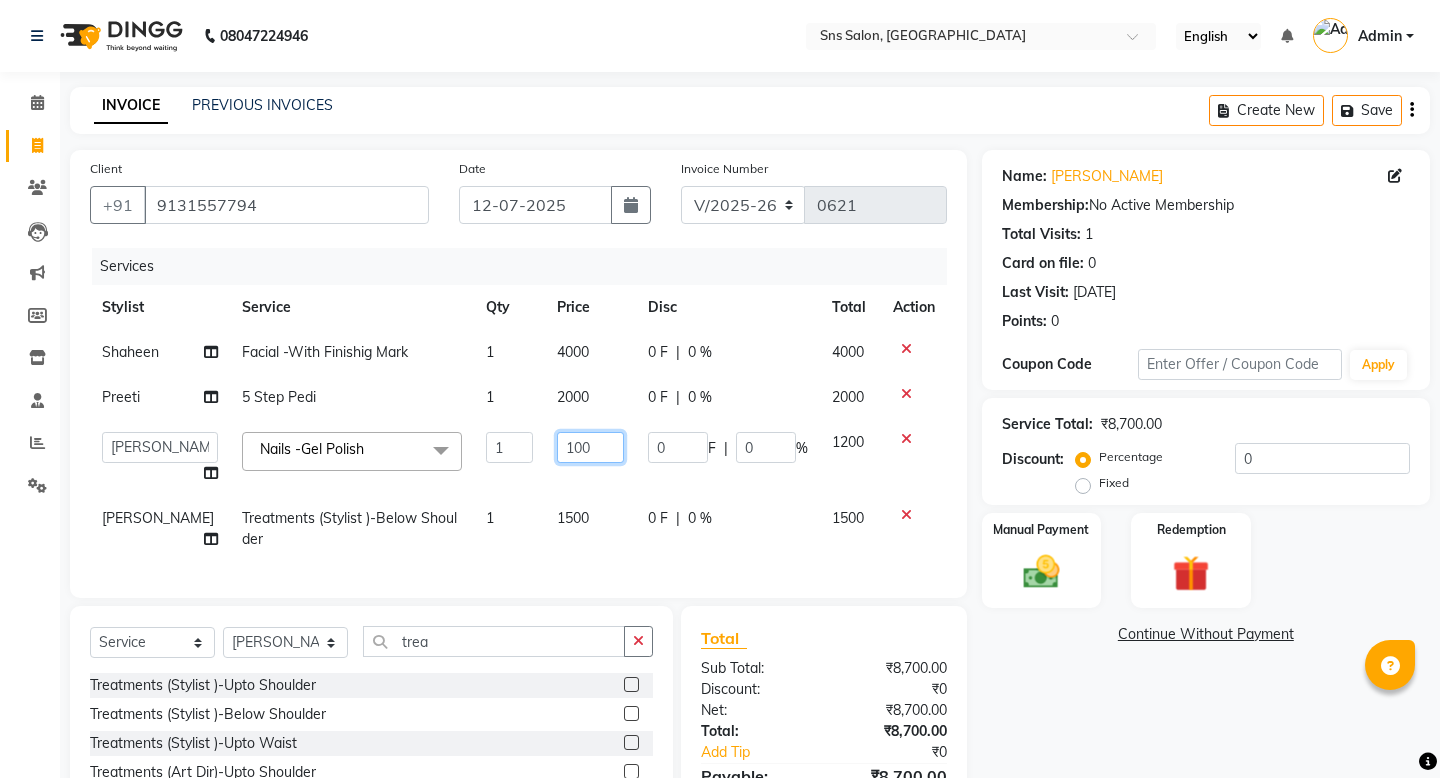 type on "1100" 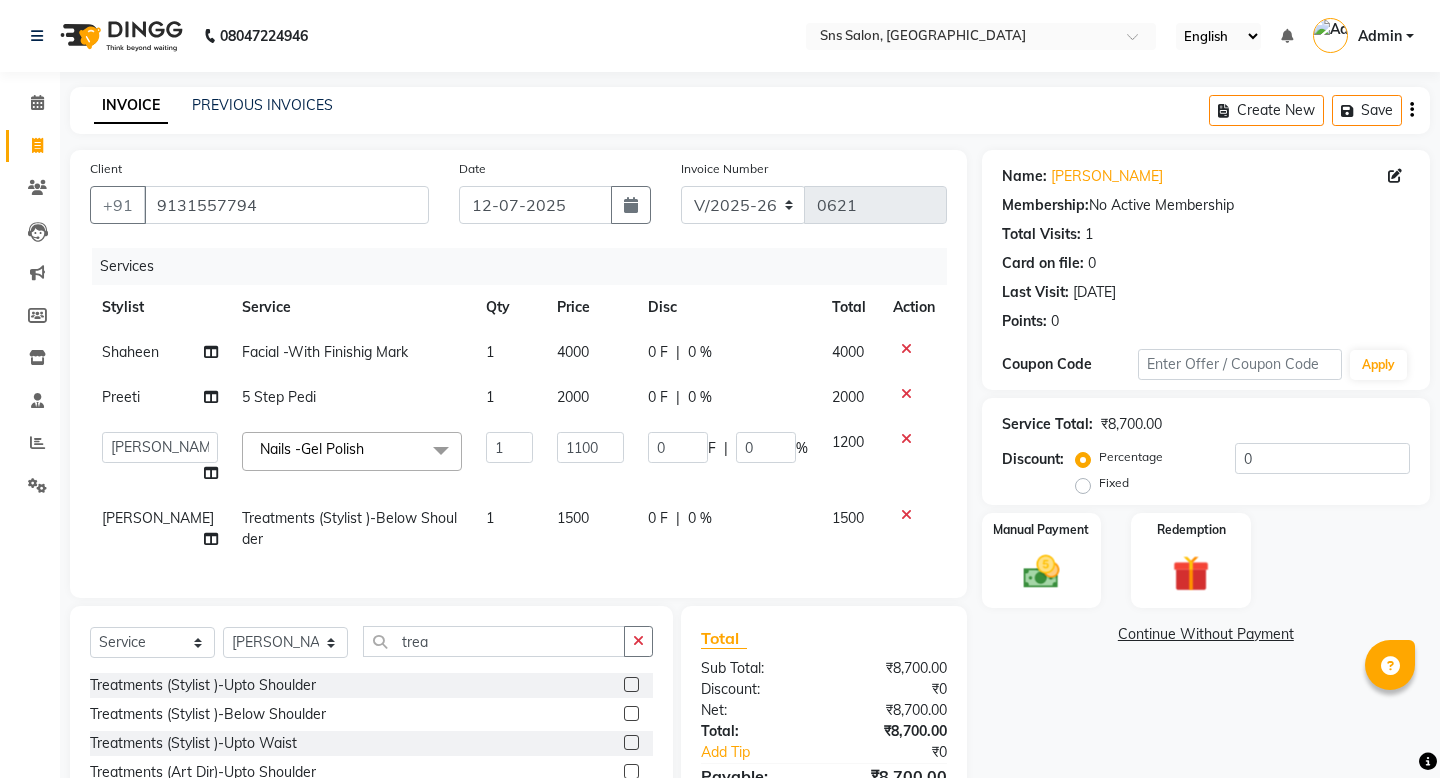 click on "1500" 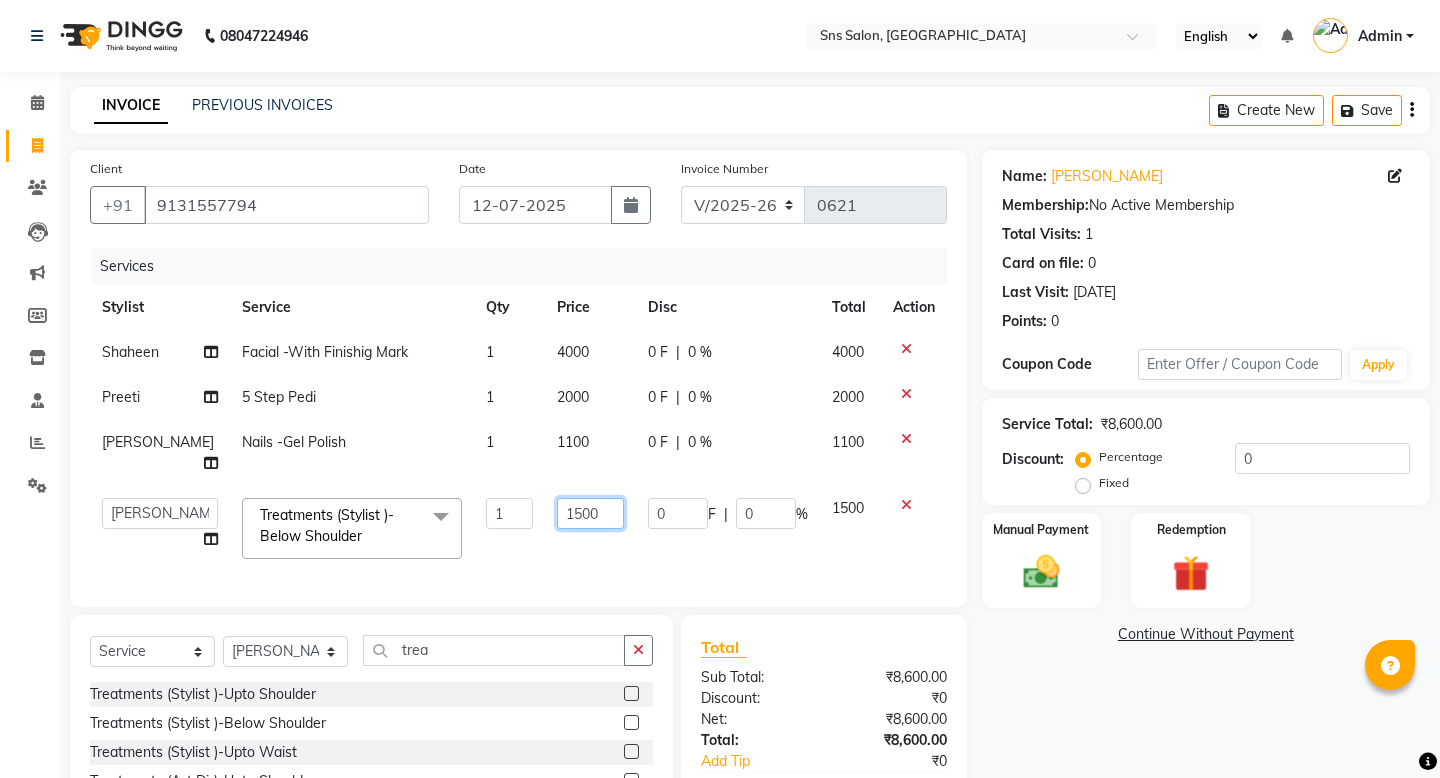 click on "1500" 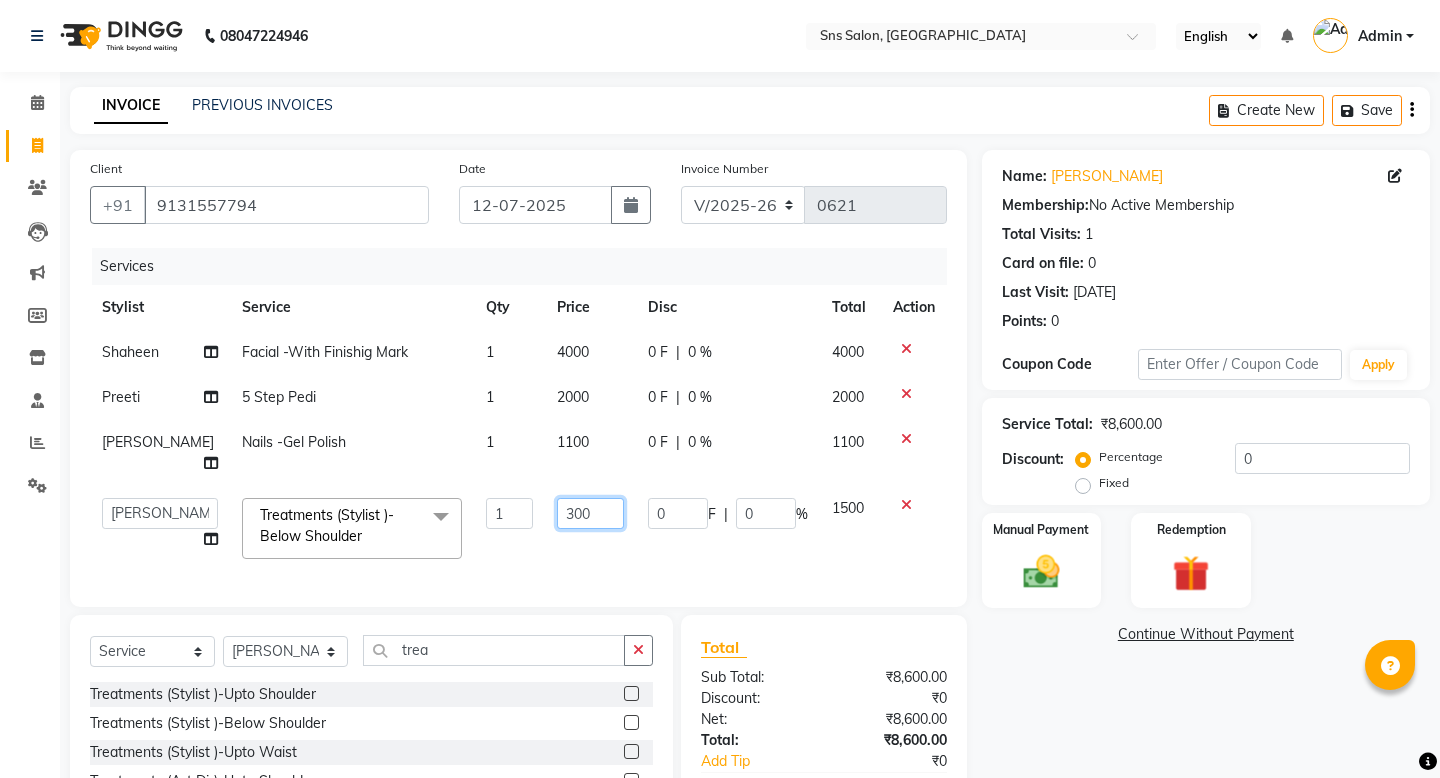 type on "3000" 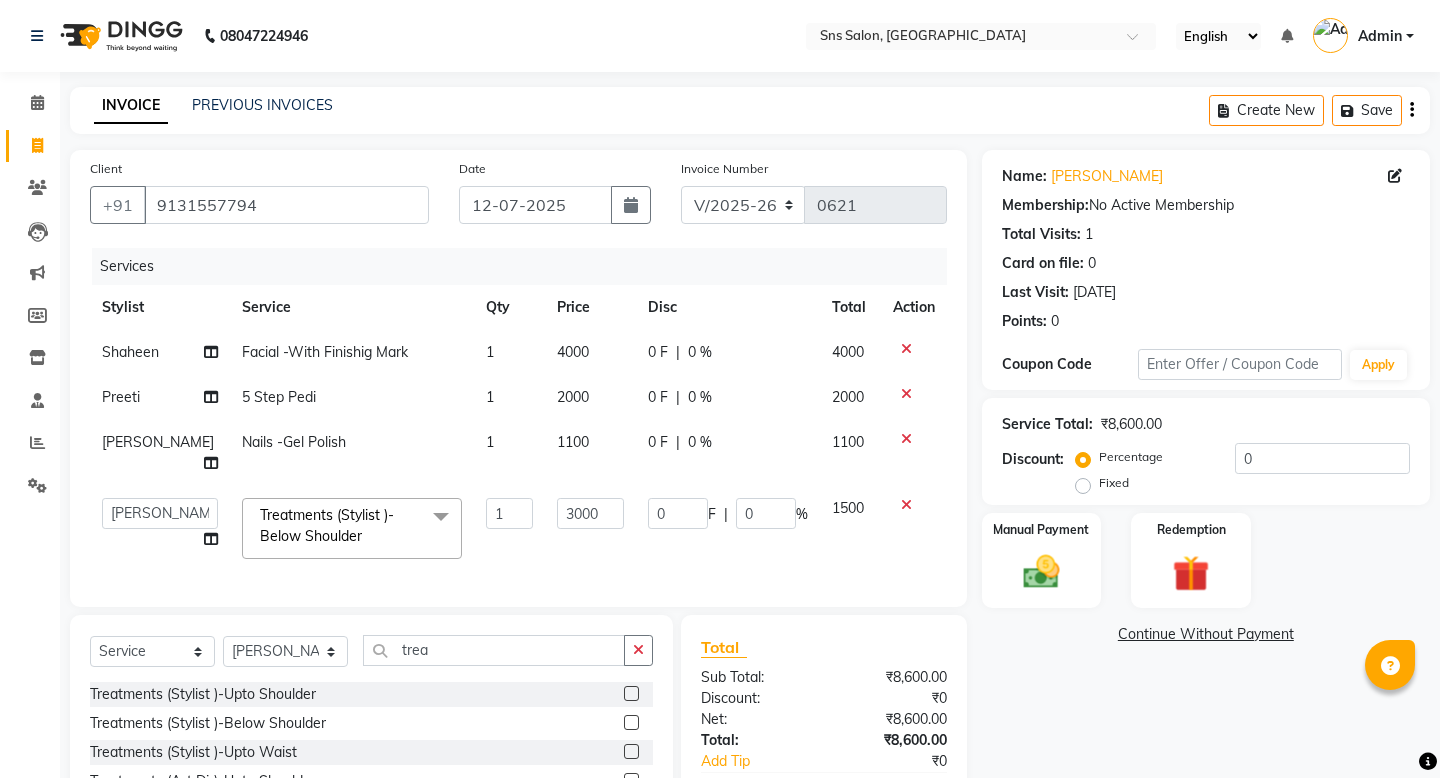 click on "Services Stylist Service Qty Price Disc Total Action Shaheen  Facial -With Finishig Mark 1 4000 0 F | 0 % 4000 Preeti  5 Step Pedi  1 2000 0 F | 0 % 2000 [PERSON_NAME]  Nails -Gel Polish 1 1100 0 F | 0 % 1100  asif   [PERSON_NAME]   Preeti    [PERSON_NAME]    [PERSON_NAME]   Treatments  (Stylist )-Below Shoulder  x Eyebrows Threading, Upper Lip Threading Classic Manicure Classic Pedicure draping Hairdressing Course Skin -Eyebrows Skin -Upperlips Mini Facials-O3 Mini Facials-Cheryls Mini Facials-Detan Facial -O3 Facial -Cheryls Facial -With Finishig Mark Nails -Over Lays Nails -Gel Polish Nails -Press Ons Nails -Extentions Nails -Temporary Extentions Nails -Gel Polish Removal Nails -Extension Removal Nails -Refills Makeup & Style -Bridal Look Makeup & Style -Reception Look Makeup & Style -Sangeet Look Makeup & Style -Haldi Mehendi Look Makeup & Style -Basic Party Look Makeup & Style -Glam Party Look Makeup & Style -Groom Party Look Smoothening -Upto Shoulder Smoothening -Below Shoulder 1" 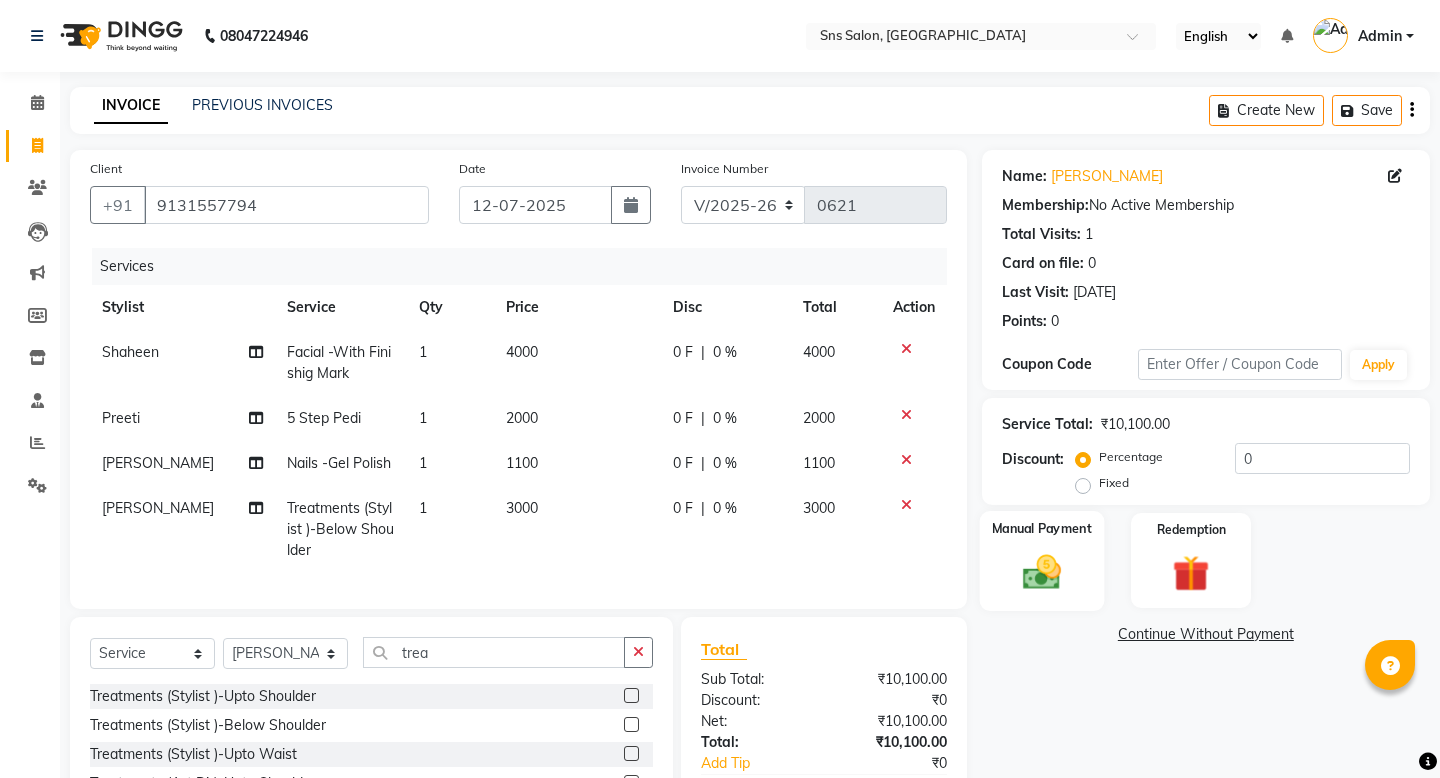 click on "Manual Payment" 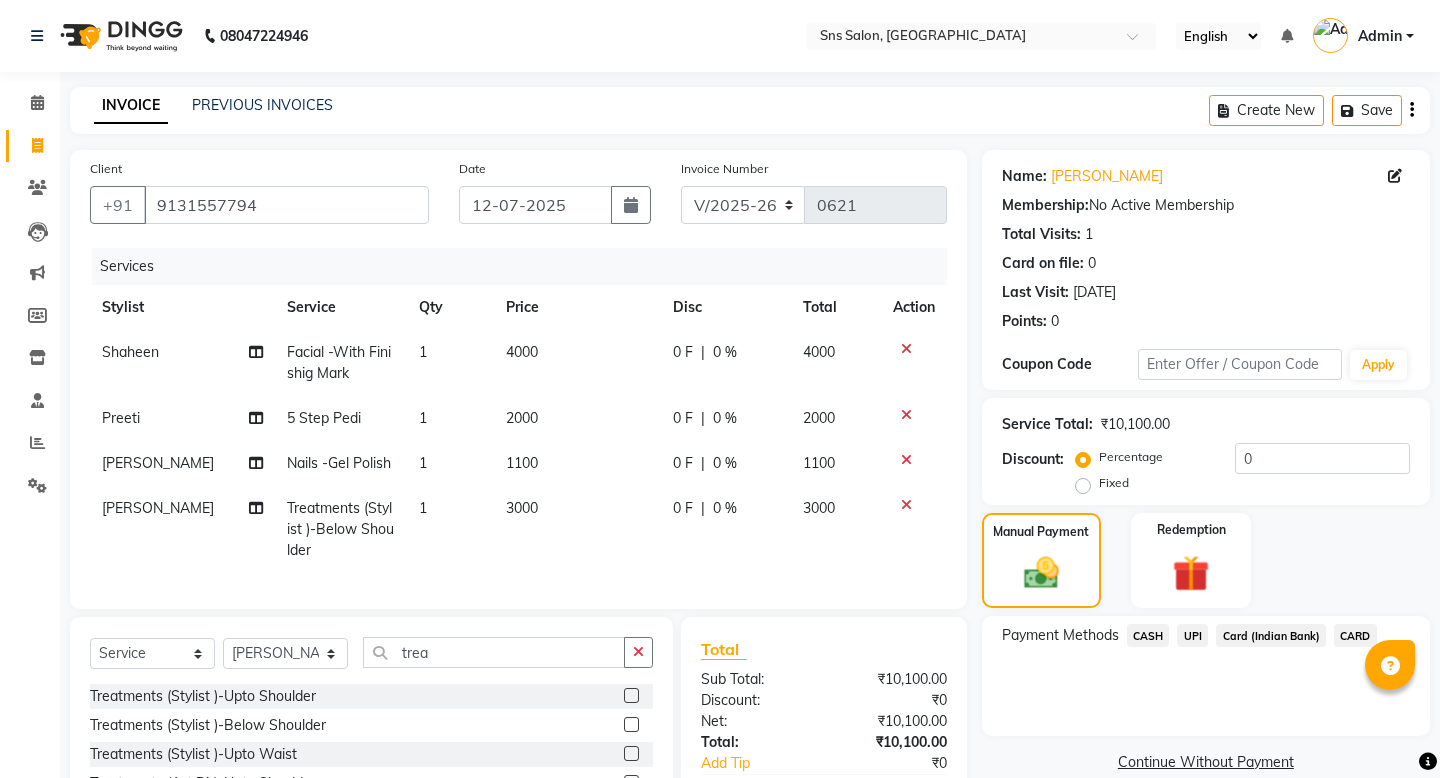 click on "CASH" 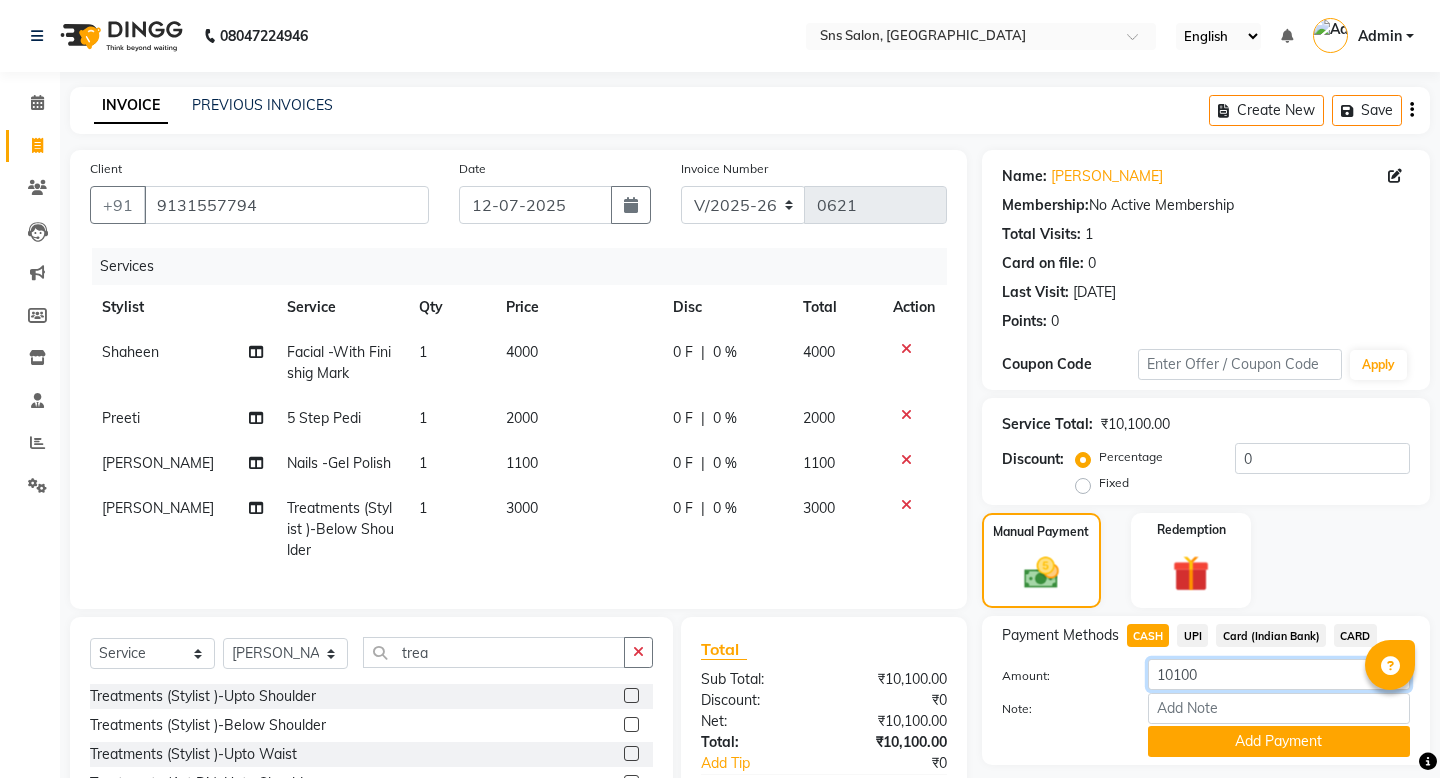 click on "10100" 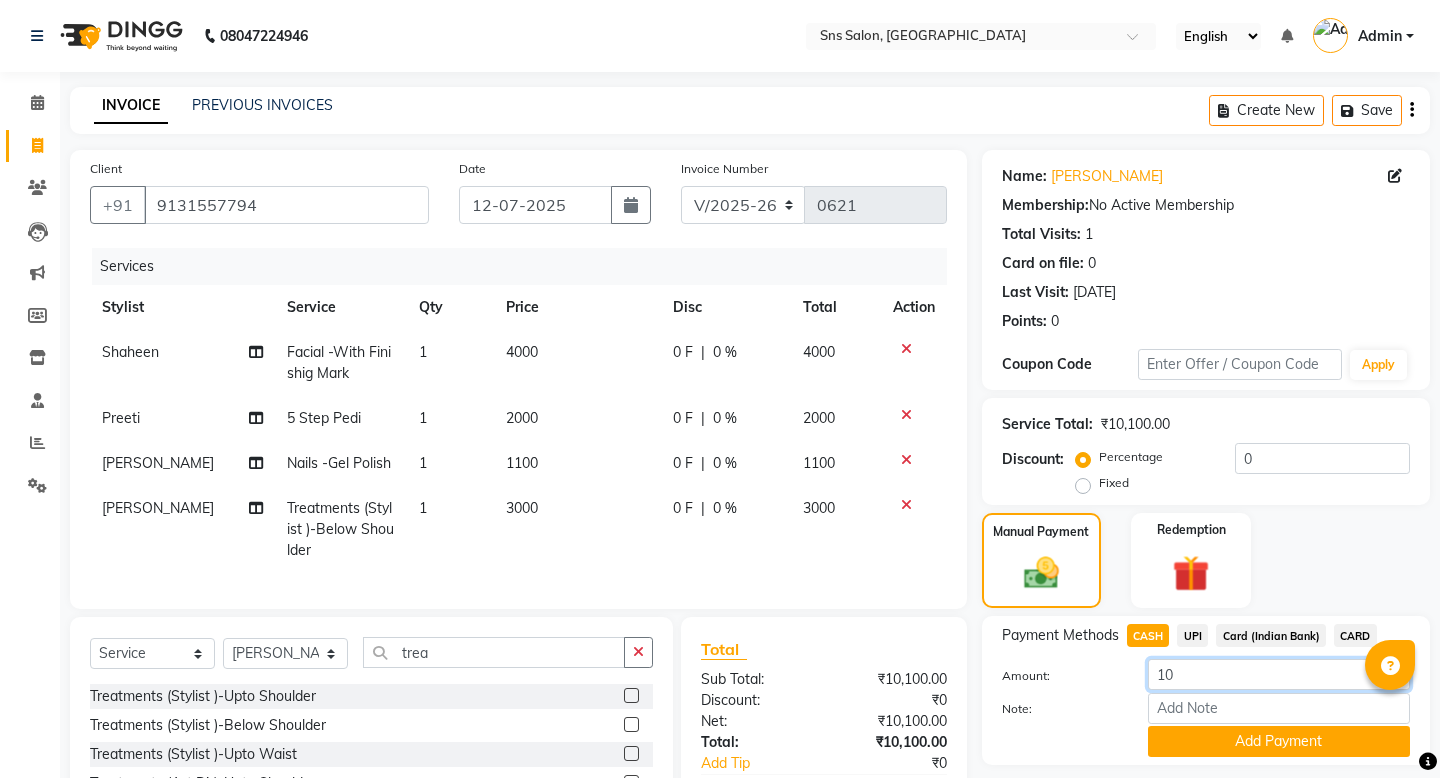 type on "1" 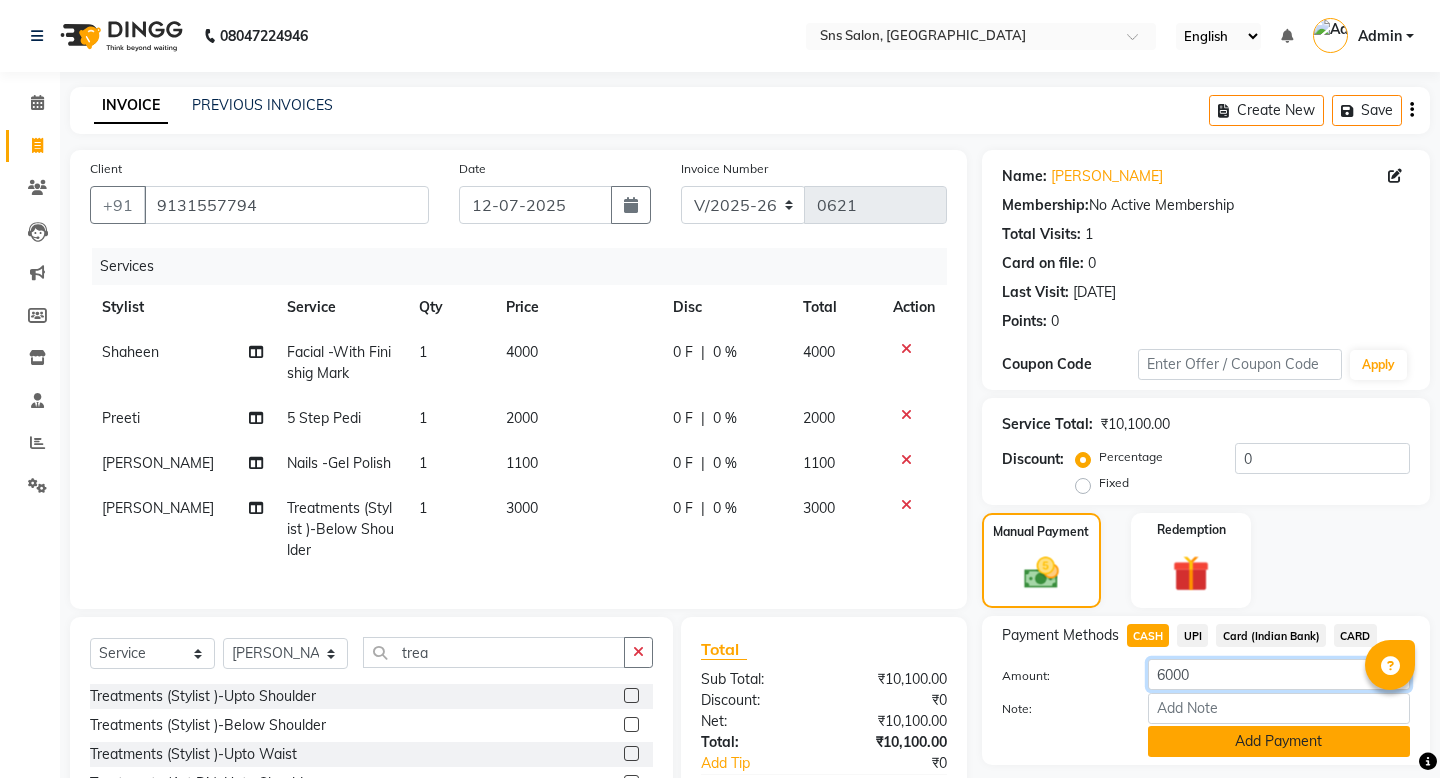 type on "6000" 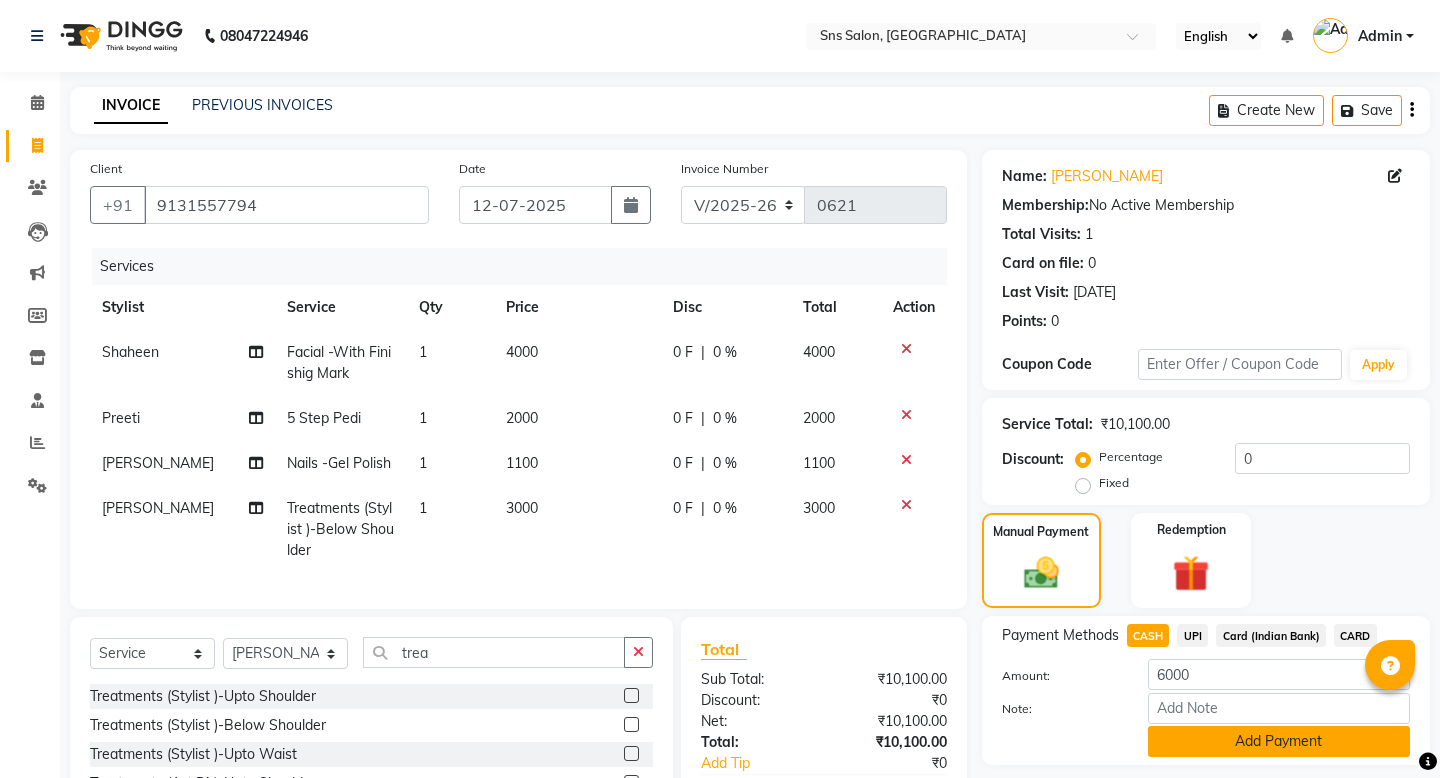 click on "Add Payment" 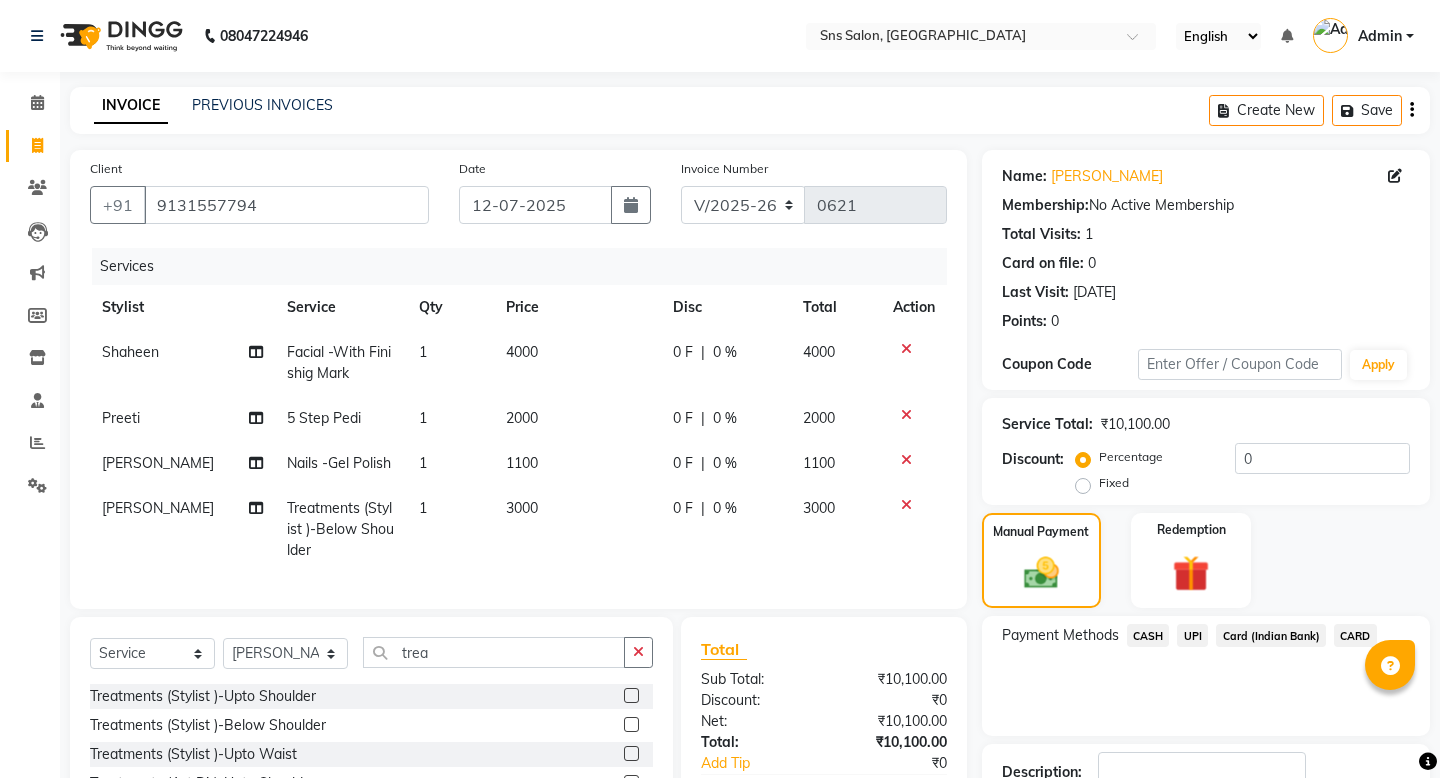 click on "UPI" 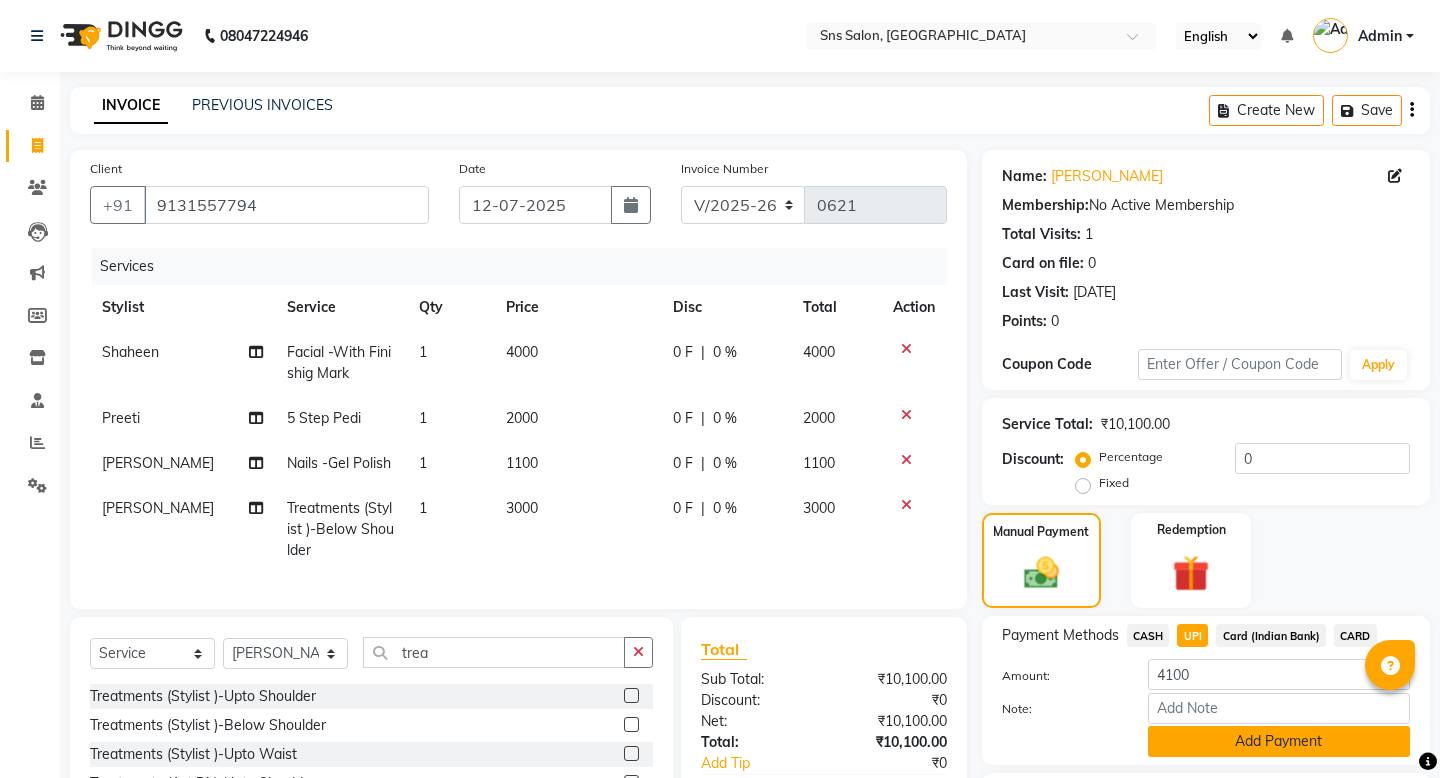 click on "Add Payment" 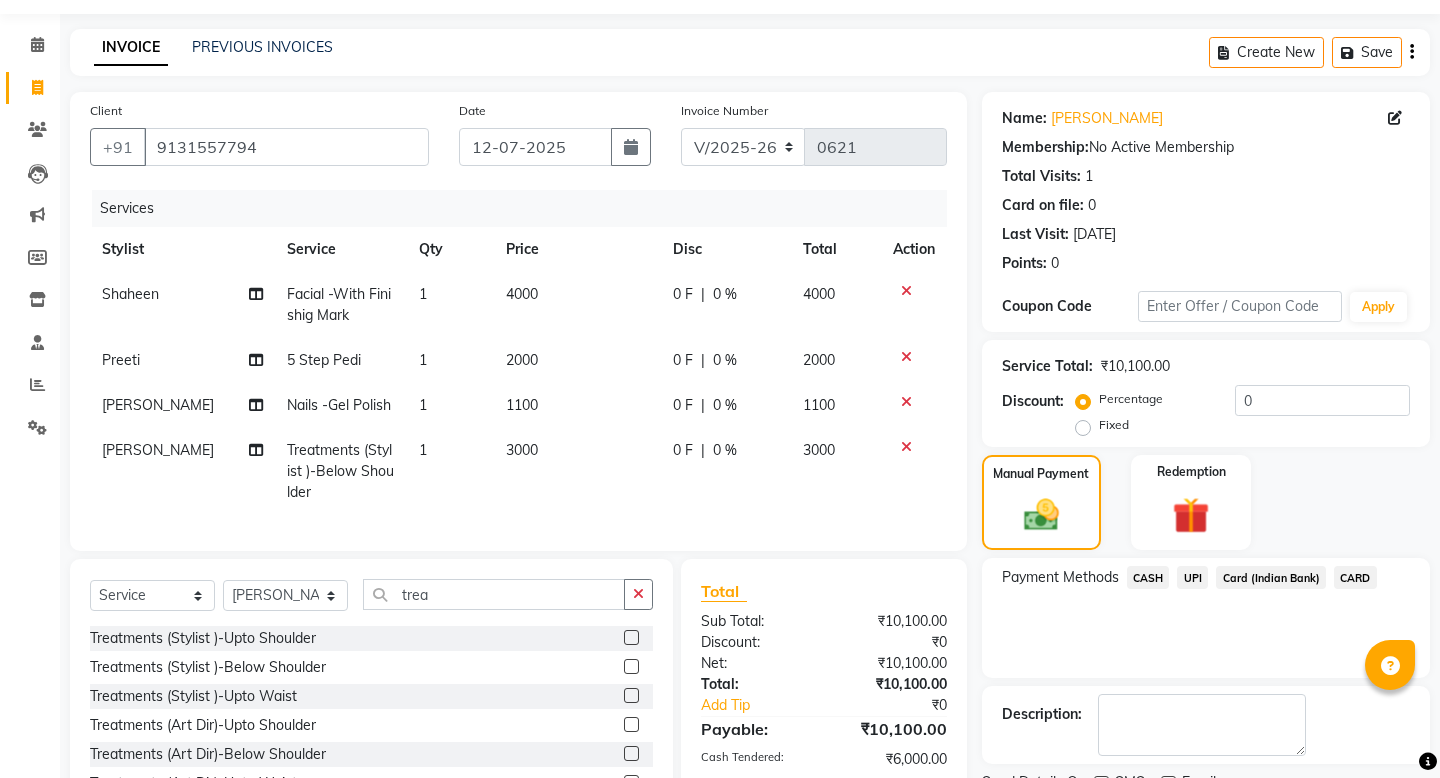 scroll, scrollTop: 213, scrollLeft: 0, axis: vertical 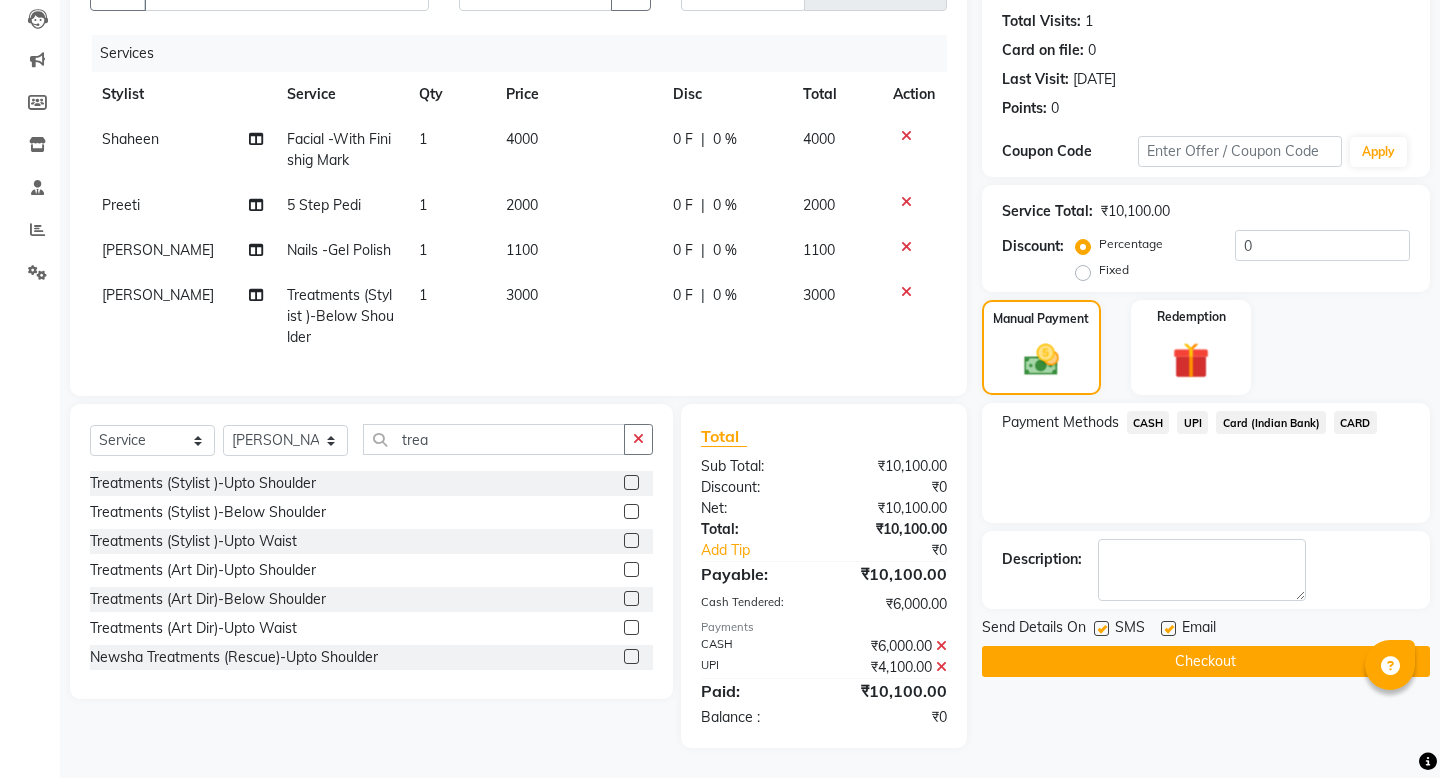 click on "Checkout" 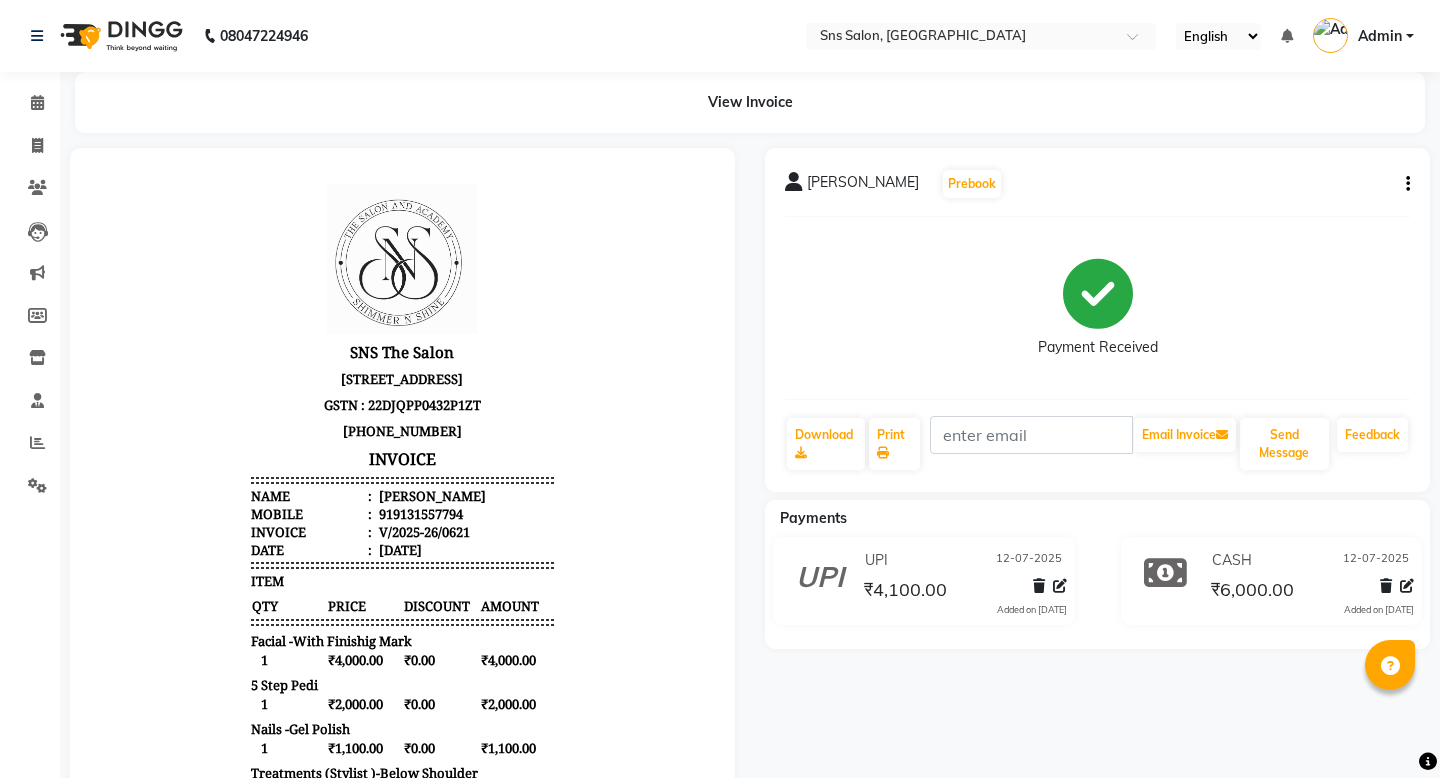 scroll, scrollTop: 0, scrollLeft: 0, axis: both 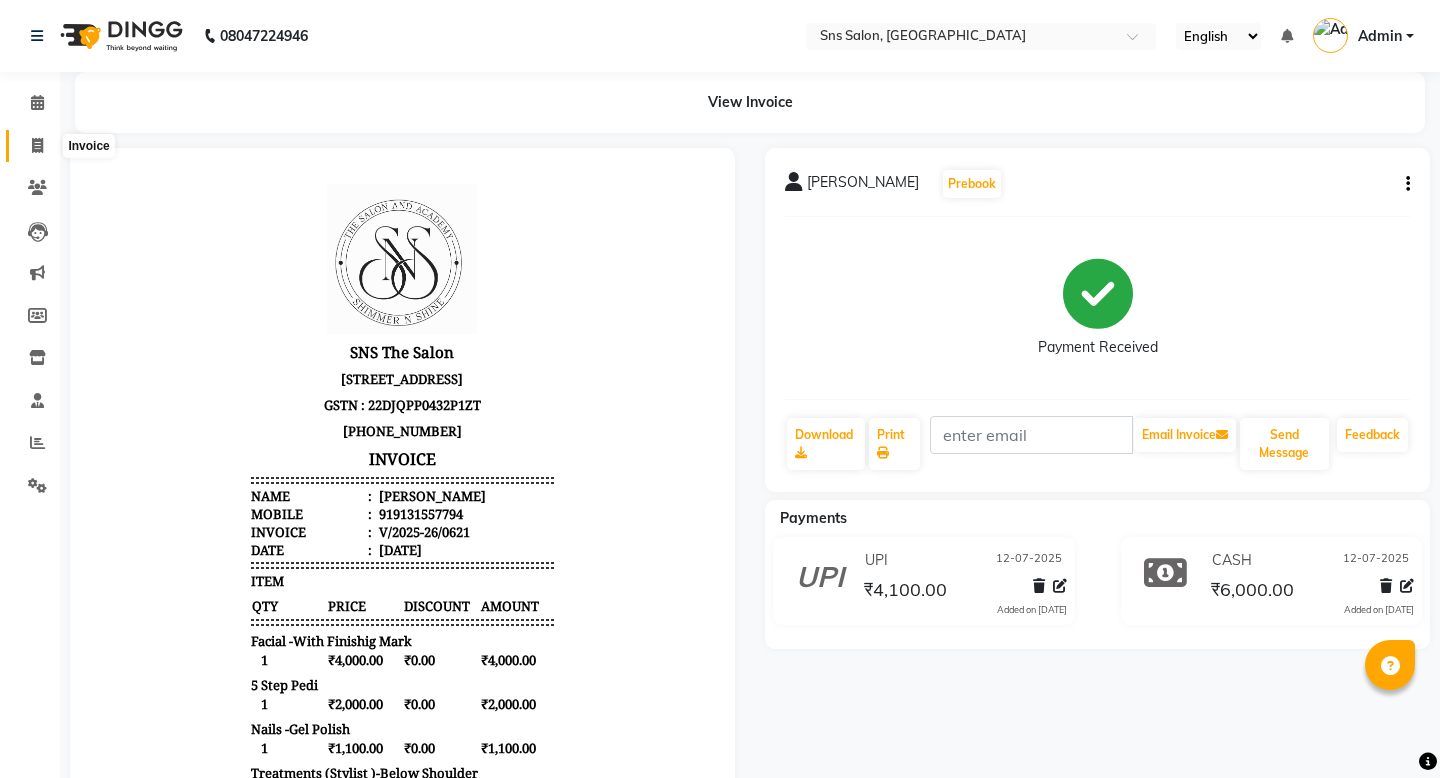 click 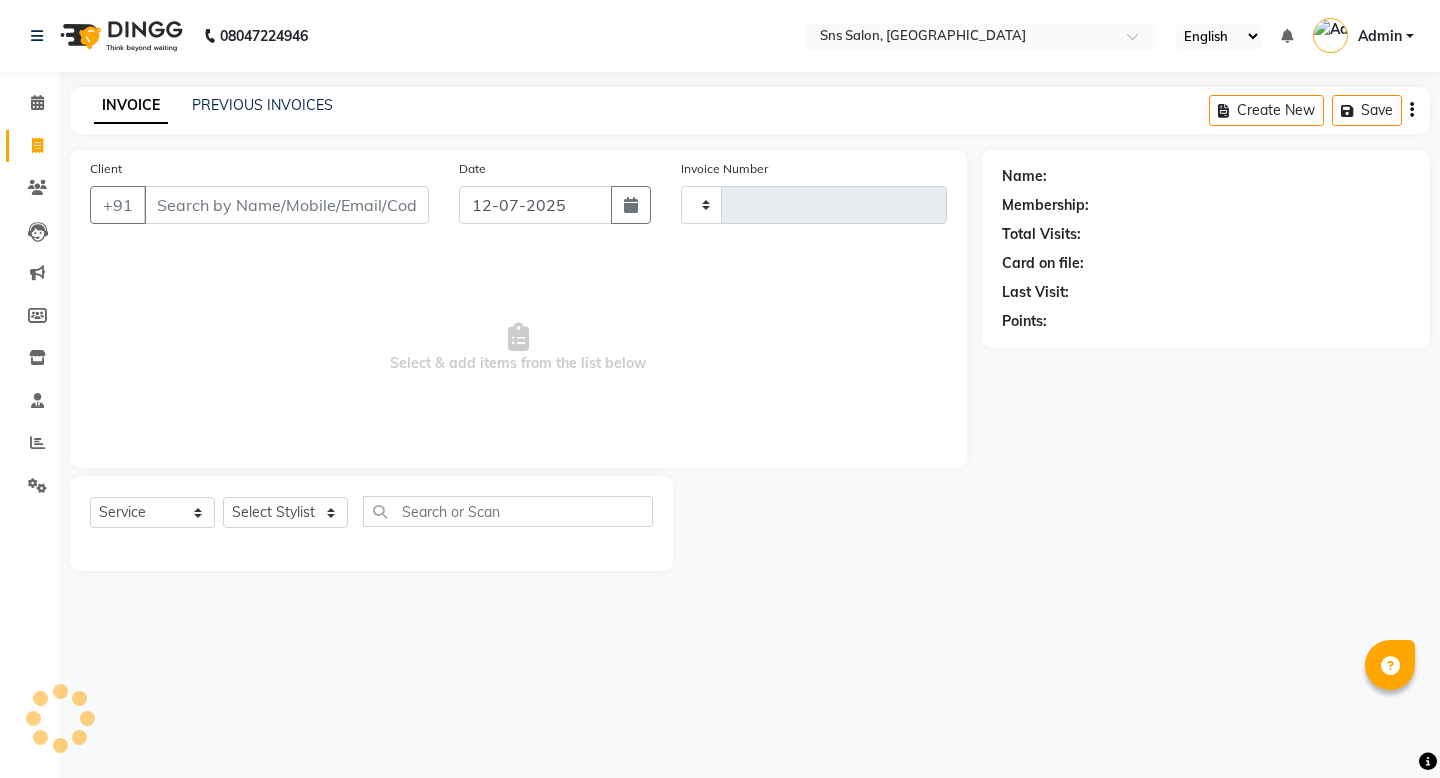type on "0622" 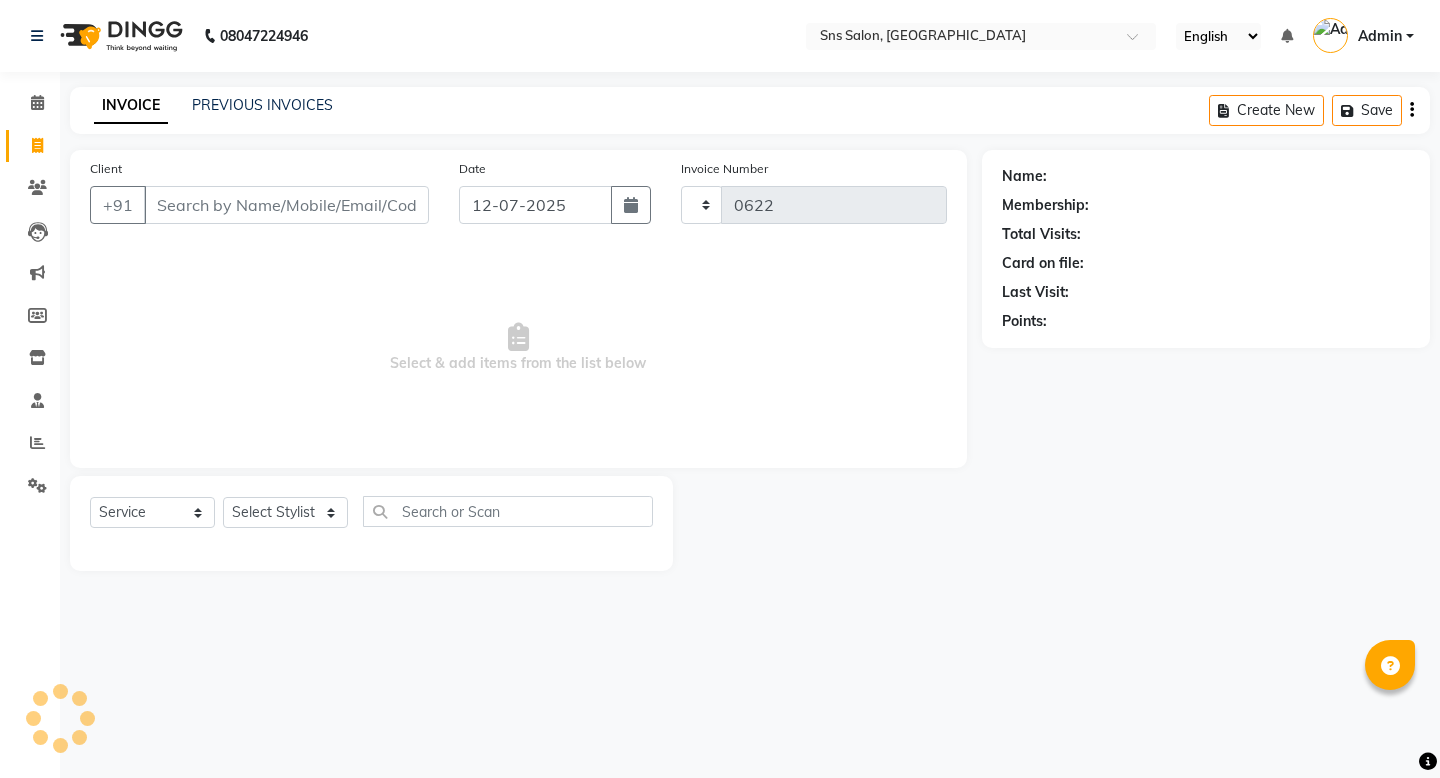 select on "4714" 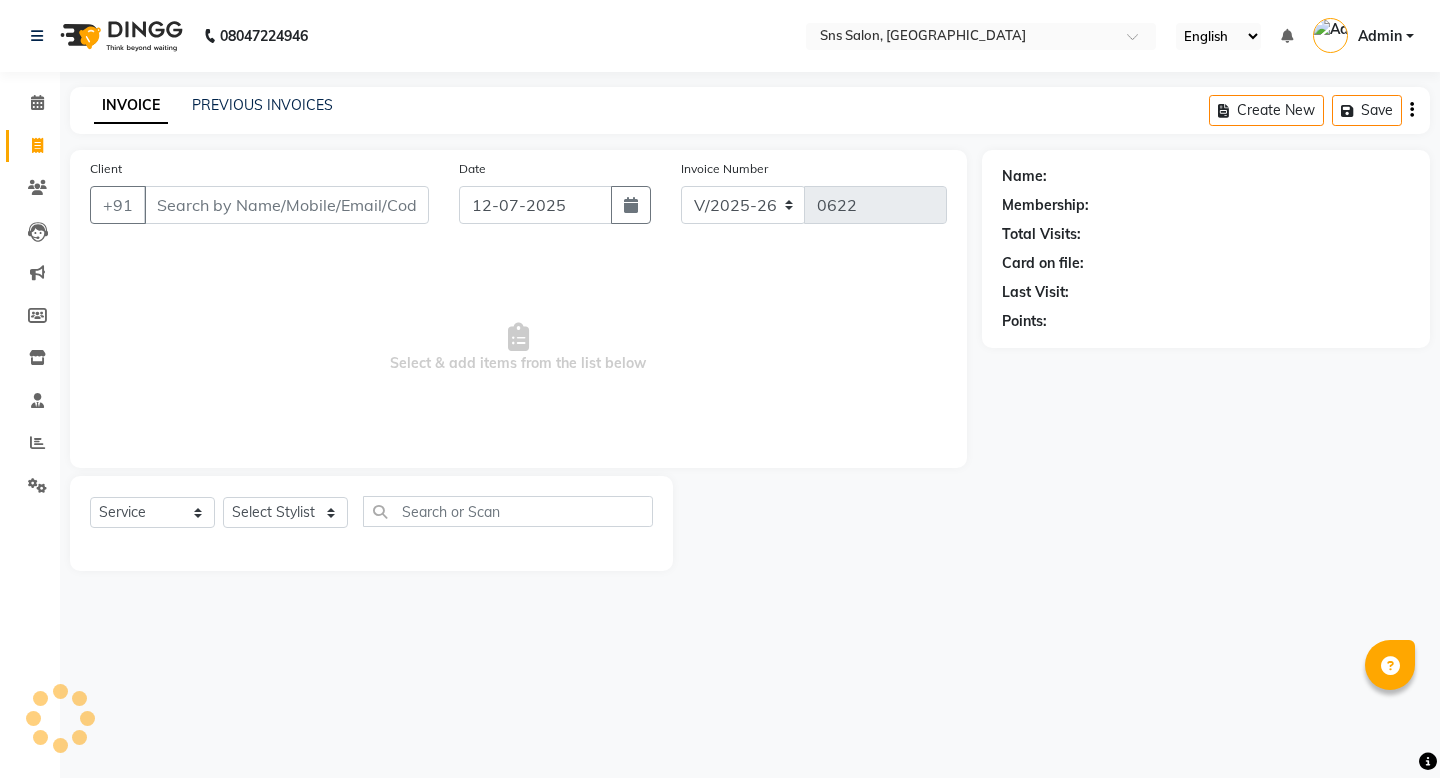 click on "INVOICE PREVIOUS INVOICES Create New   Save" 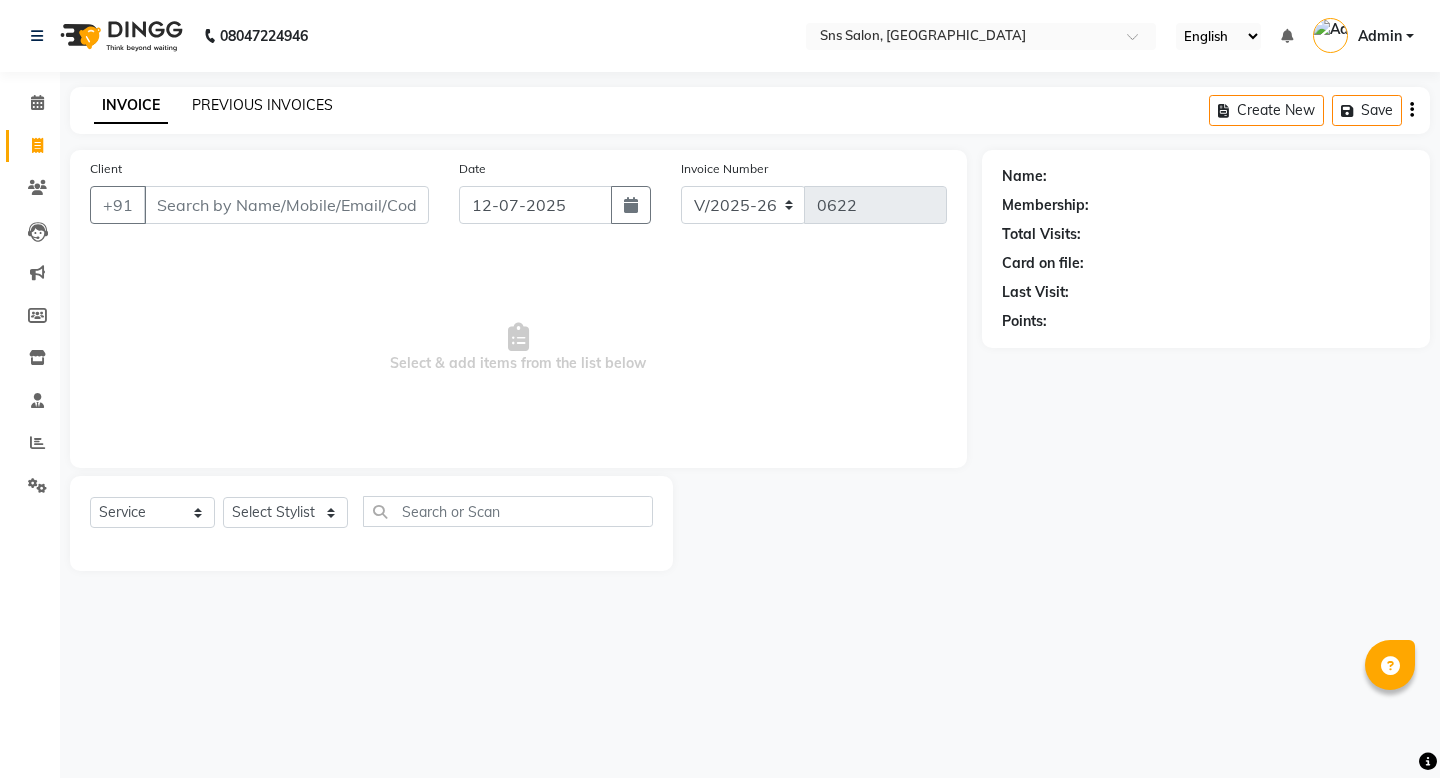 click on "PREVIOUS INVOICES" 